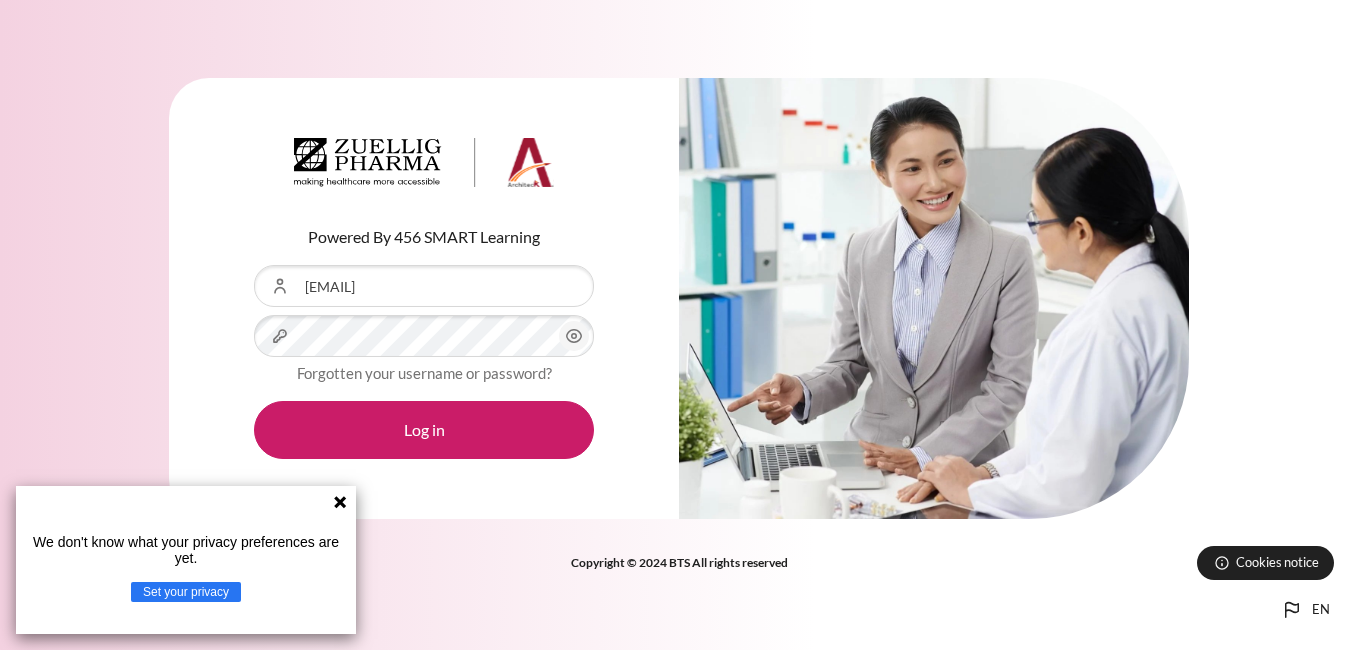 scroll, scrollTop: 0, scrollLeft: 0, axis: both 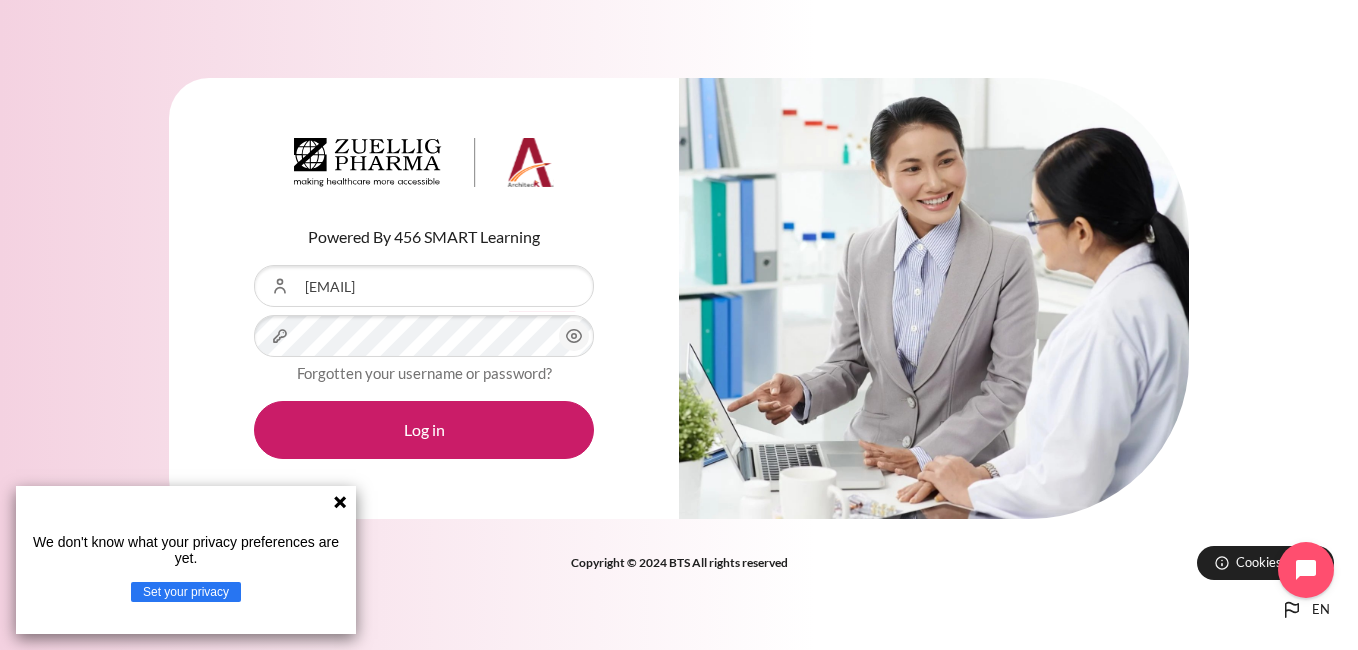 click 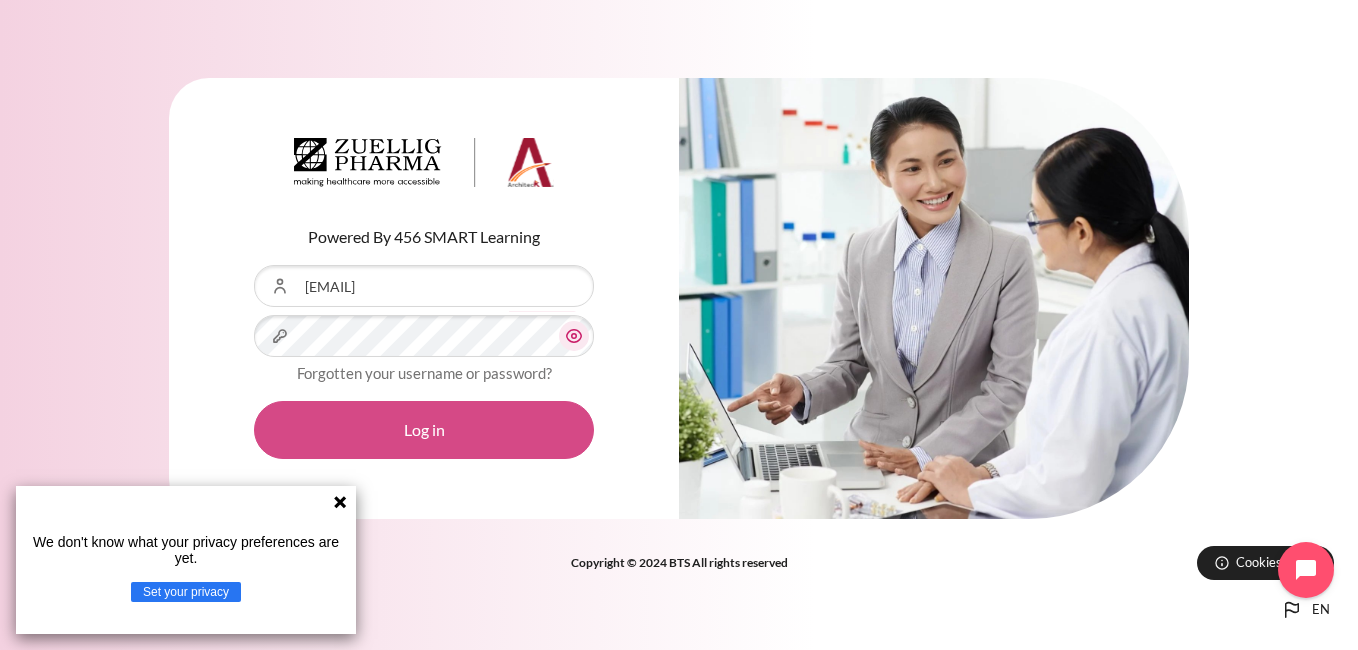 click on "Log in" at bounding box center (424, 430) 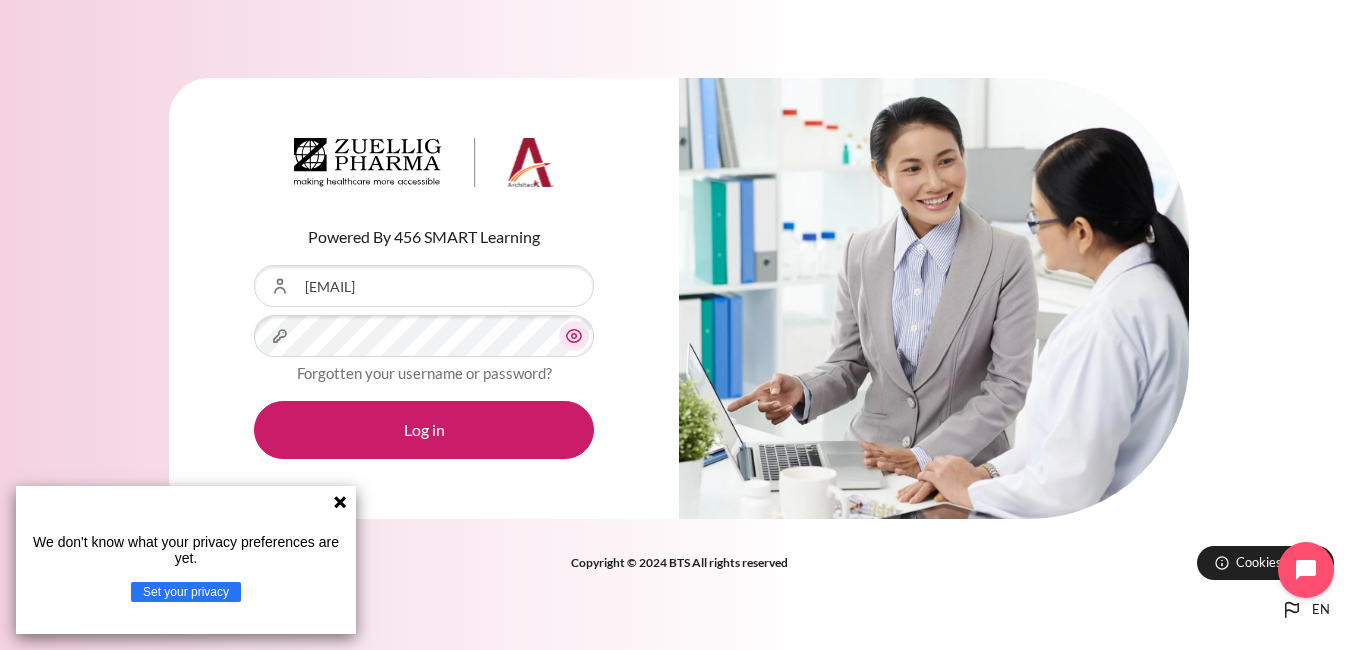 click 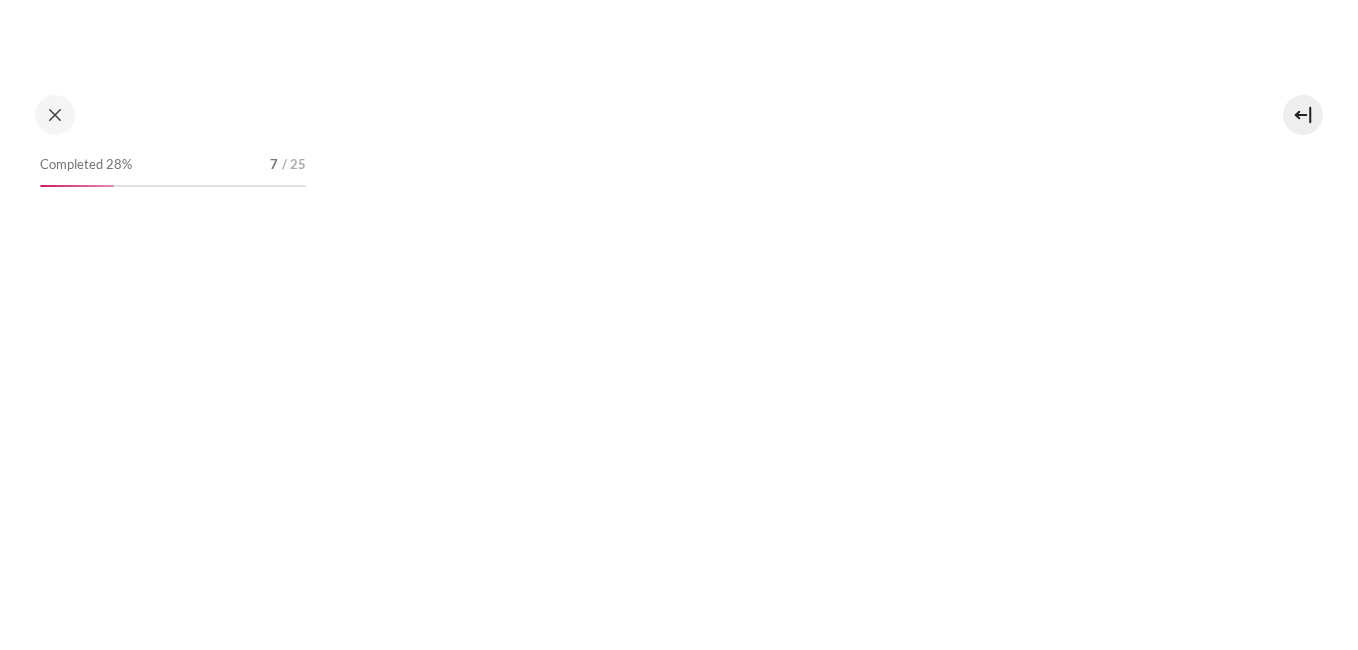 scroll, scrollTop: 0, scrollLeft: 0, axis: both 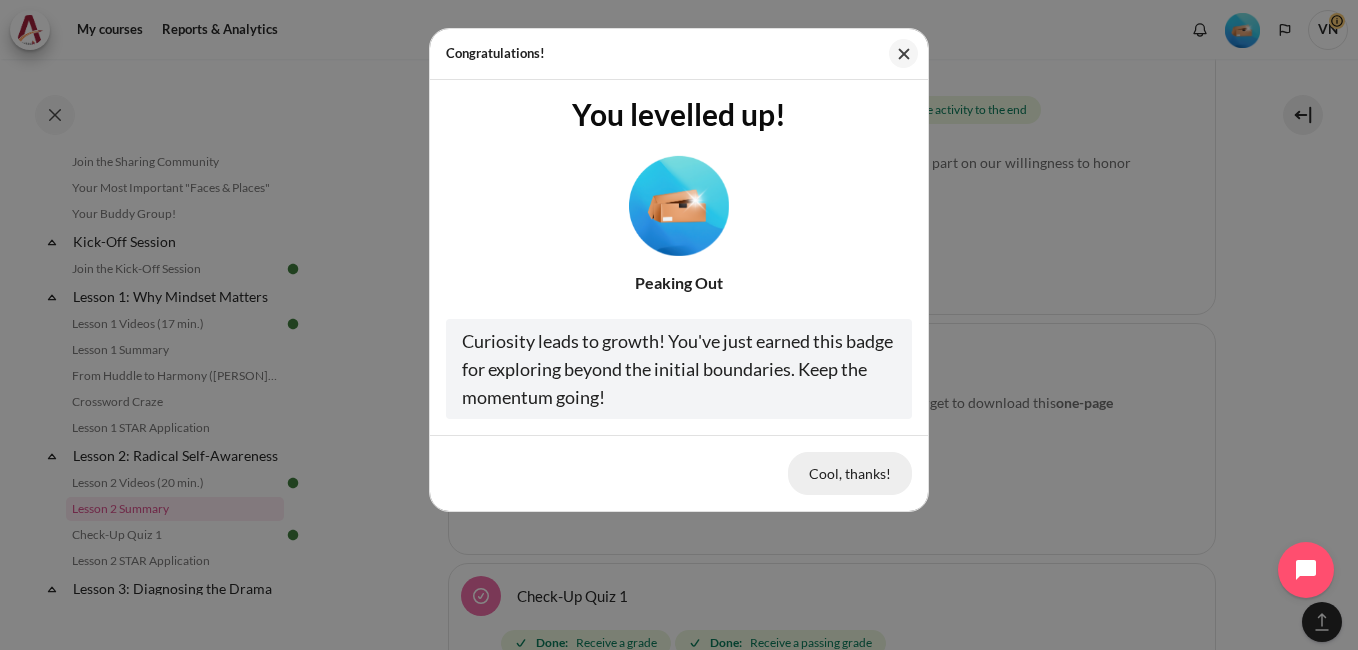 click on "Cool, thanks!" at bounding box center [850, 473] 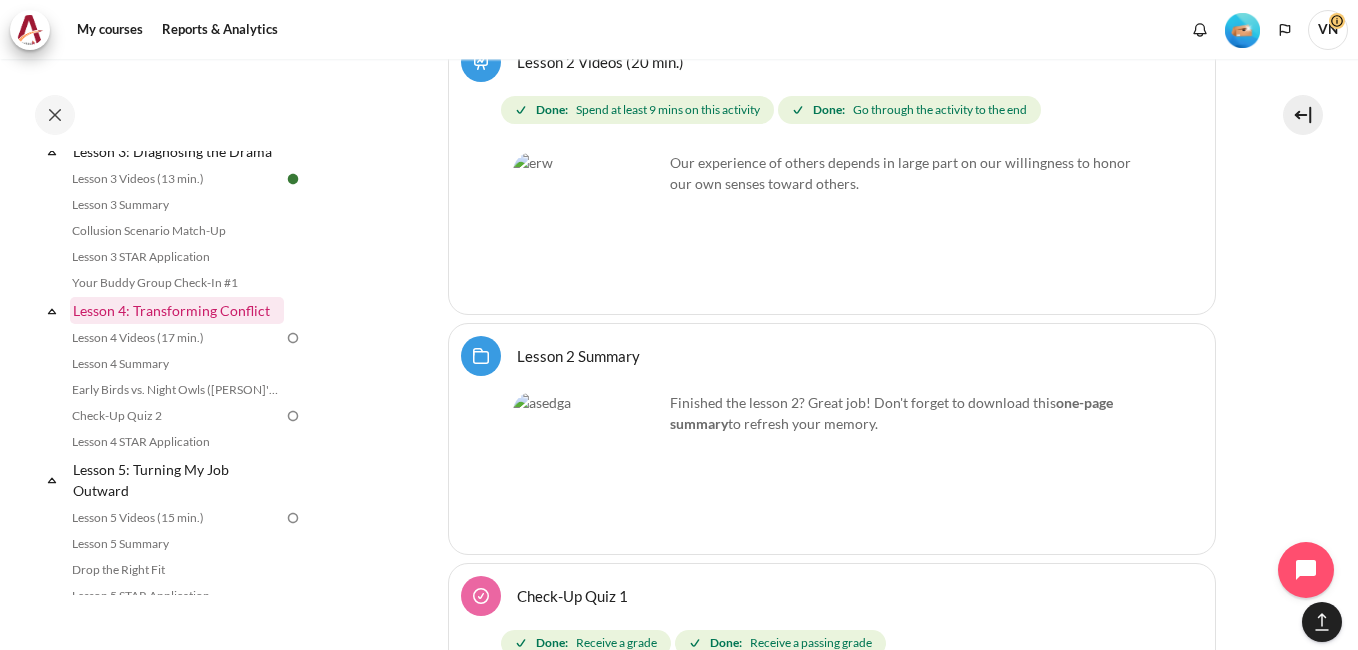 scroll, scrollTop: 693, scrollLeft: 0, axis: vertical 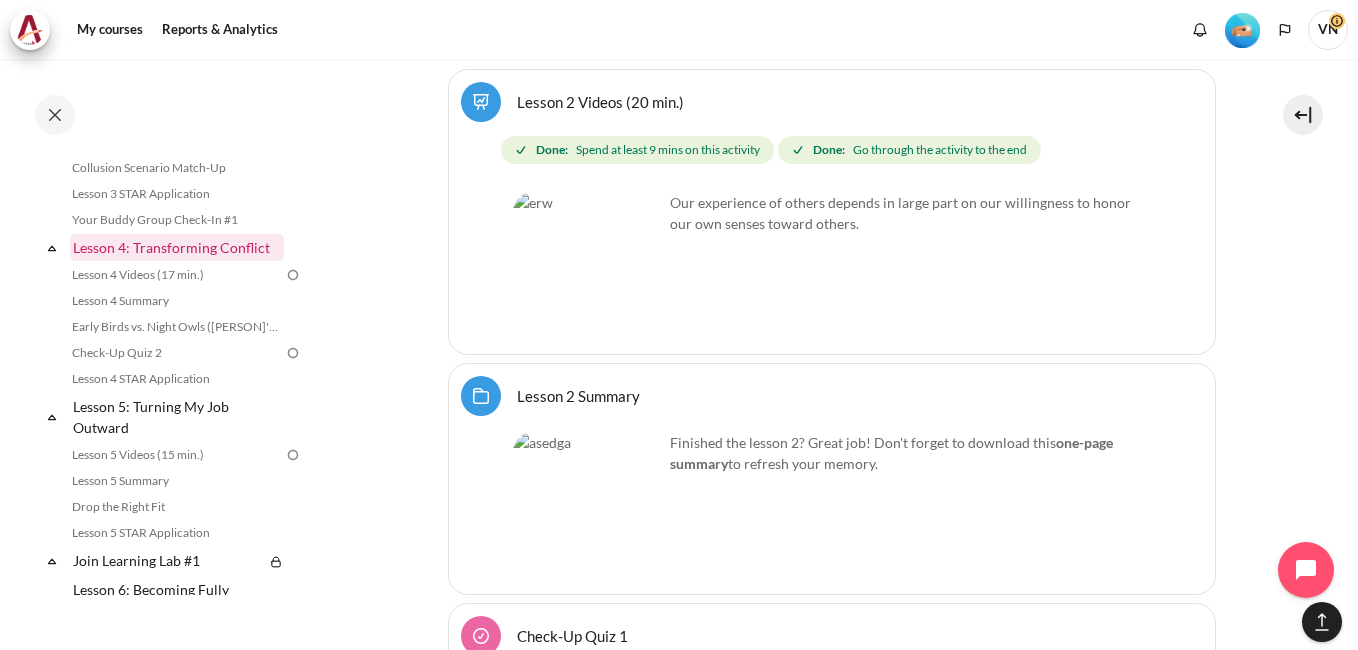 click on "Lesson 4: Transforming Conflict" at bounding box center [177, 247] 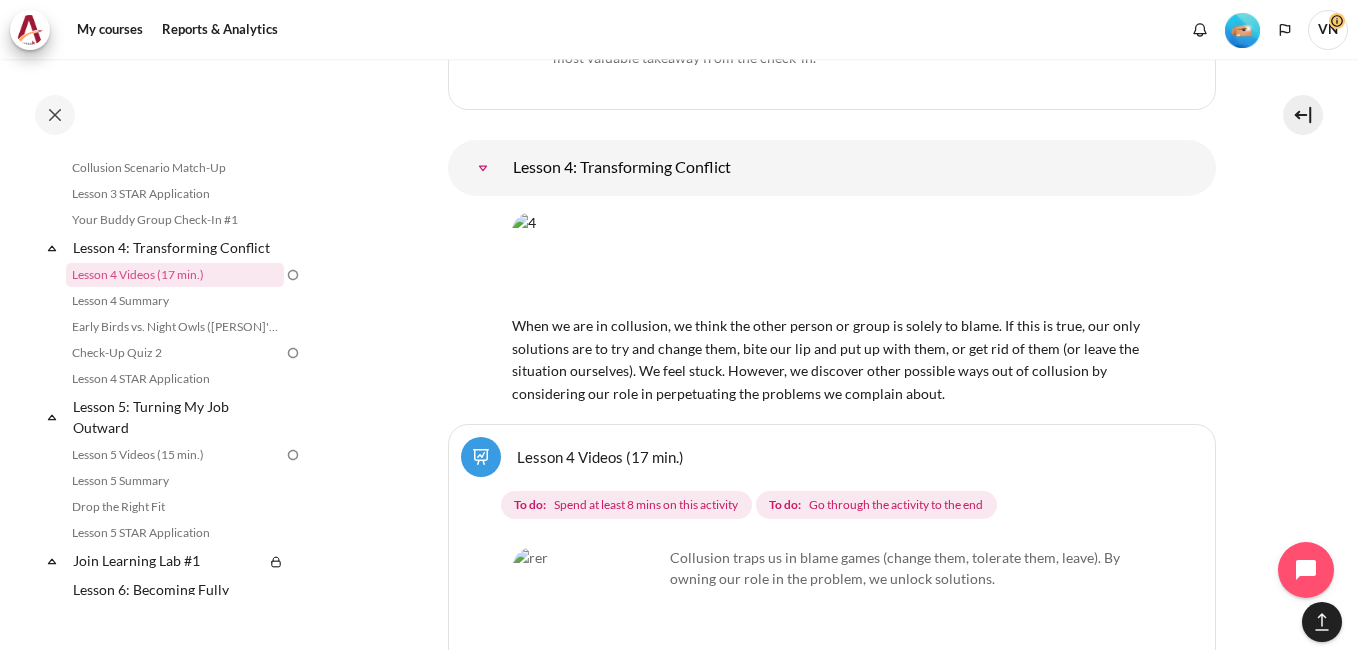 scroll, scrollTop: 9246, scrollLeft: 0, axis: vertical 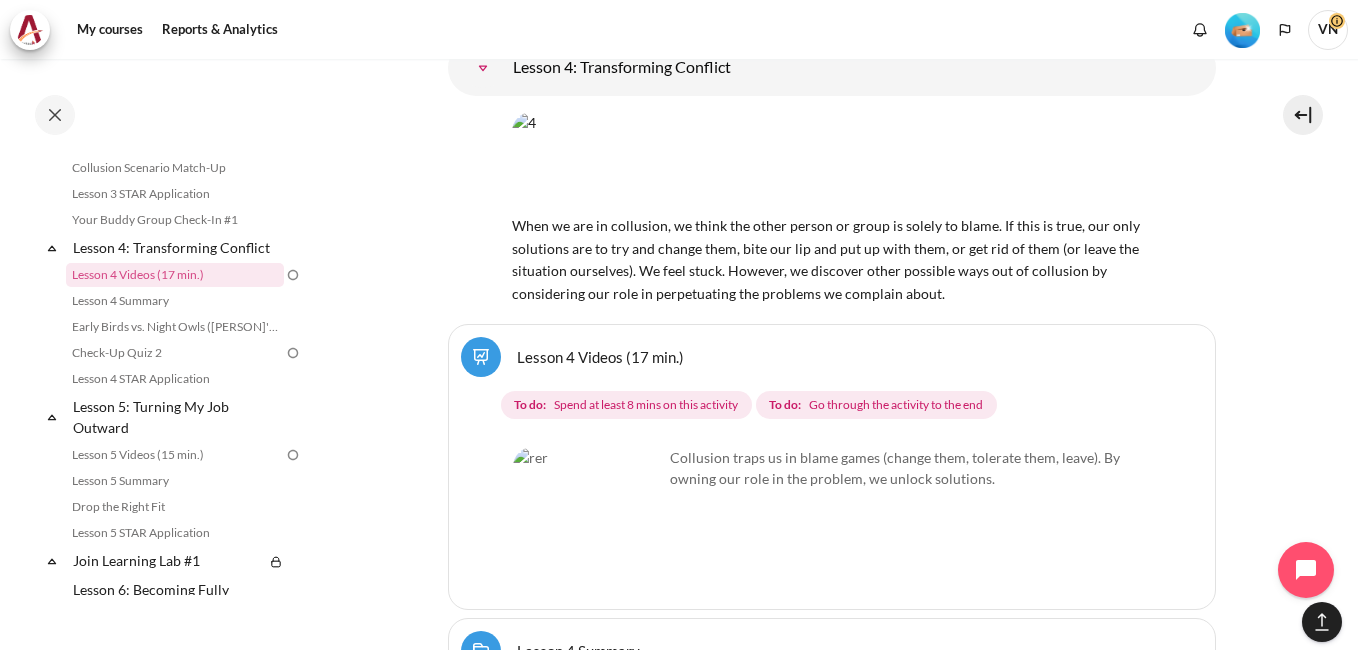 click on "Lesson 4 Videos (17 min.)" at bounding box center (600, 356) 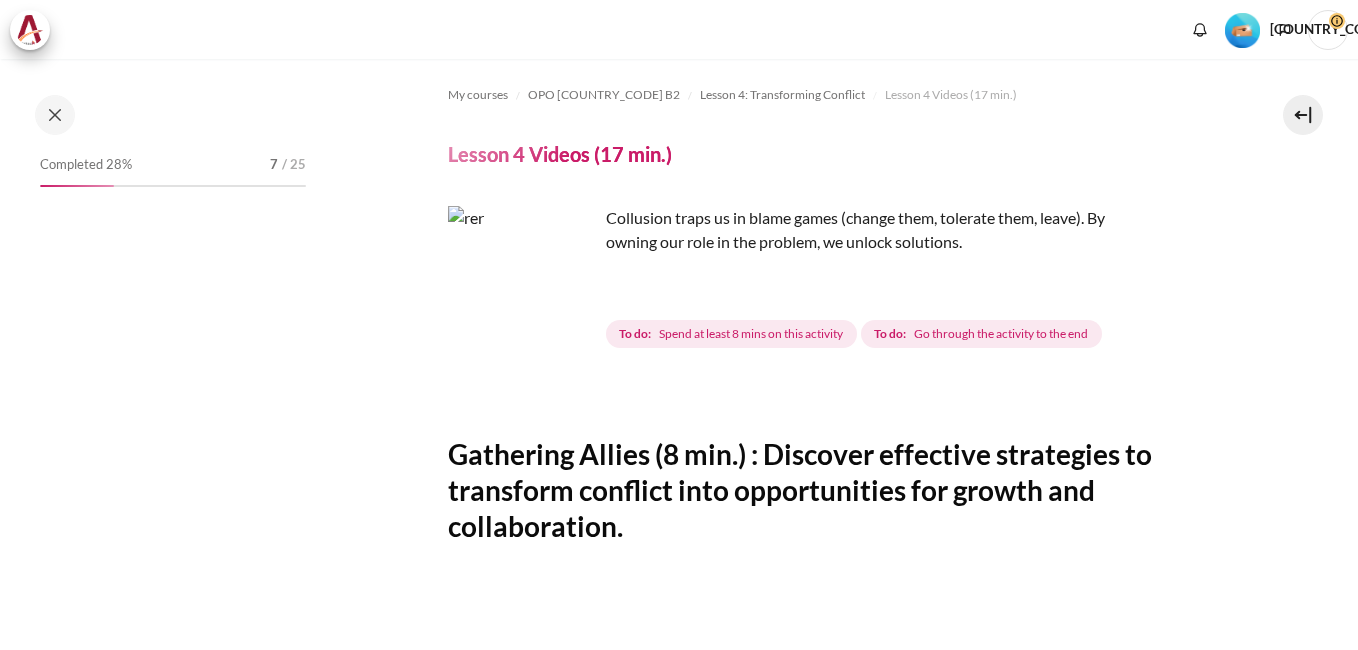 scroll, scrollTop: 0, scrollLeft: 0, axis: both 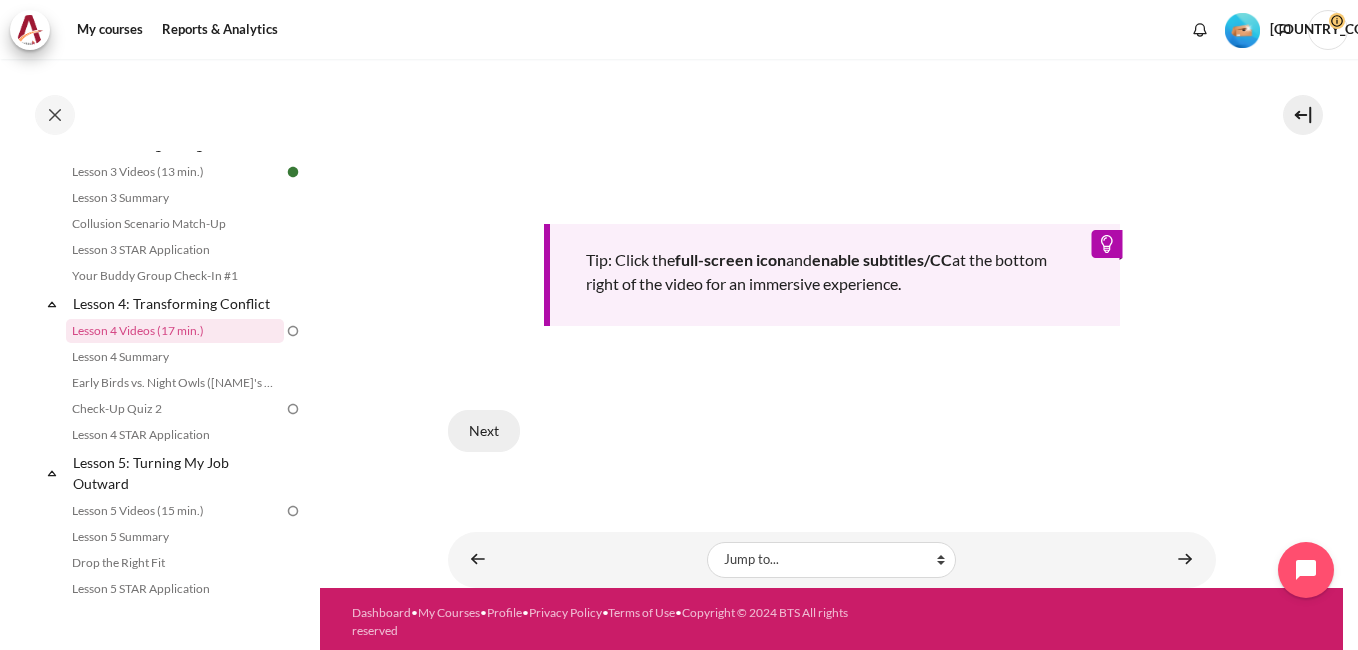 click on "Next" at bounding box center [484, 431] 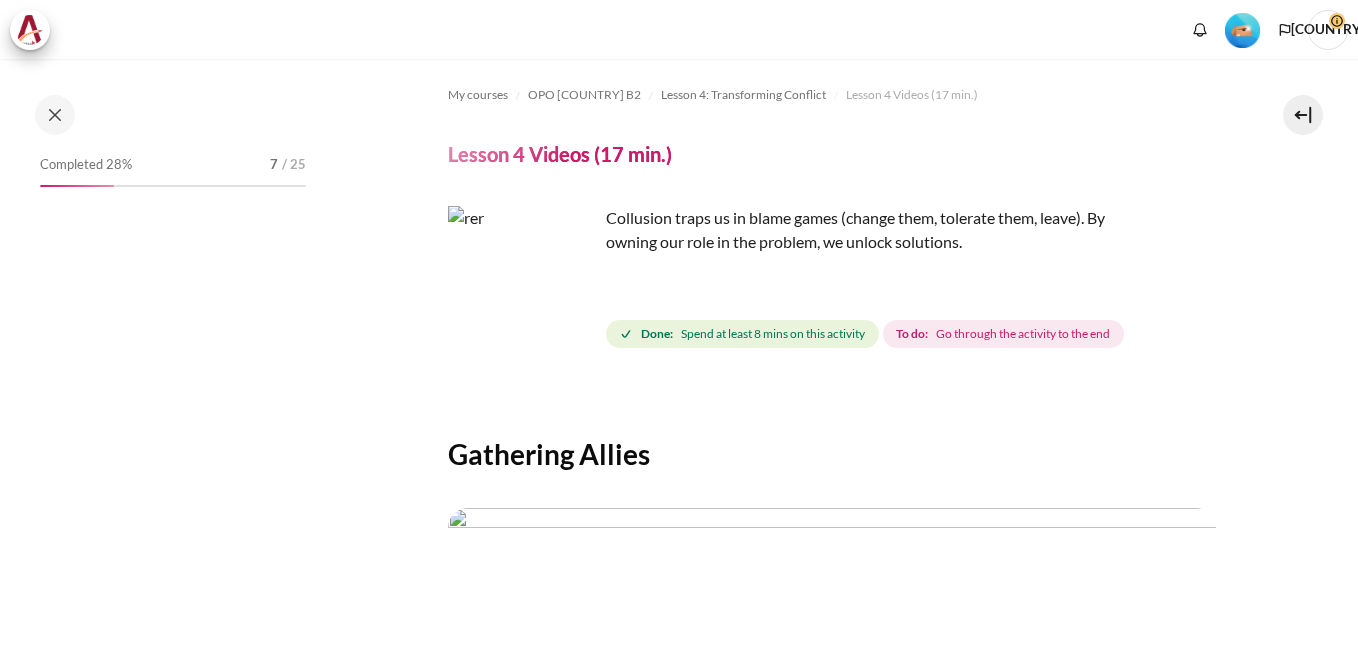 scroll, scrollTop: 0, scrollLeft: 0, axis: both 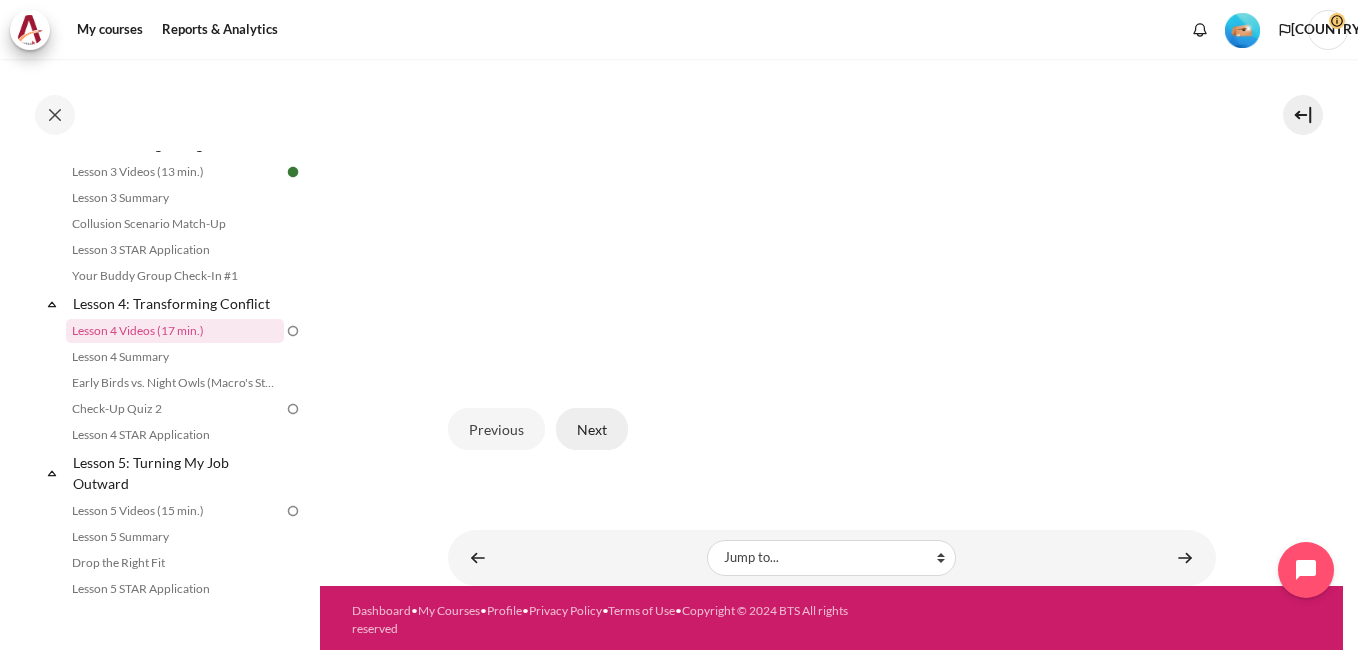 click on "Next" at bounding box center (592, 429) 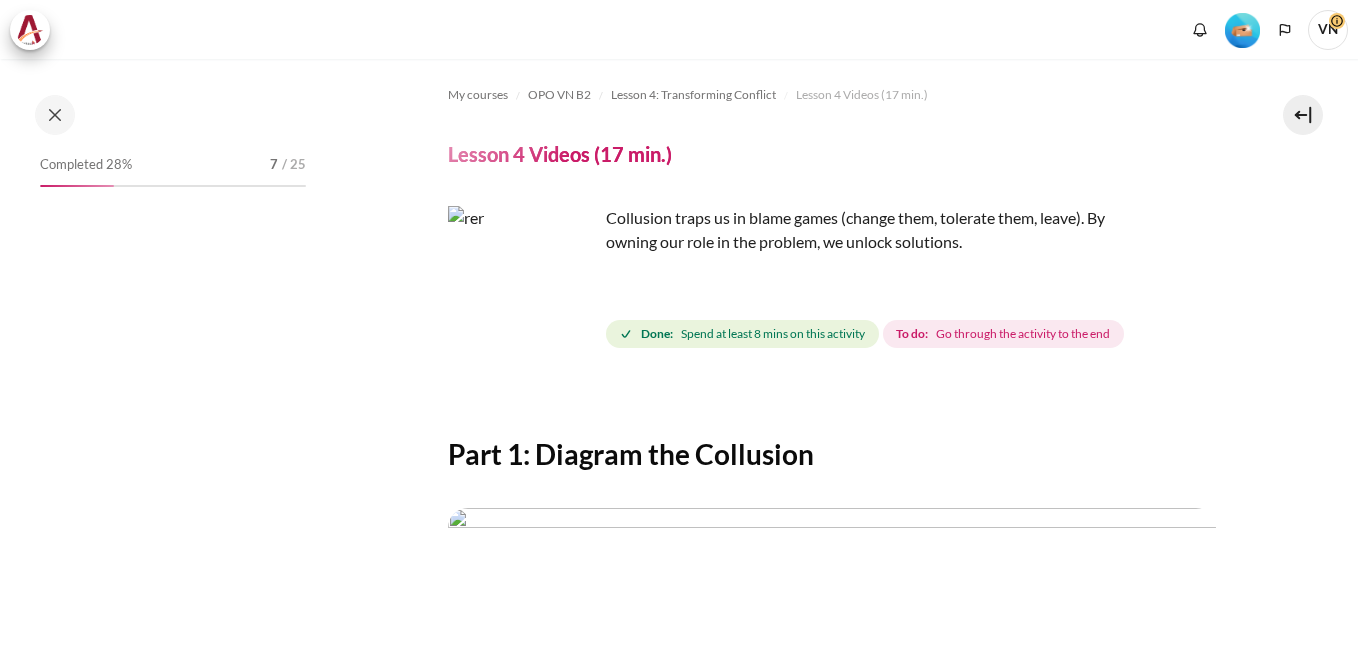 scroll, scrollTop: 0, scrollLeft: 0, axis: both 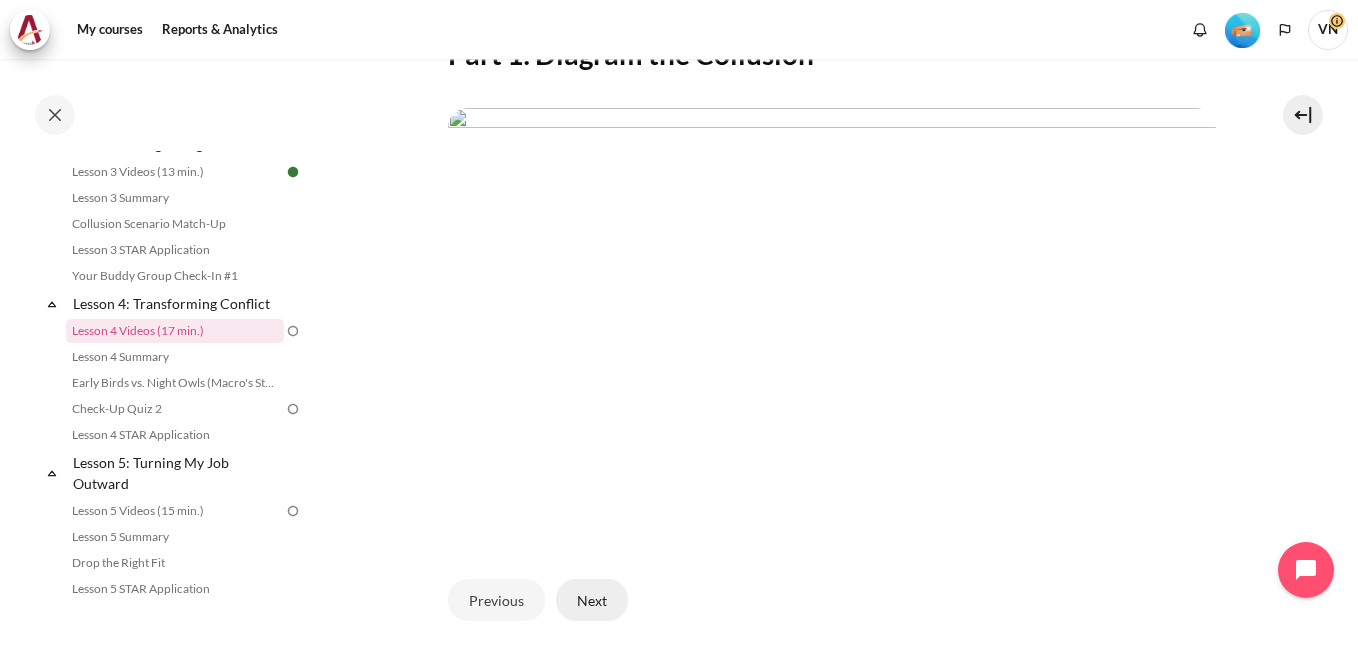 click on "Next" at bounding box center [592, 600] 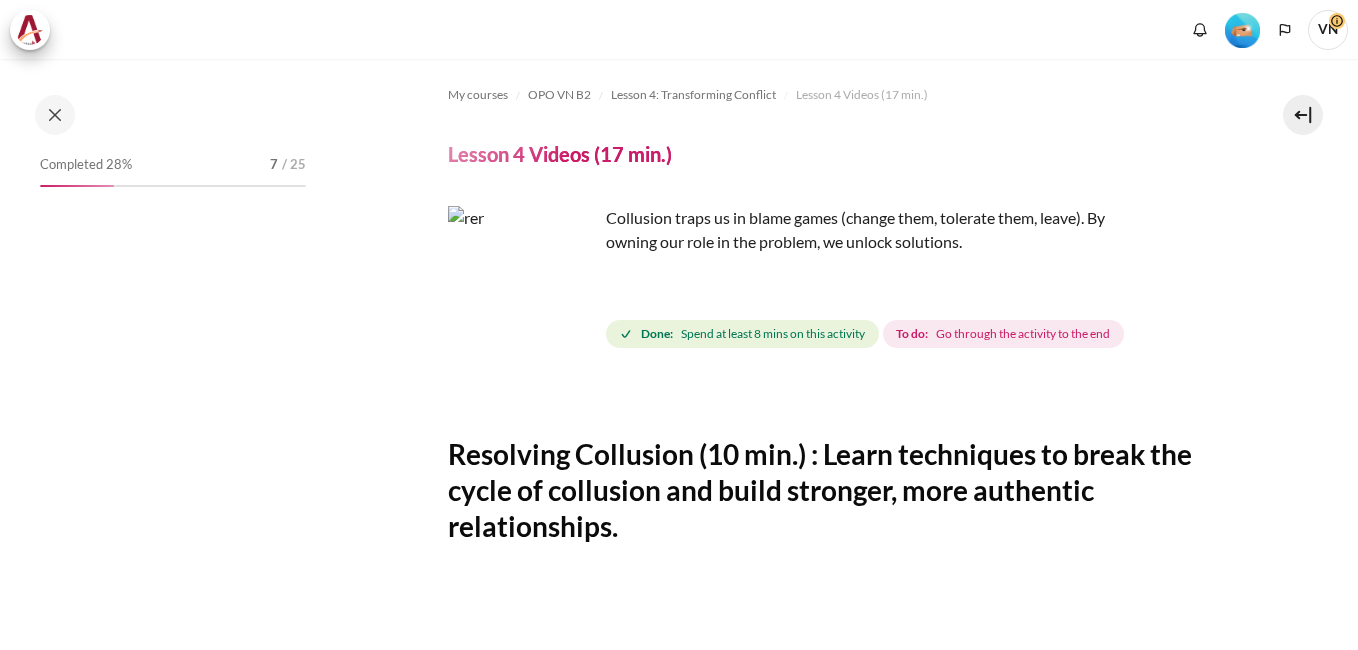 scroll, scrollTop: 0, scrollLeft: 0, axis: both 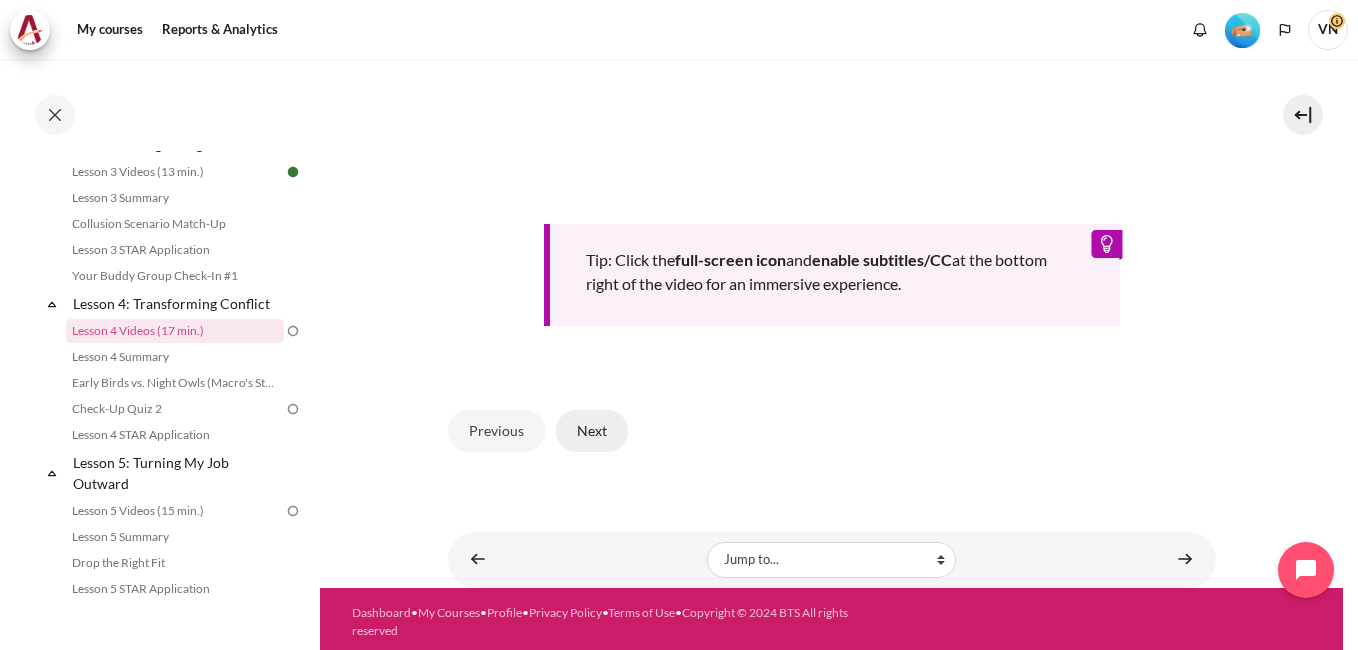 click on "Next" at bounding box center [592, 431] 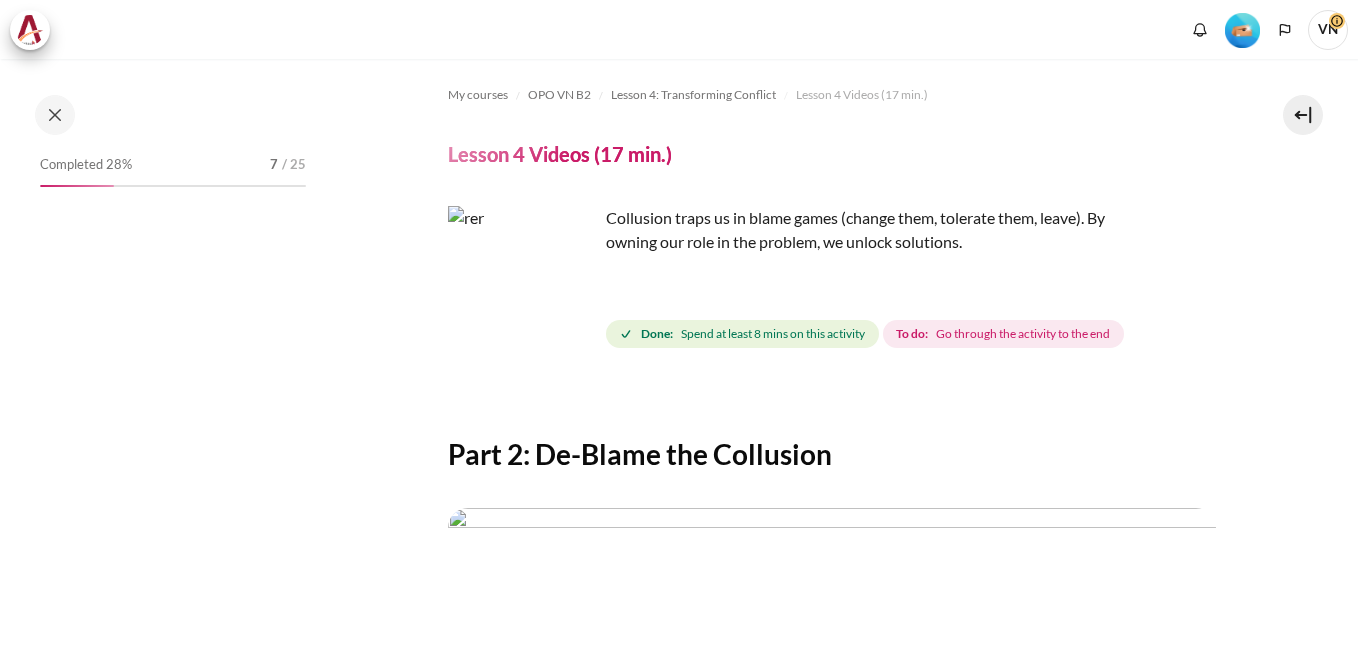scroll, scrollTop: 0, scrollLeft: 0, axis: both 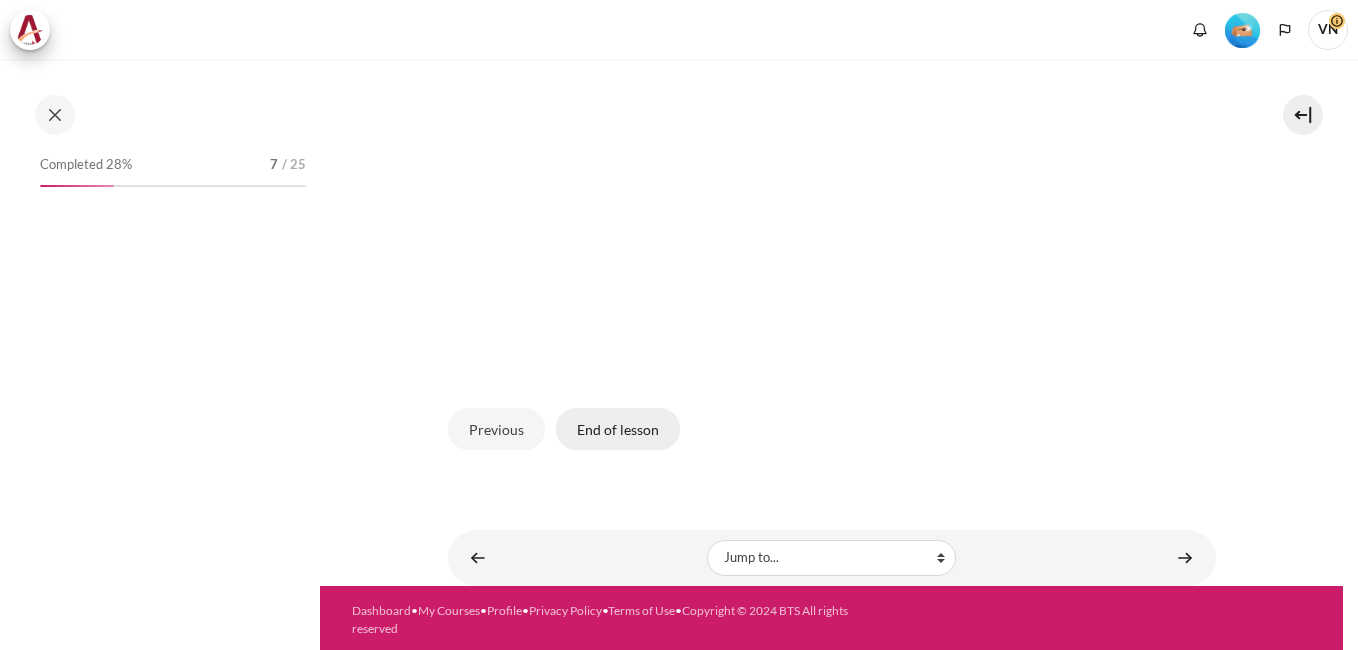 click on "End of lesson" at bounding box center [618, 429] 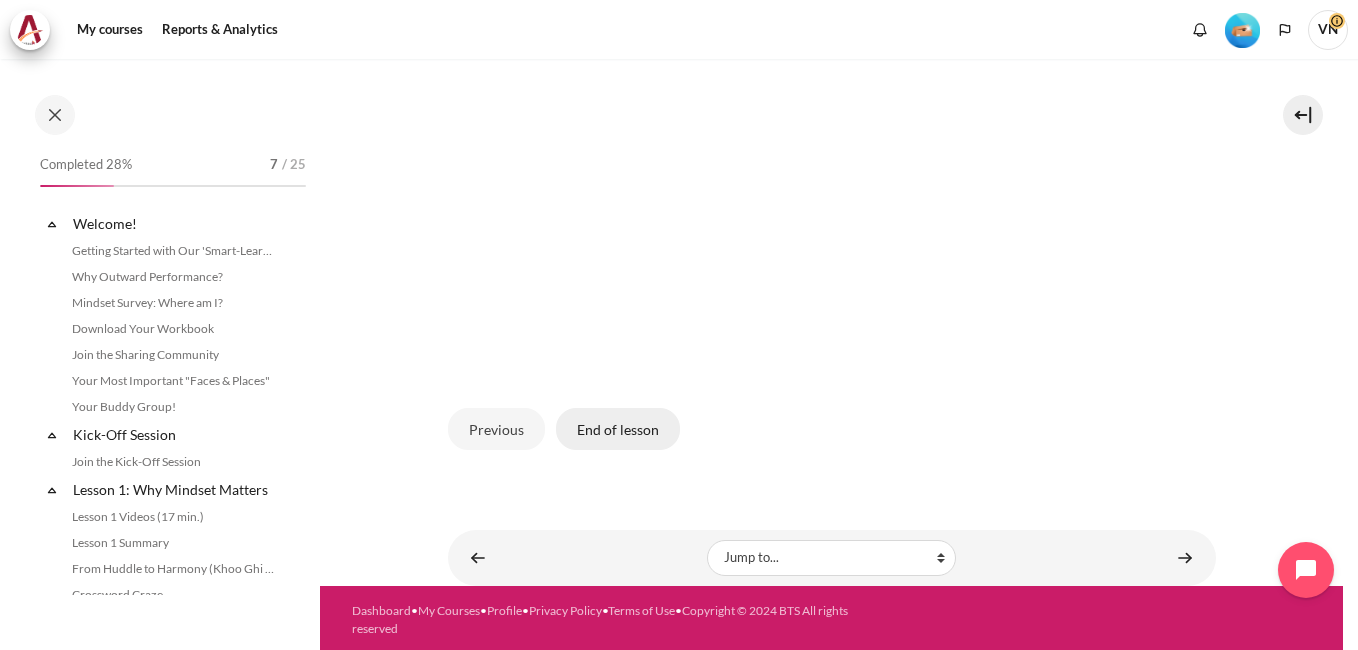 scroll, scrollTop: 637, scrollLeft: 0, axis: vertical 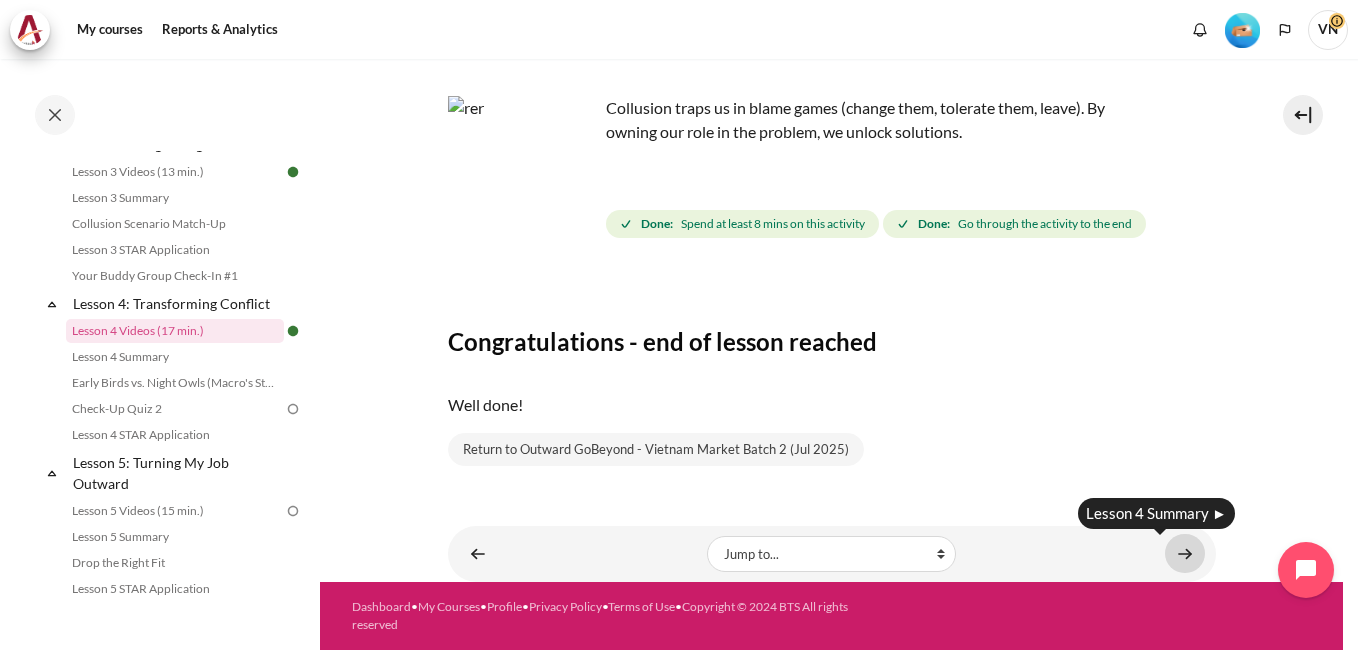 click at bounding box center (1185, 553) 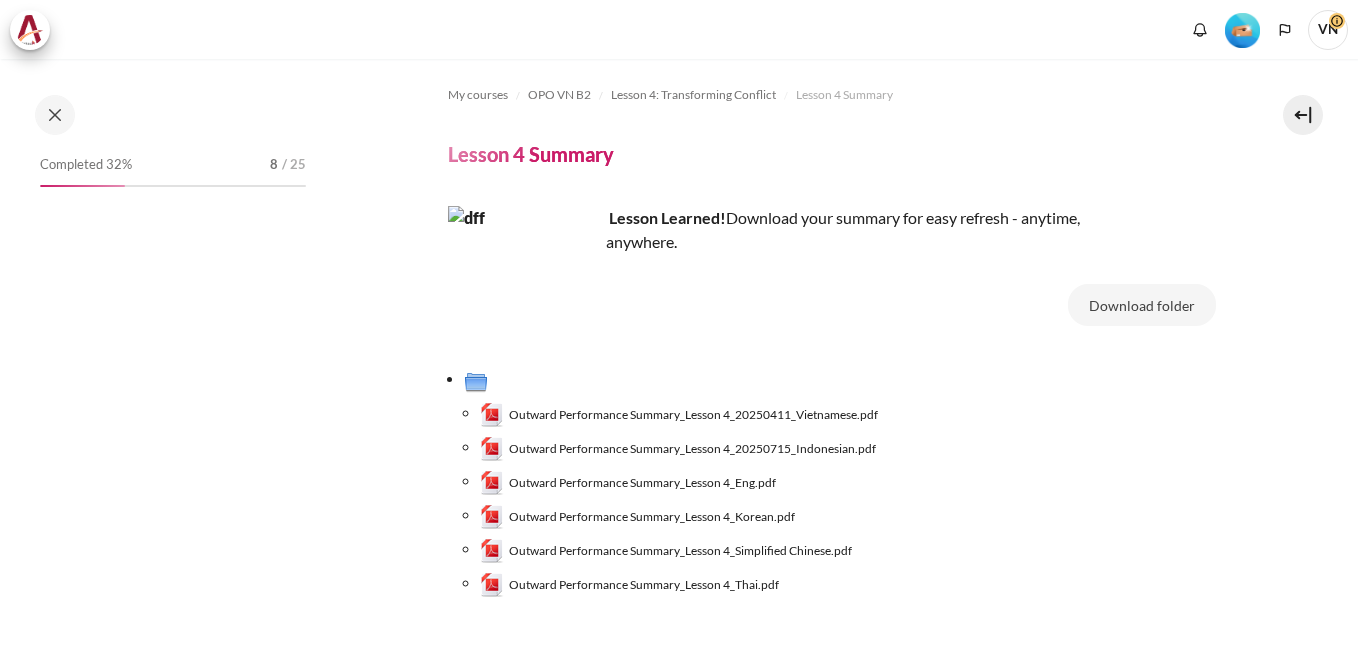 scroll, scrollTop: 0, scrollLeft: 0, axis: both 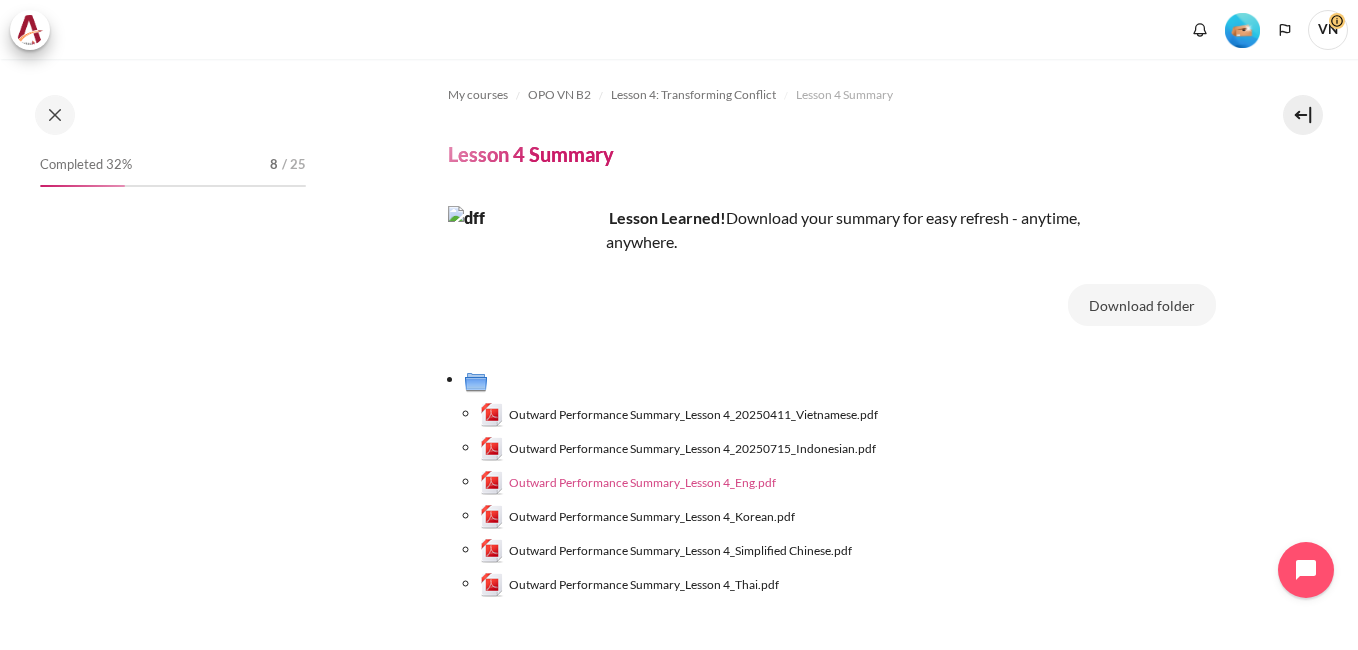 click on "Outward Performance Summary_Lesson 4_Eng.pdf" at bounding box center (642, 483) 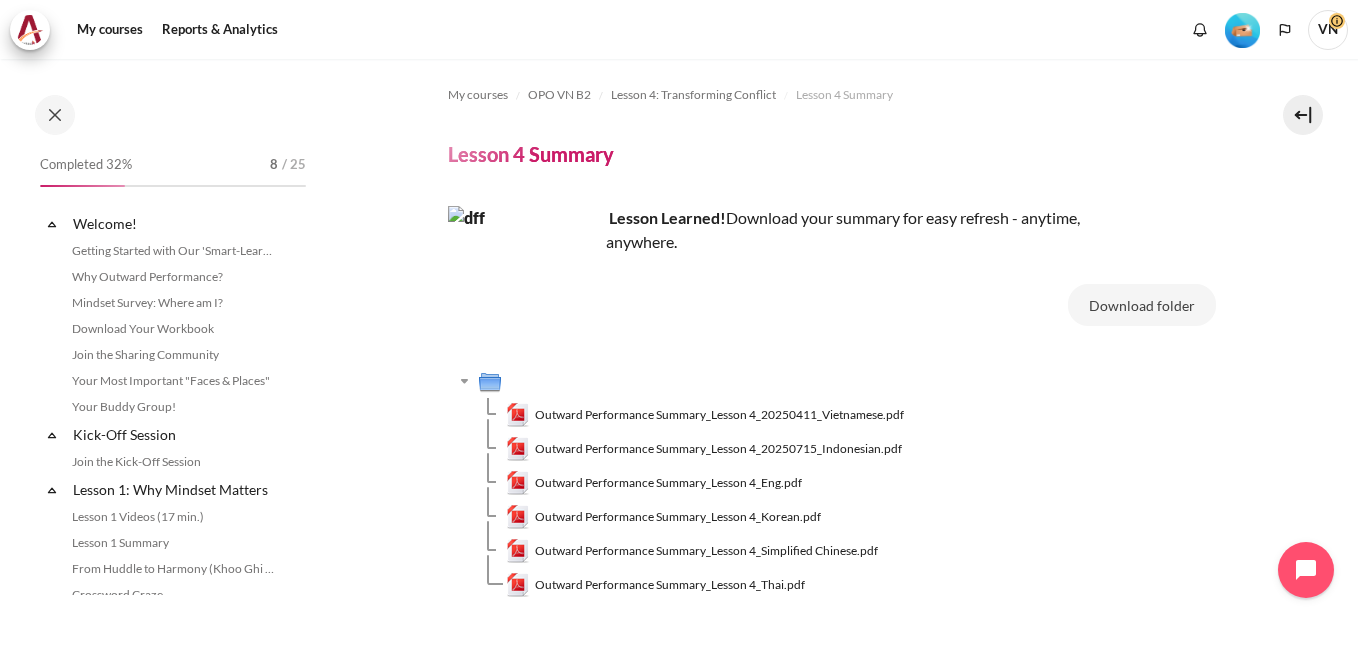 scroll, scrollTop: 663, scrollLeft: 0, axis: vertical 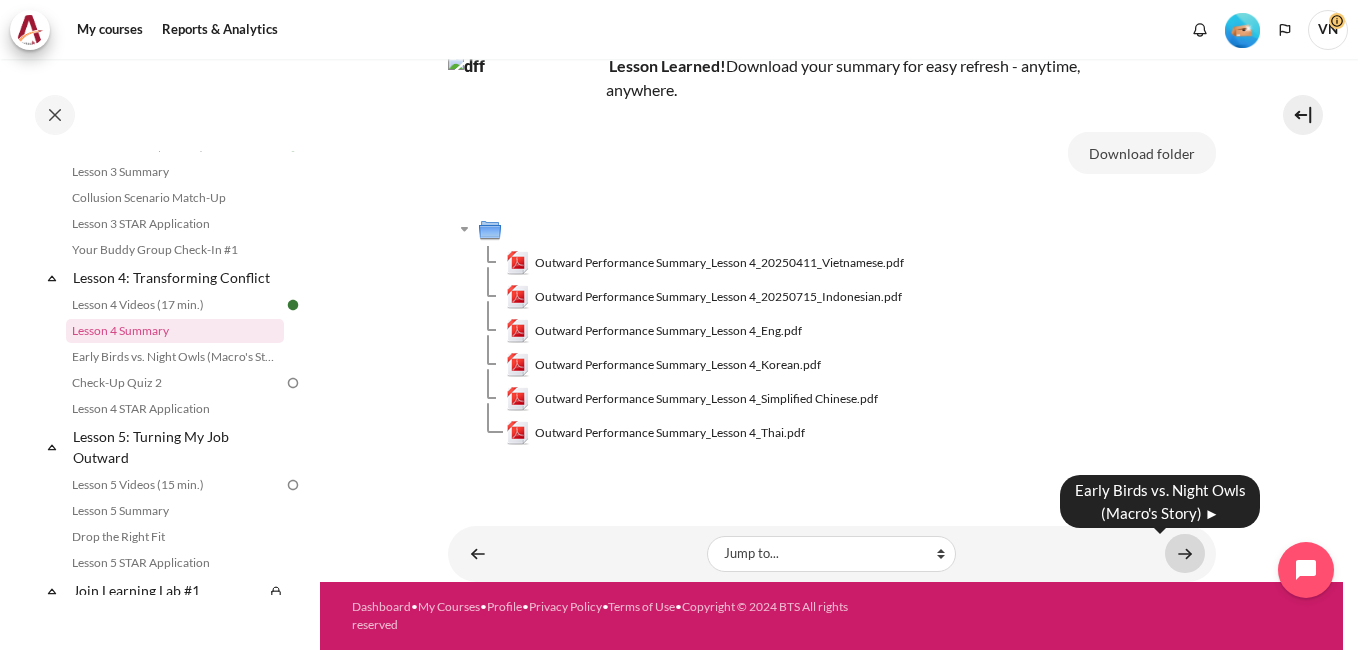 click at bounding box center (1185, 553) 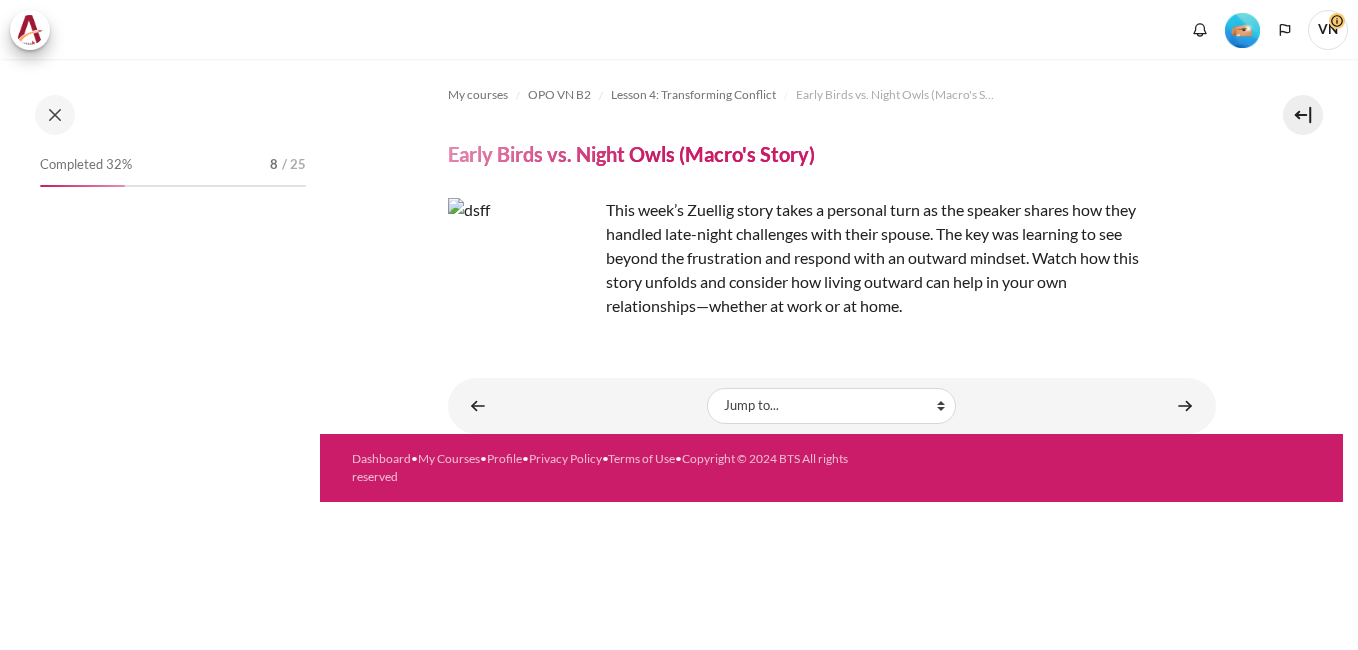 scroll, scrollTop: 0, scrollLeft: 0, axis: both 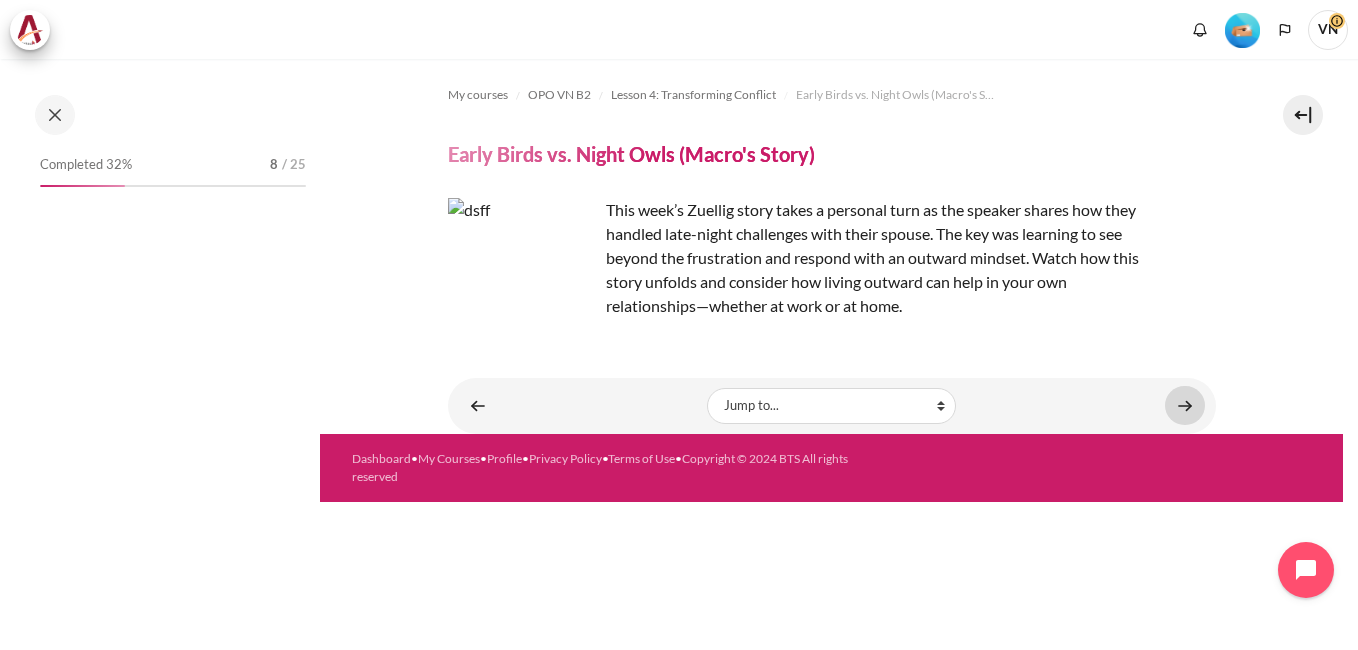 click at bounding box center (1185, 405) 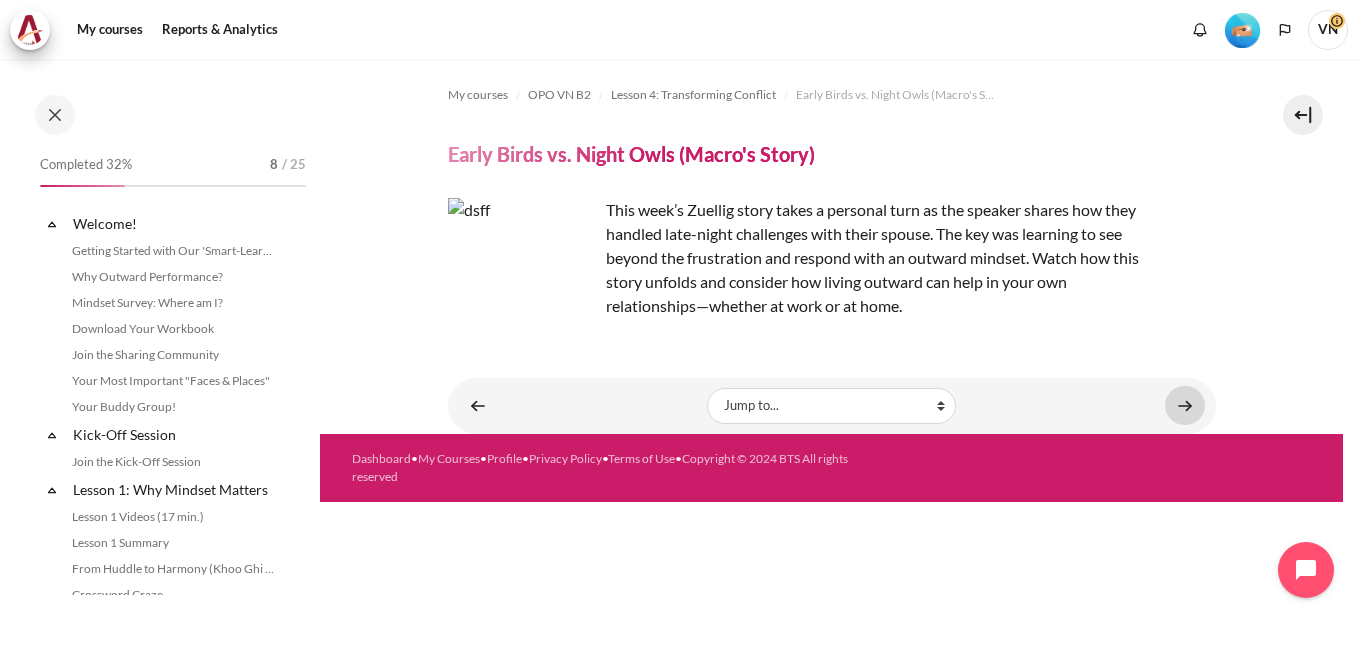 scroll, scrollTop: 689, scrollLeft: 0, axis: vertical 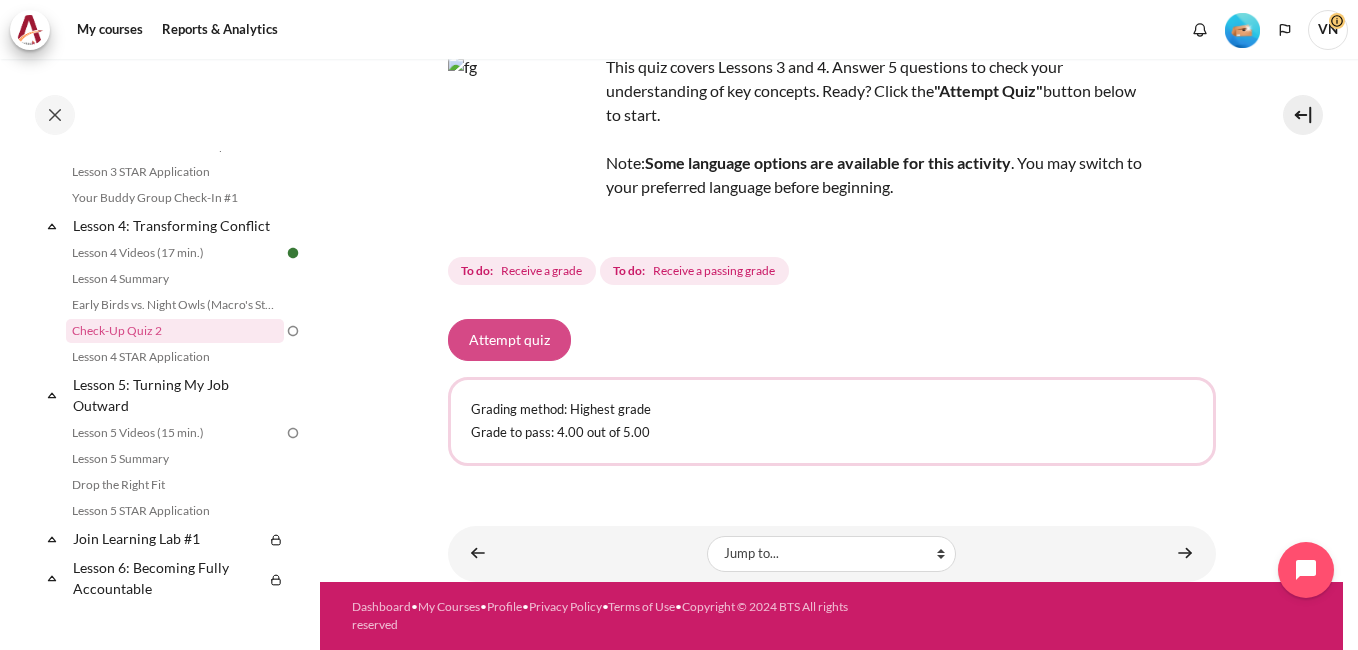 click on "Attempt quiz" at bounding box center [509, 340] 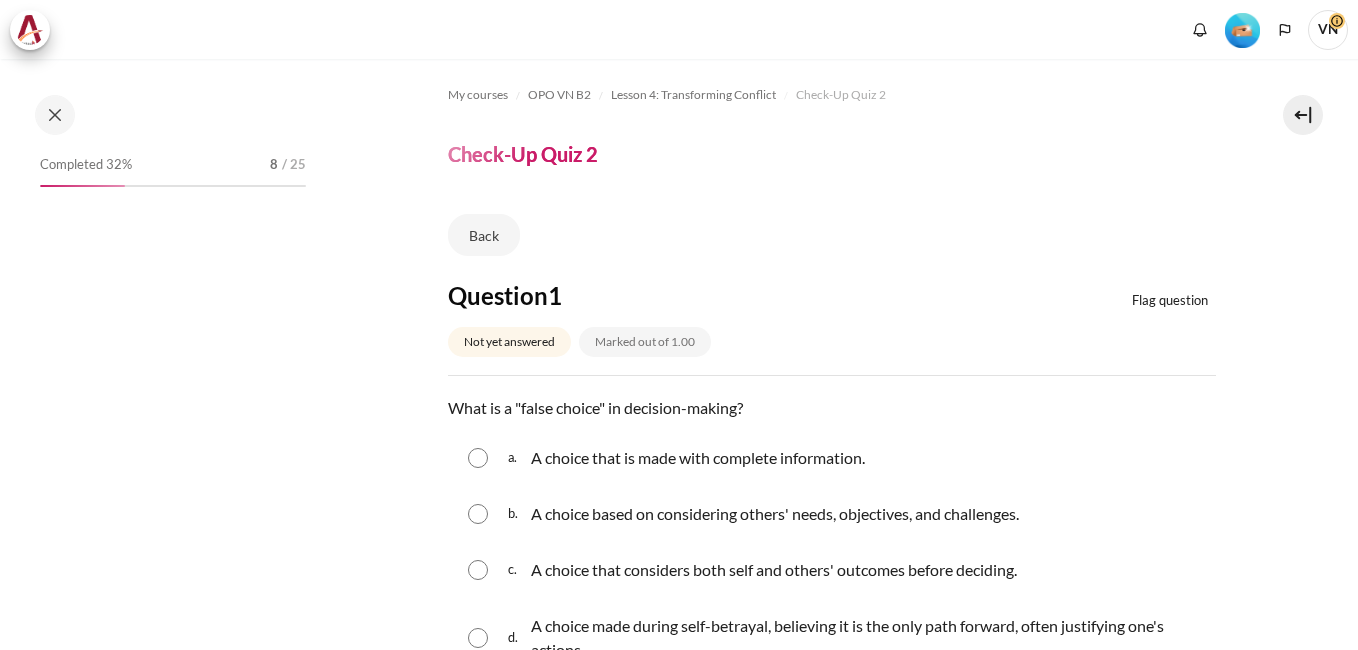scroll, scrollTop: 0, scrollLeft: 0, axis: both 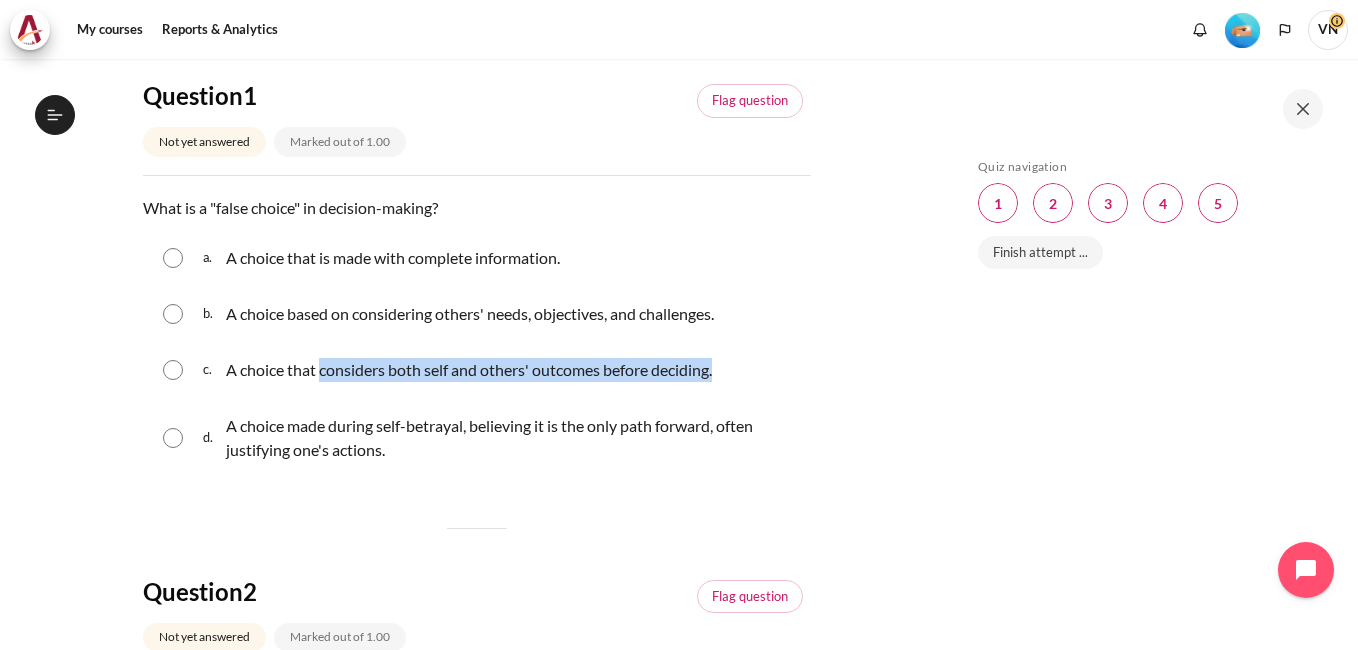 drag, startPoint x: 321, startPoint y: 375, endPoint x: 840, endPoint y: 375, distance: 519 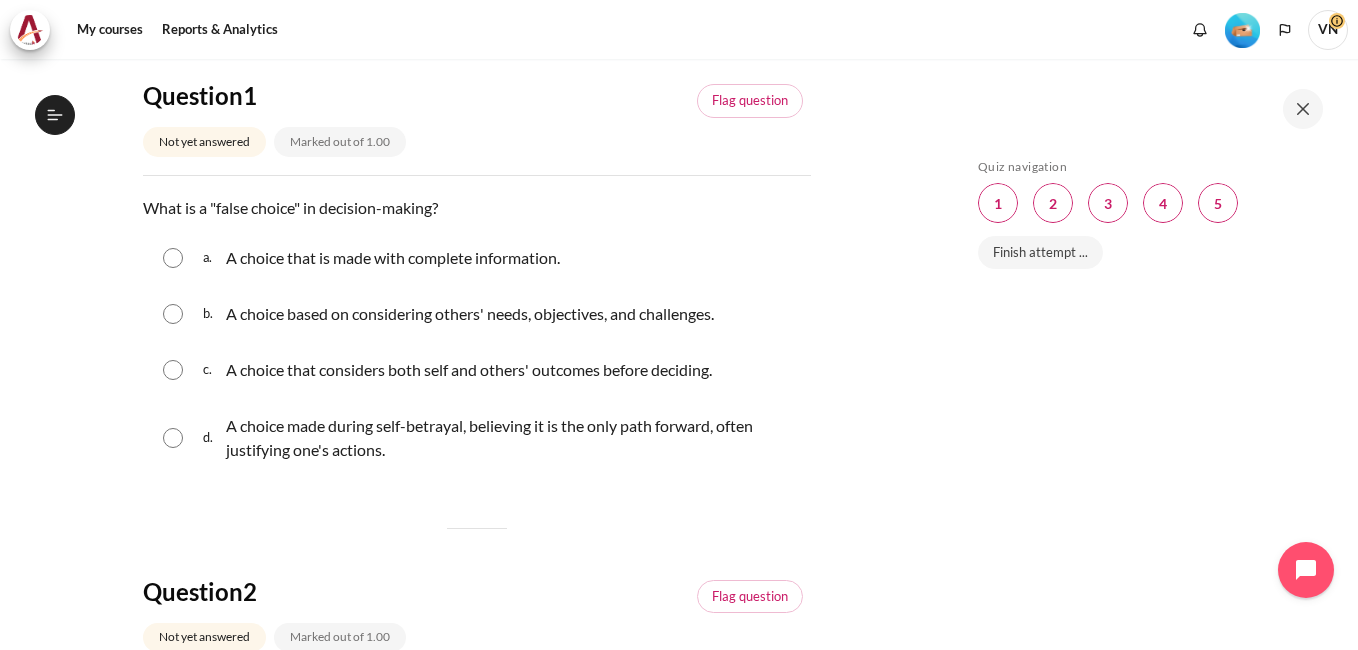 click at bounding box center [173, 438] 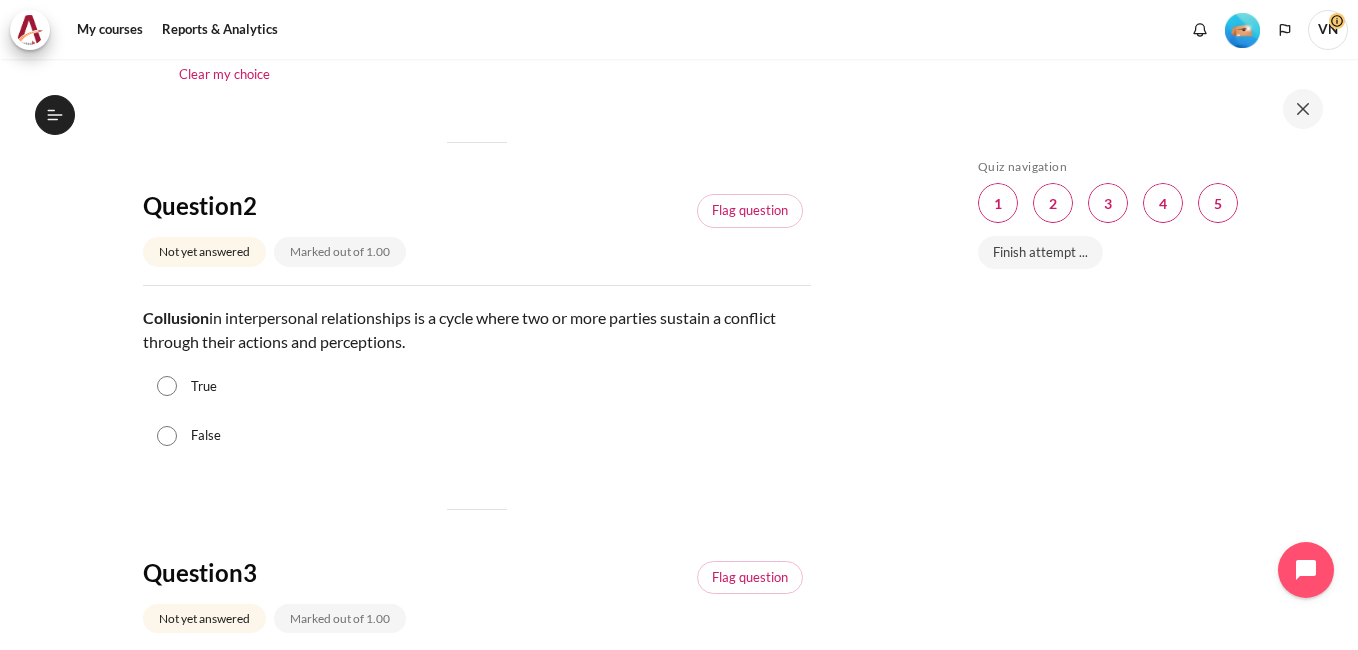 scroll, scrollTop: 700, scrollLeft: 0, axis: vertical 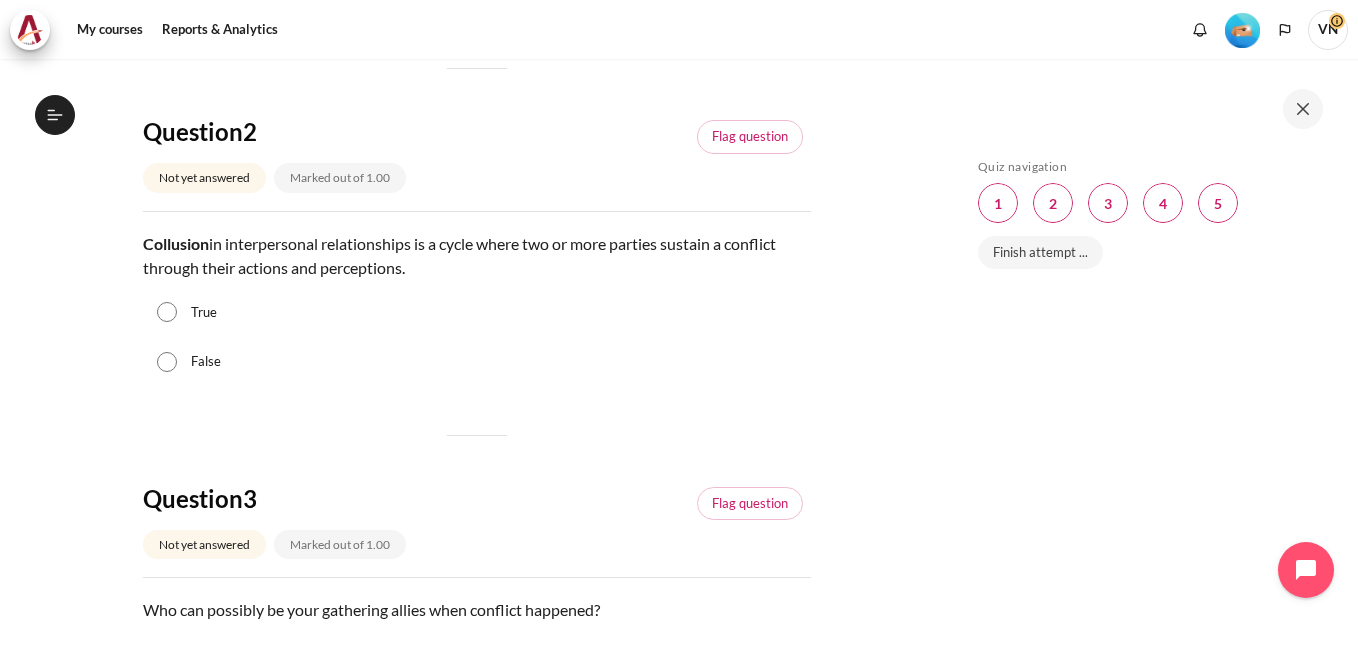 click on "Collusion  in interpersonal relationships is a cycle where two or more parties sustain a conflict through their actions and perceptions." at bounding box center (477, 256) 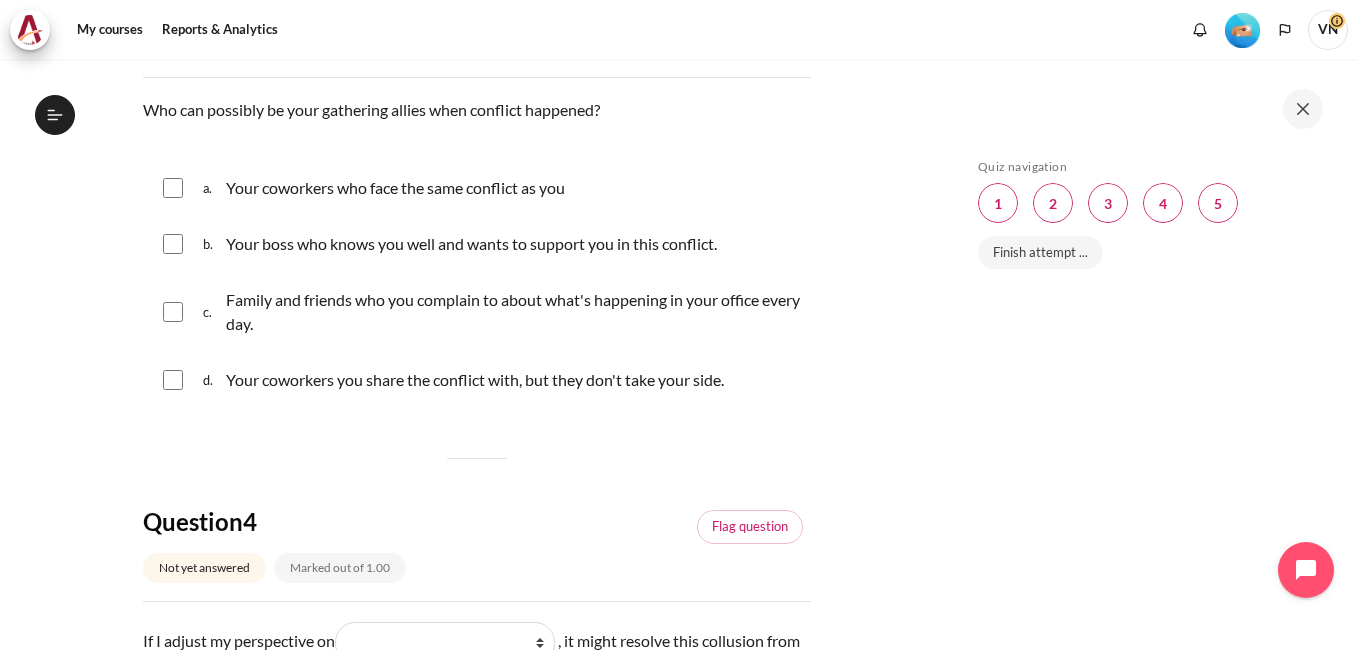 scroll, scrollTop: 1100, scrollLeft: 0, axis: vertical 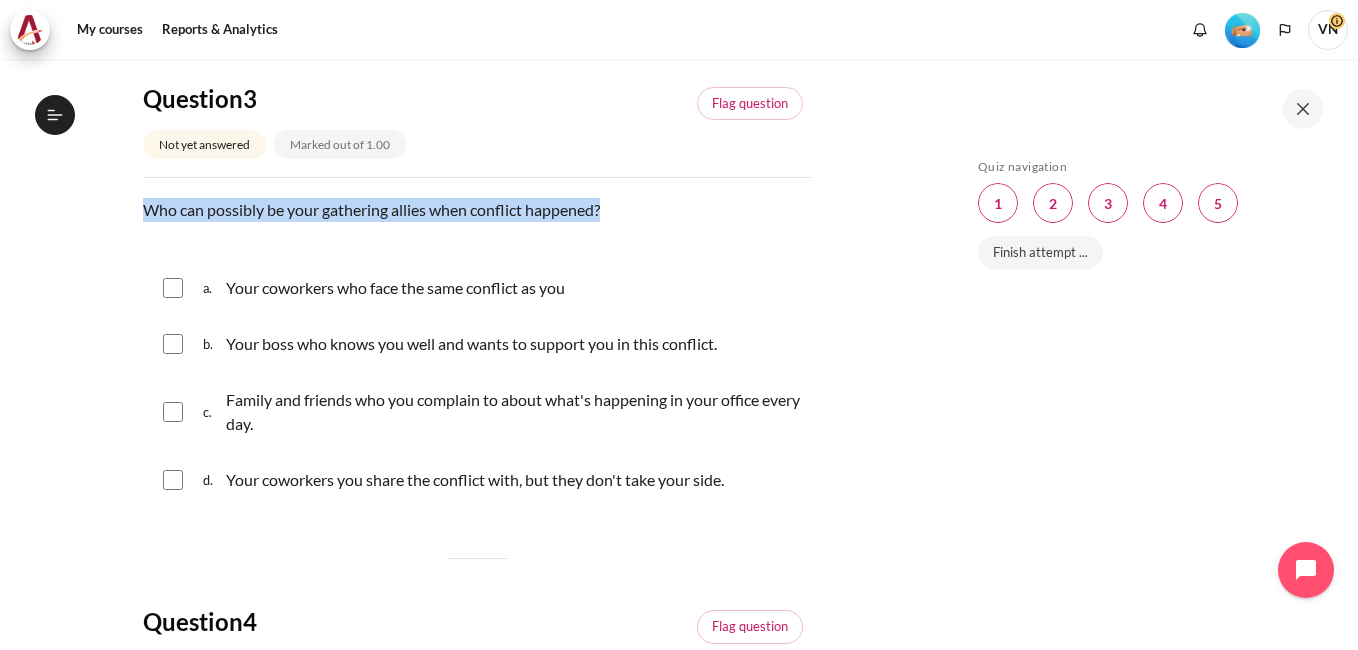 drag, startPoint x: 141, startPoint y: 208, endPoint x: 714, endPoint y: 214, distance: 573.03143 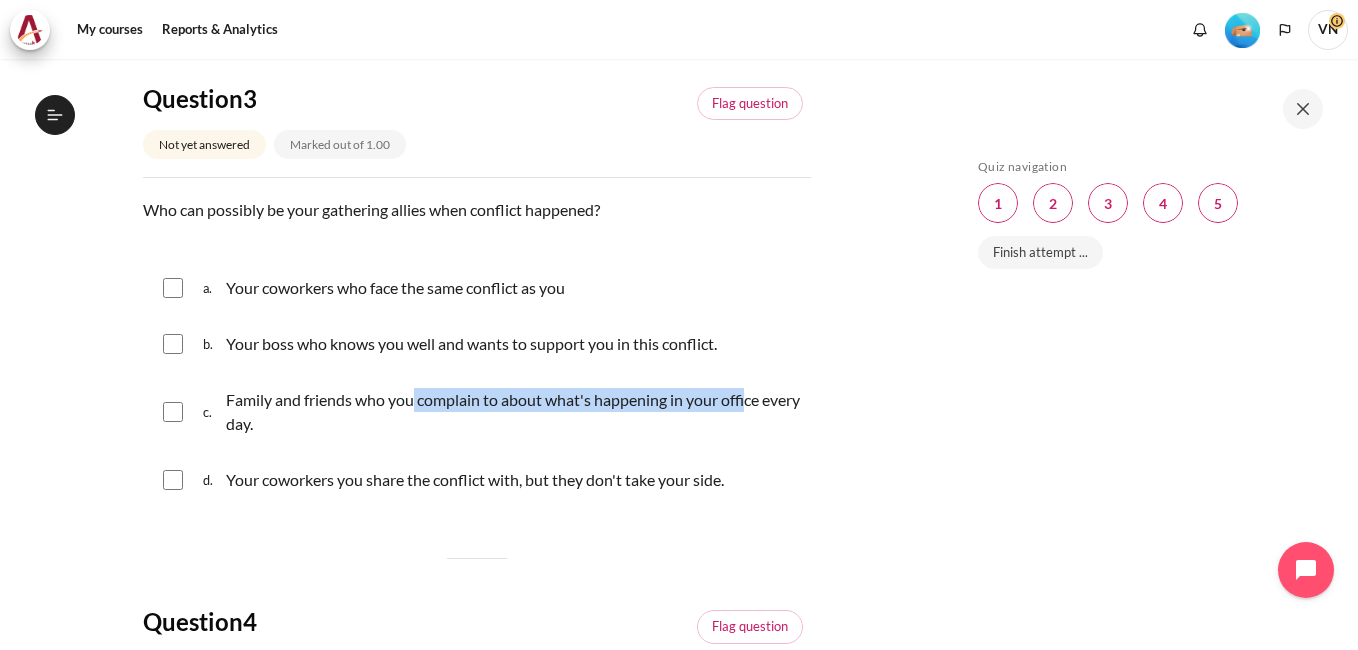 drag, startPoint x: 418, startPoint y: 395, endPoint x: 760, endPoint y: 412, distance: 342.42224 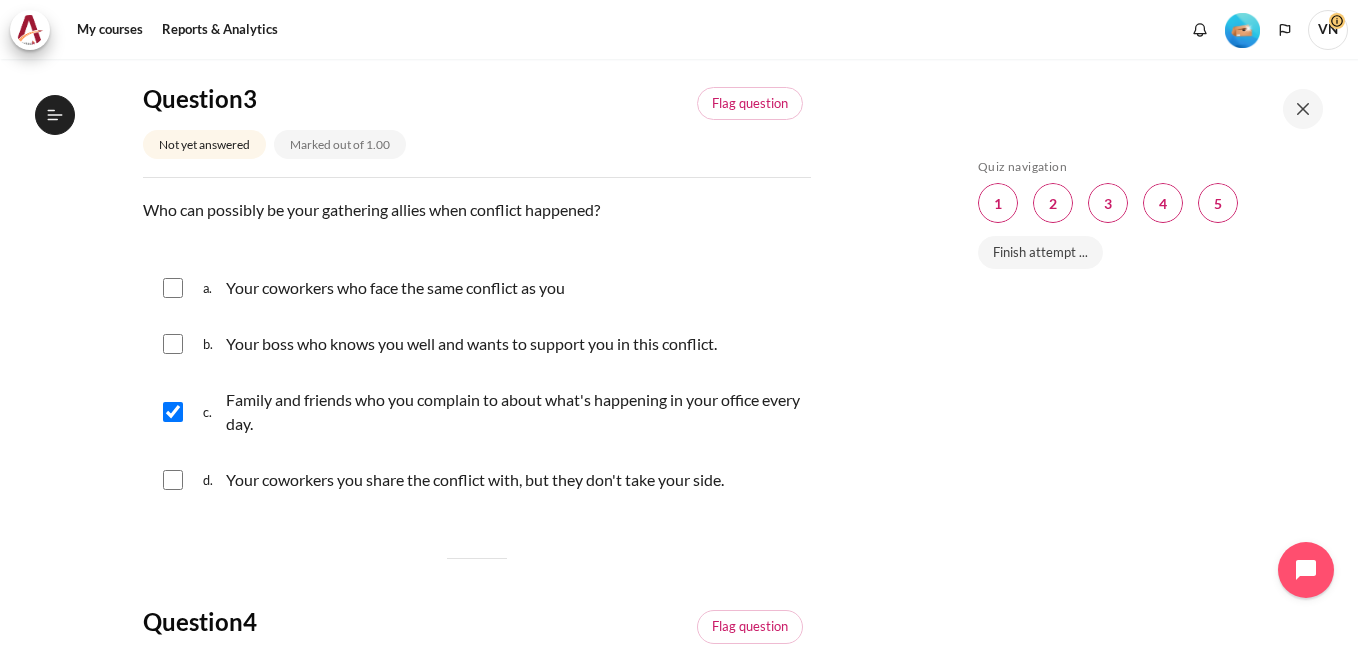 click on "Your boss who knows you well and wants to support you in this conflict." at bounding box center [471, 344] 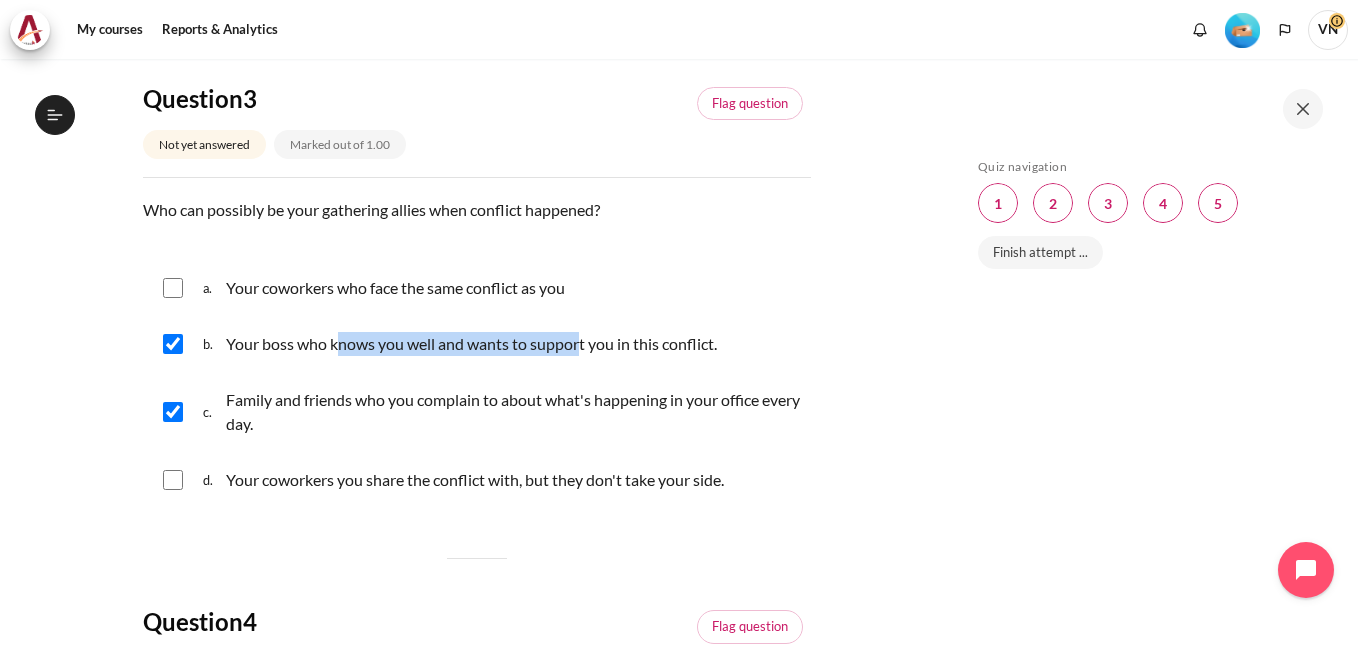 drag, startPoint x: 345, startPoint y: 338, endPoint x: 588, endPoint y: 344, distance: 243.07407 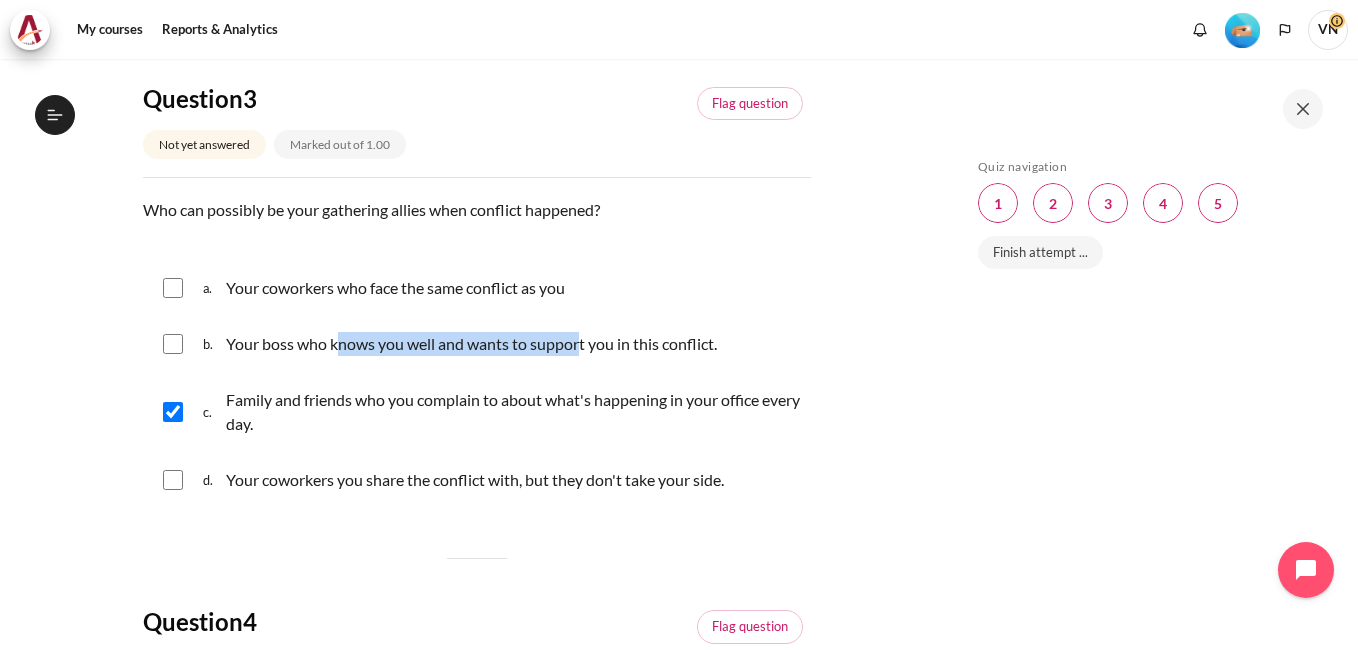 click at bounding box center (173, 344) 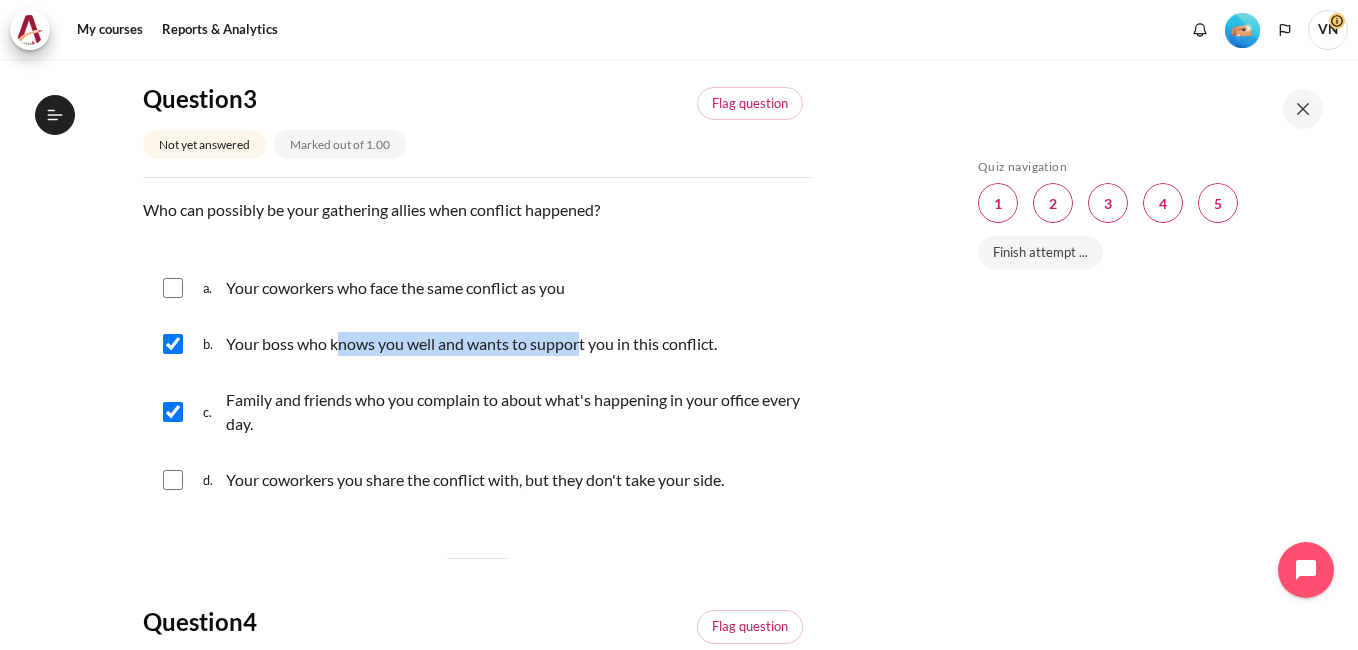 click at bounding box center (173, 480) 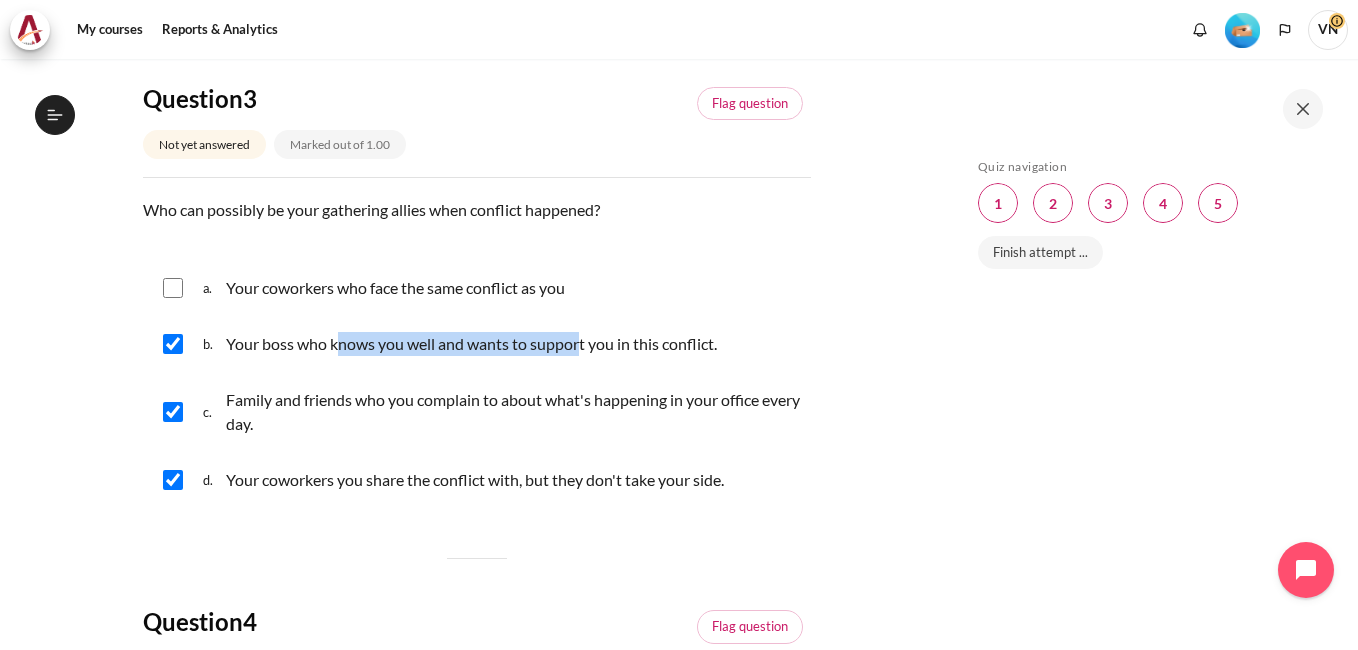 click at bounding box center (173, 288) 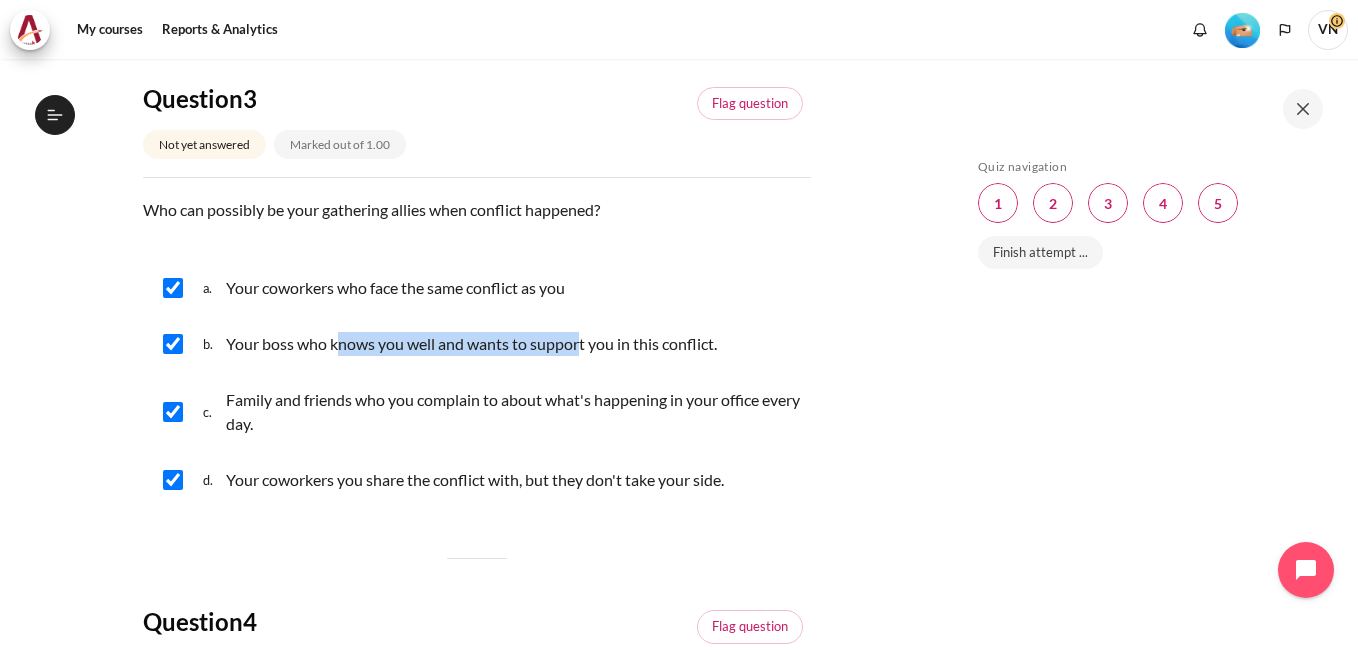 click at bounding box center [173, 480] 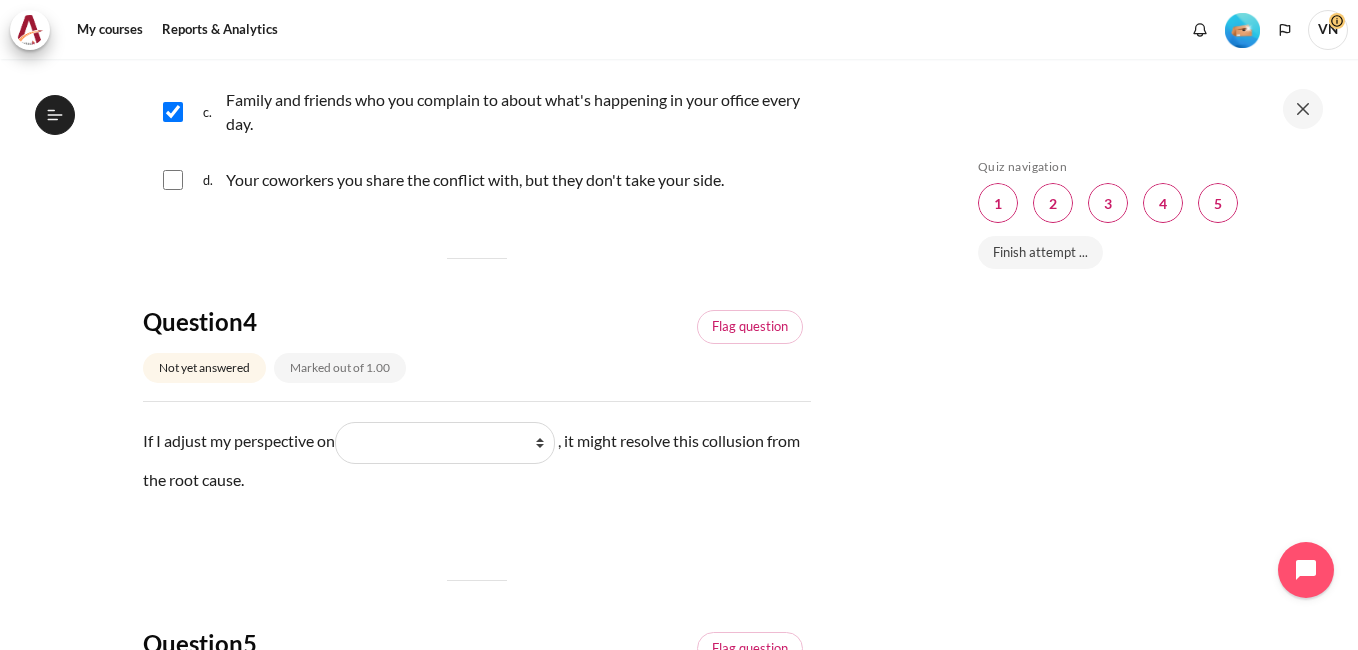 scroll, scrollTop: 1500, scrollLeft: 0, axis: vertical 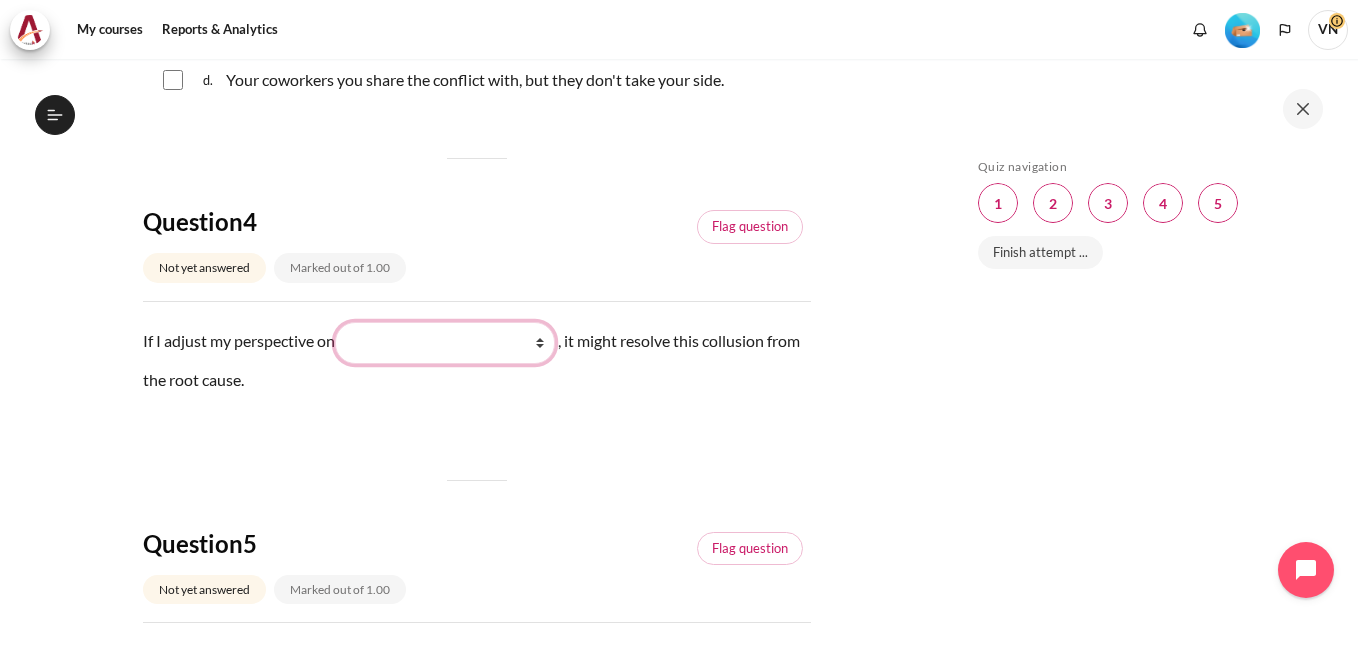 click on "What they do What I see and feel about what they do What I do What they see and feel" at bounding box center (445, 343) 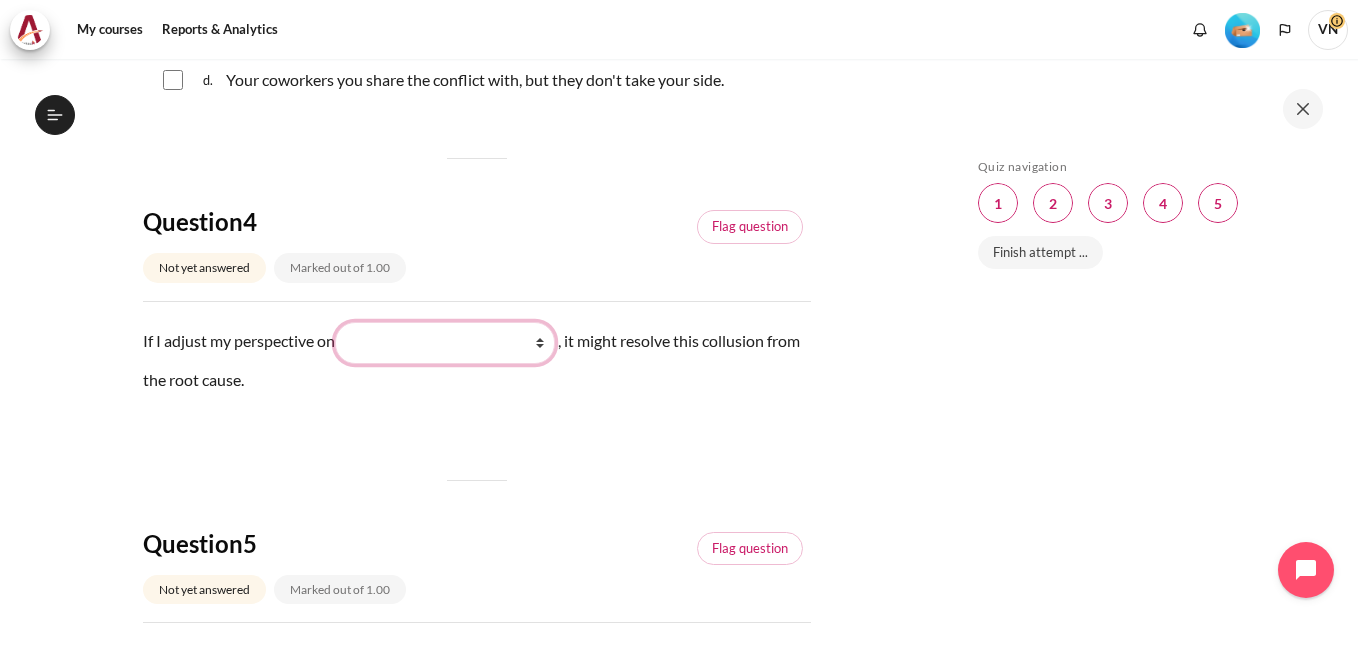 click on "What they do What I see and feel about what they do What I do What they see and feel" at bounding box center (445, 343) 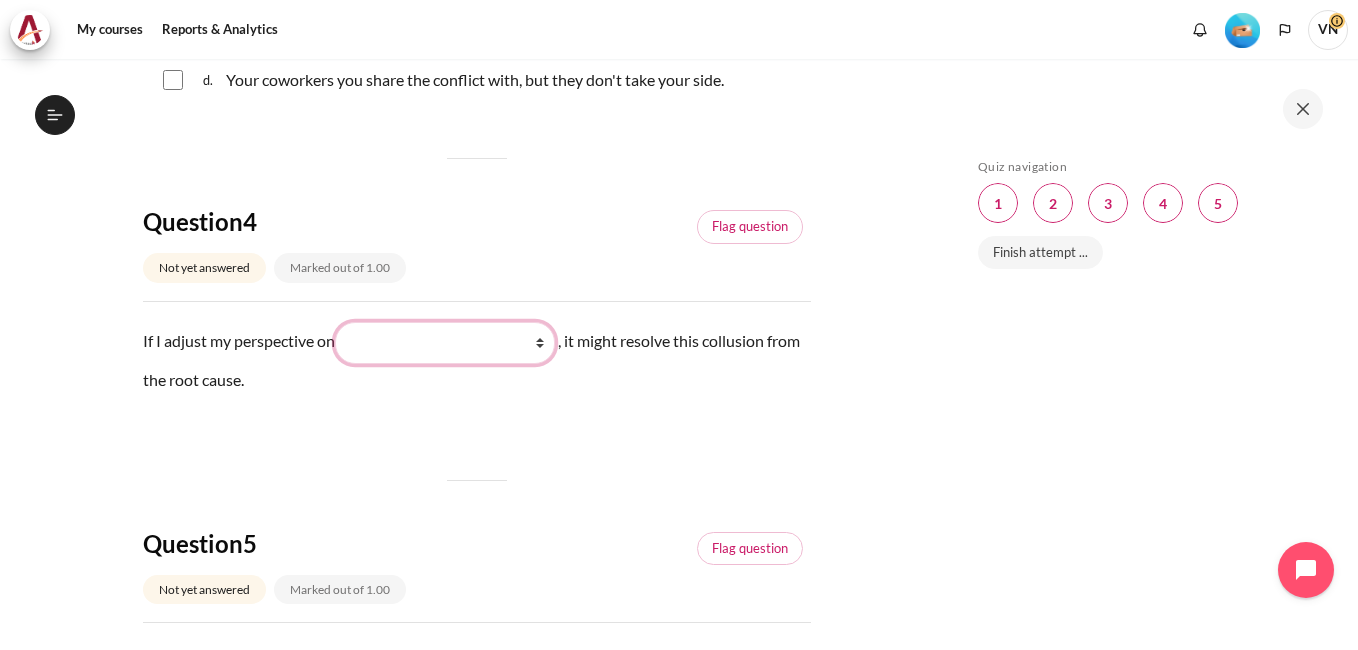 select on "2" 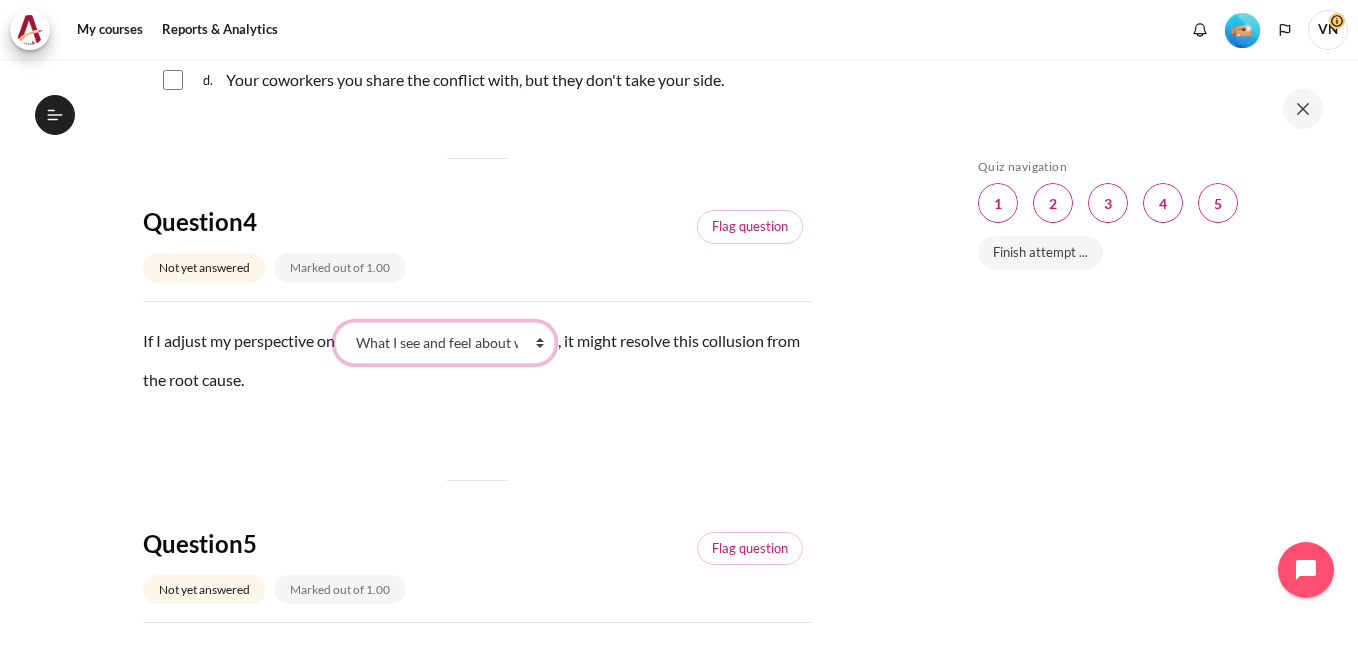 click on "What they do What I see and feel about what they do What I do What they see and feel" at bounding box center (445, 343) 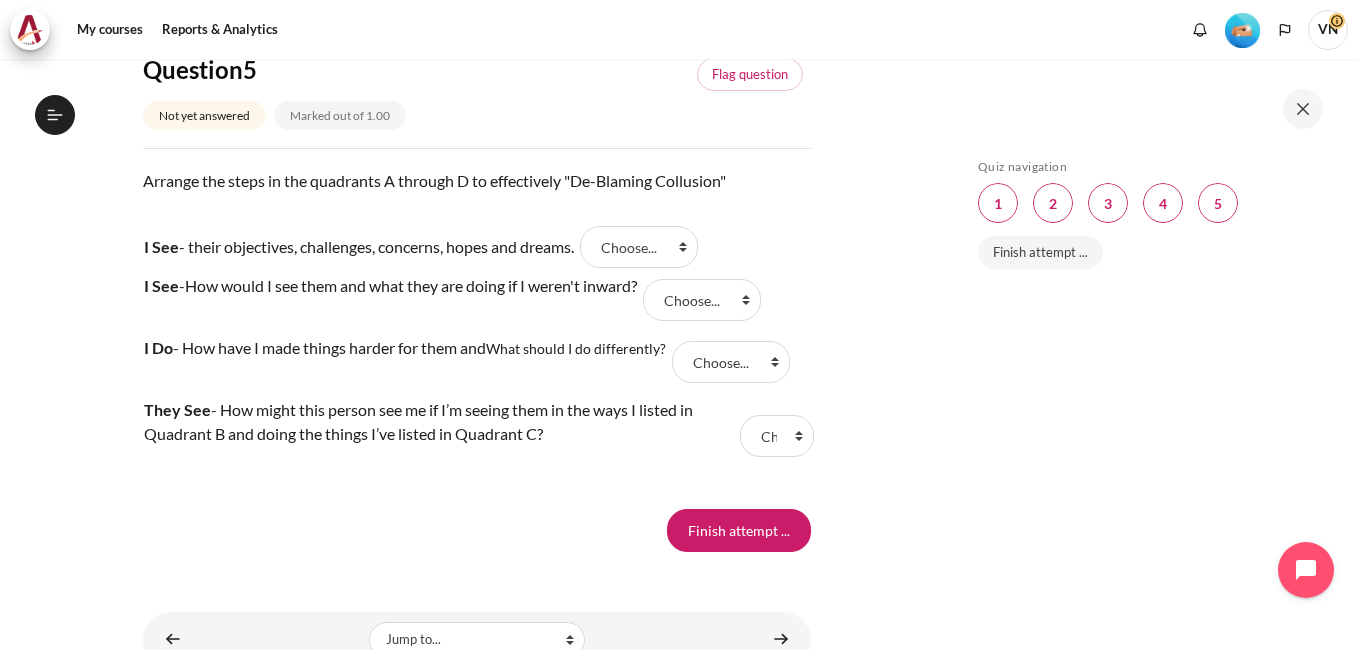 scroll, scrollTop: 2000, scrollLeft: 0, axis: vertical 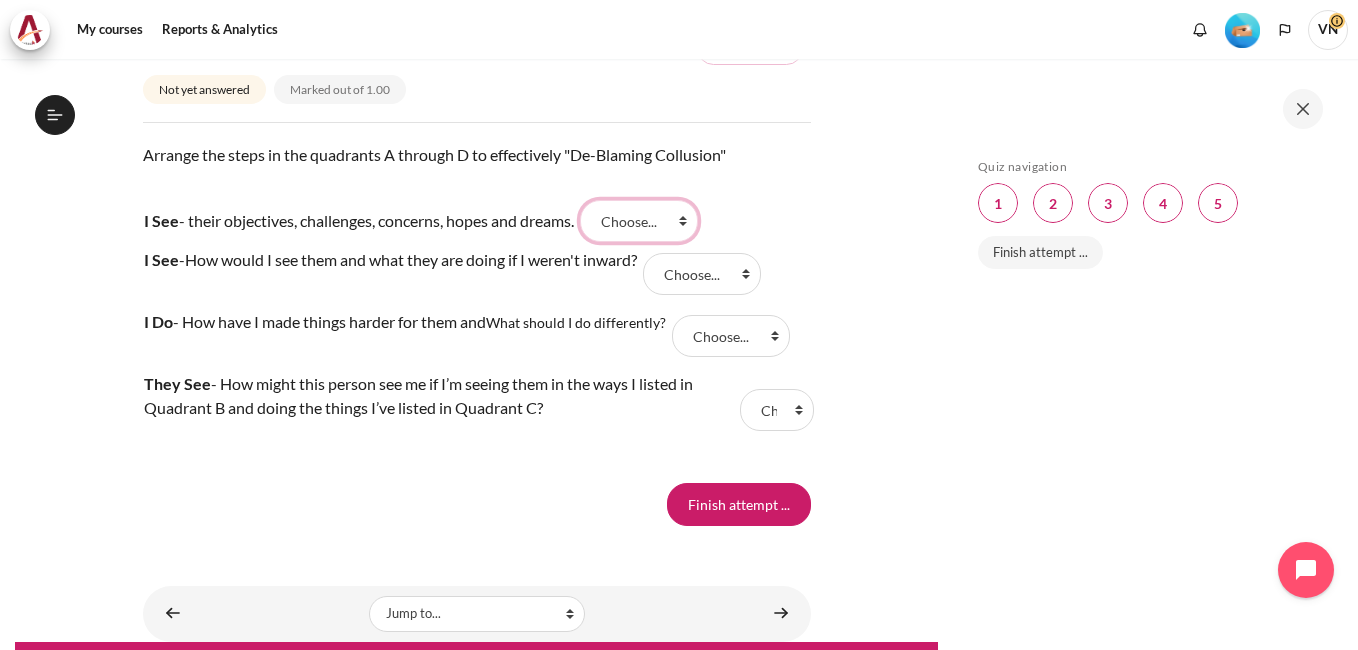 click on "Choose... D A C B" at bounding box center (639, 221) 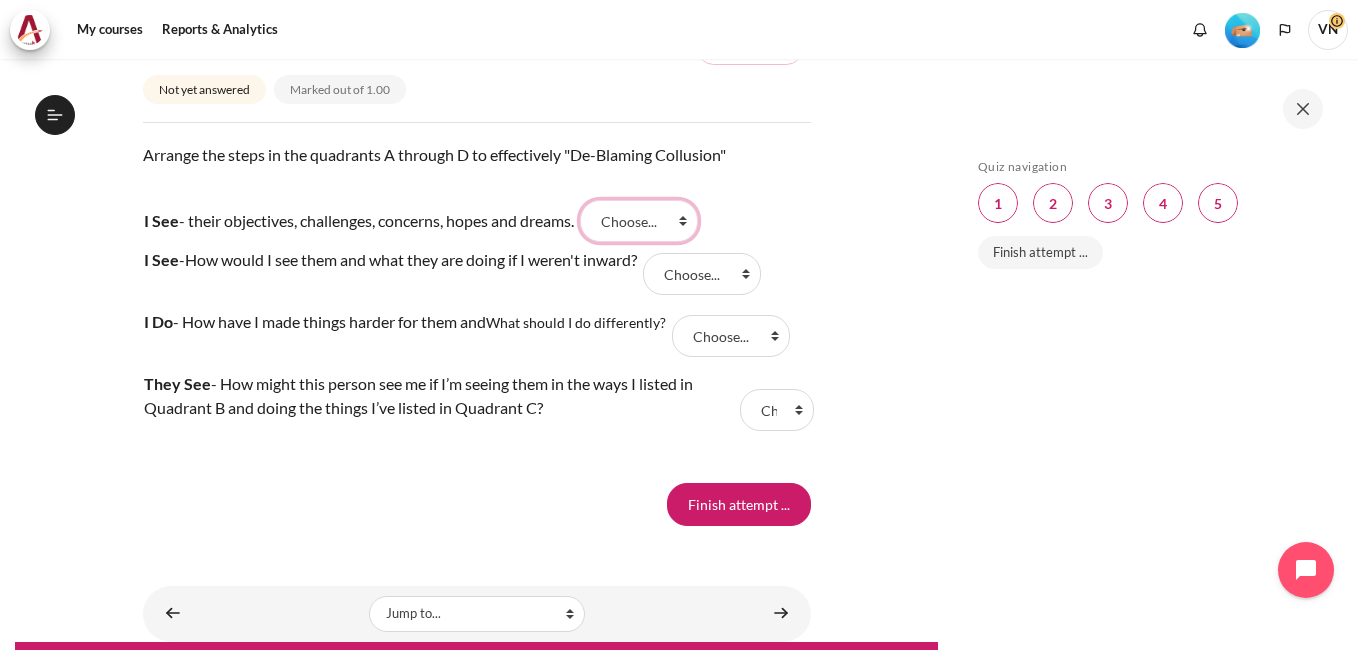 click on "Choose... D A C B" at bounding box center [639, 221] 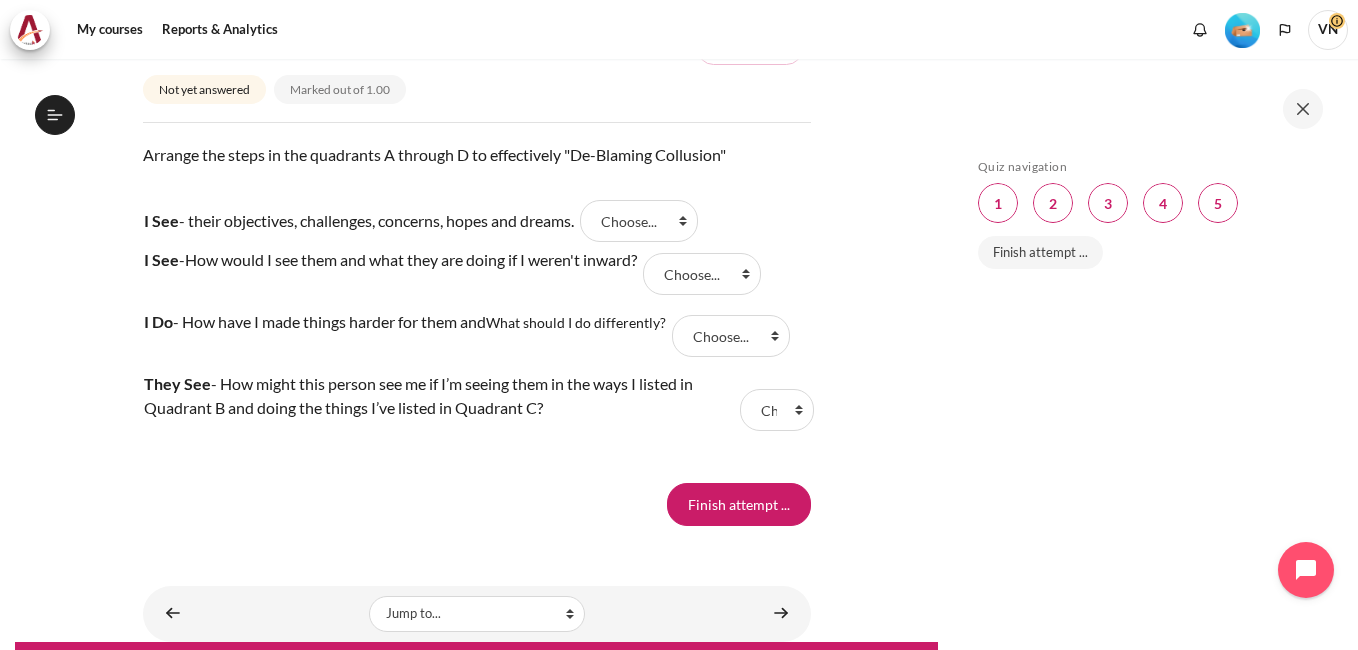 click on "My courses
OPO VN B2
Lesson 4: Transforming Conflict
Check-Up Quiz 2
Check-Up Quiz 2
Back" at bounding box center (476, -650) 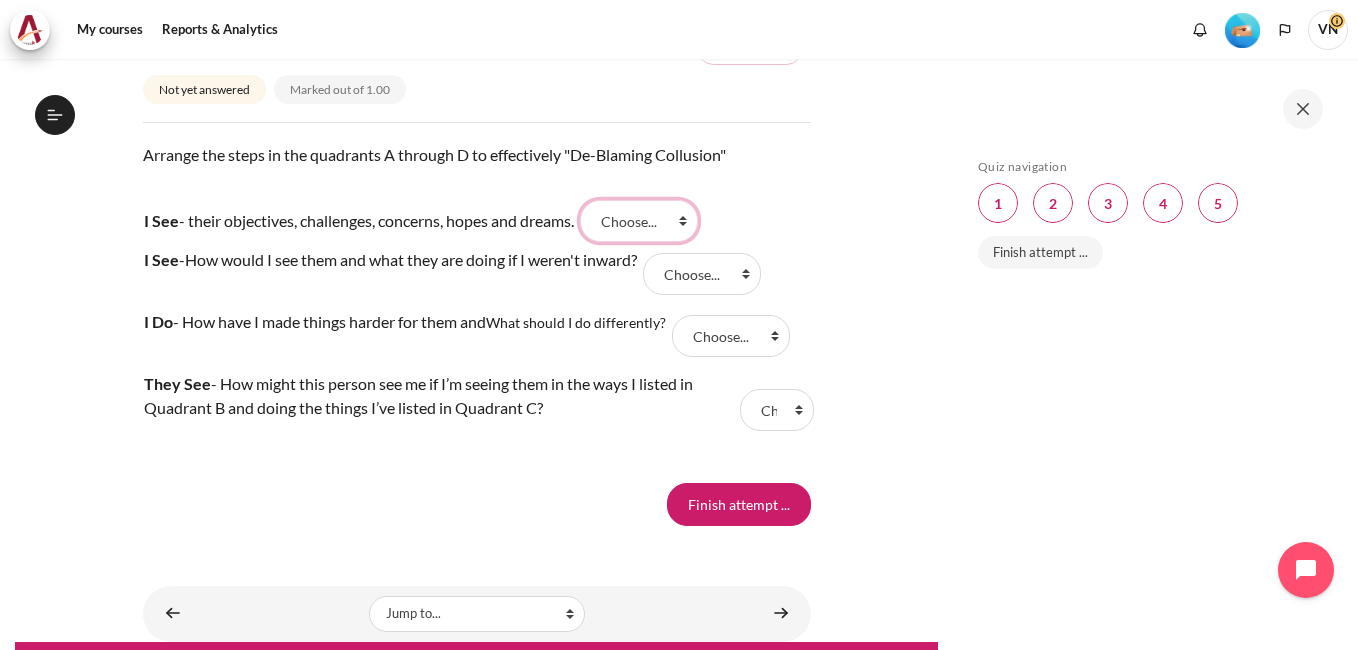 click on "Choose... D A C B" at bounding box center (639, 221) 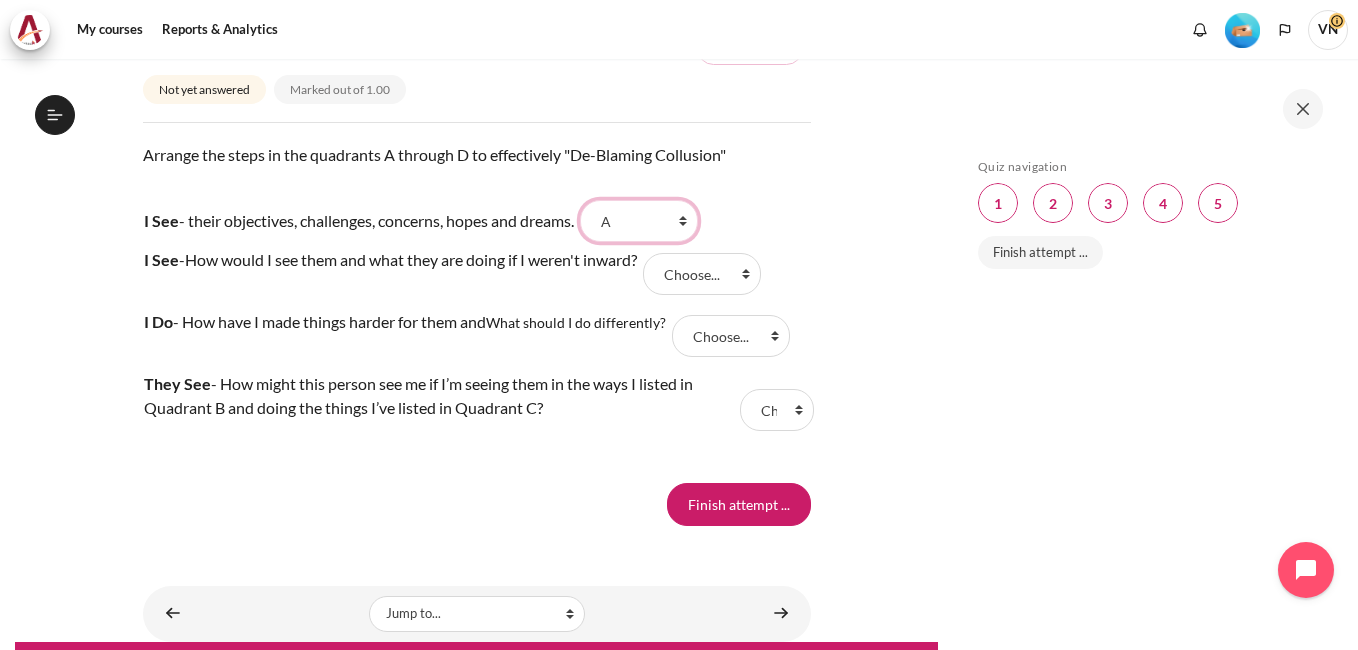 click on "Choose... D A C B" at bounding box center [639, 221] 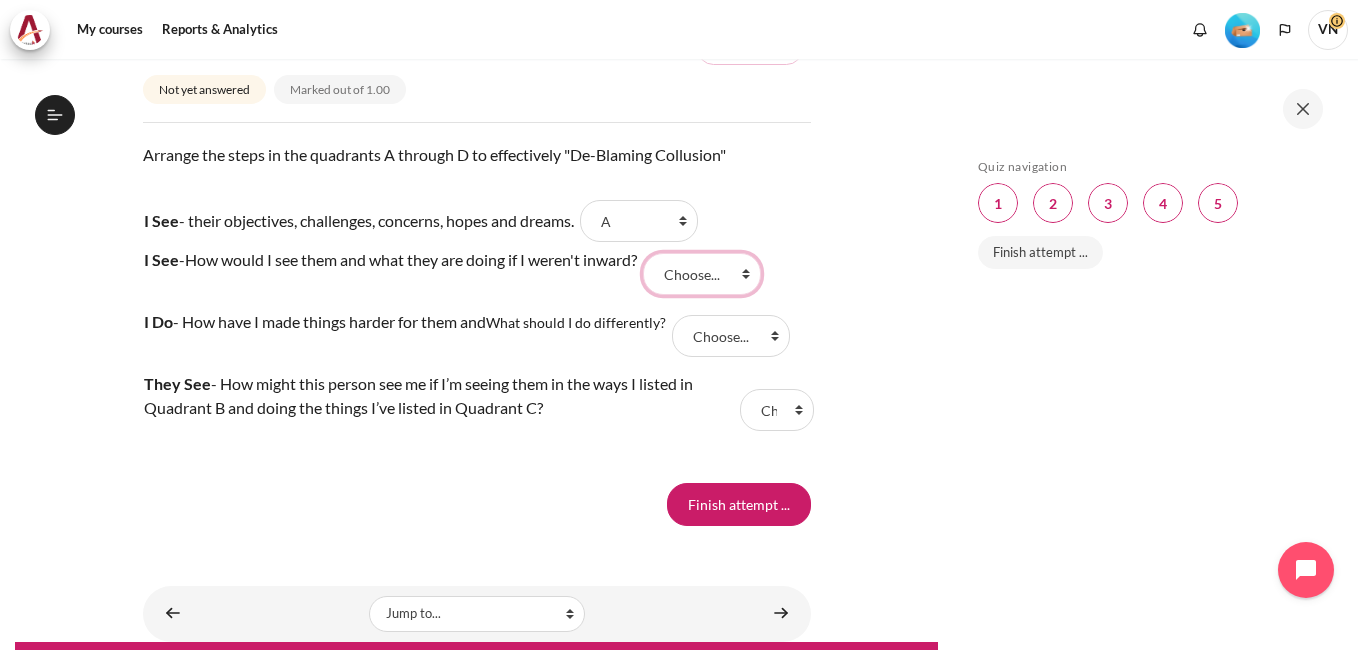 click on "Choose... D A C B" at bounding box center [702, 274] 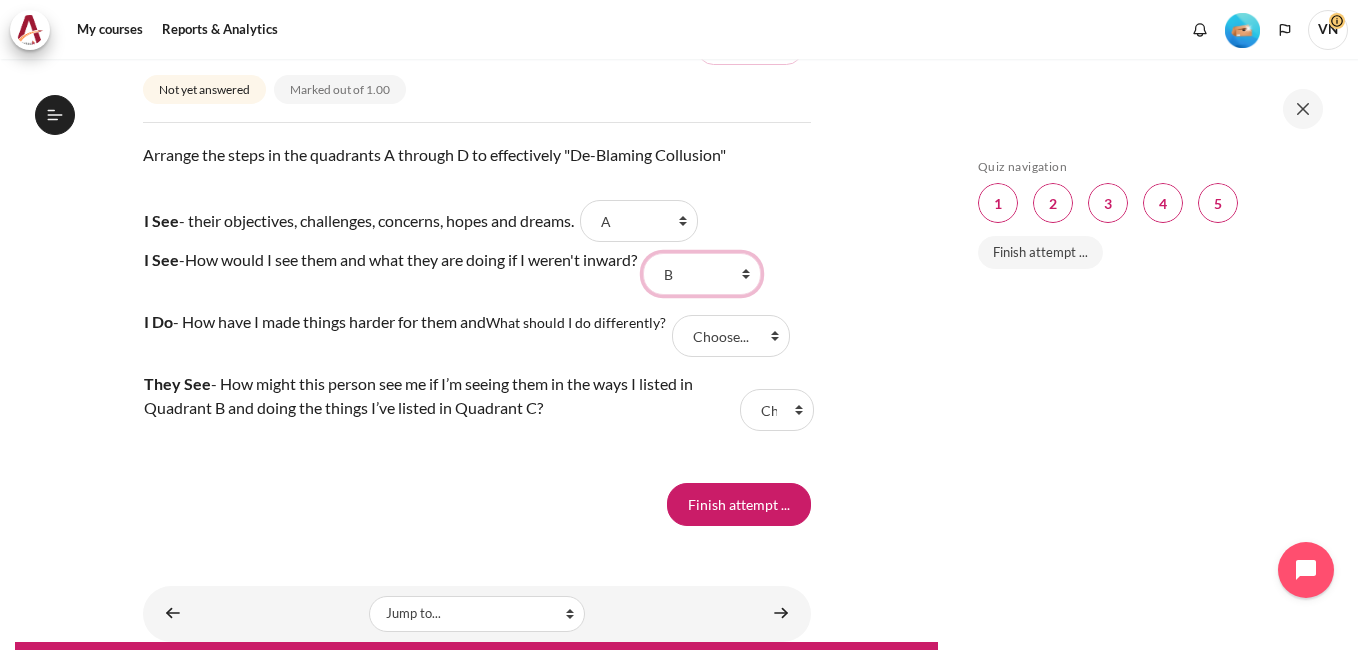 click on "Choose... D A C B" at bounding box center (702, 274) 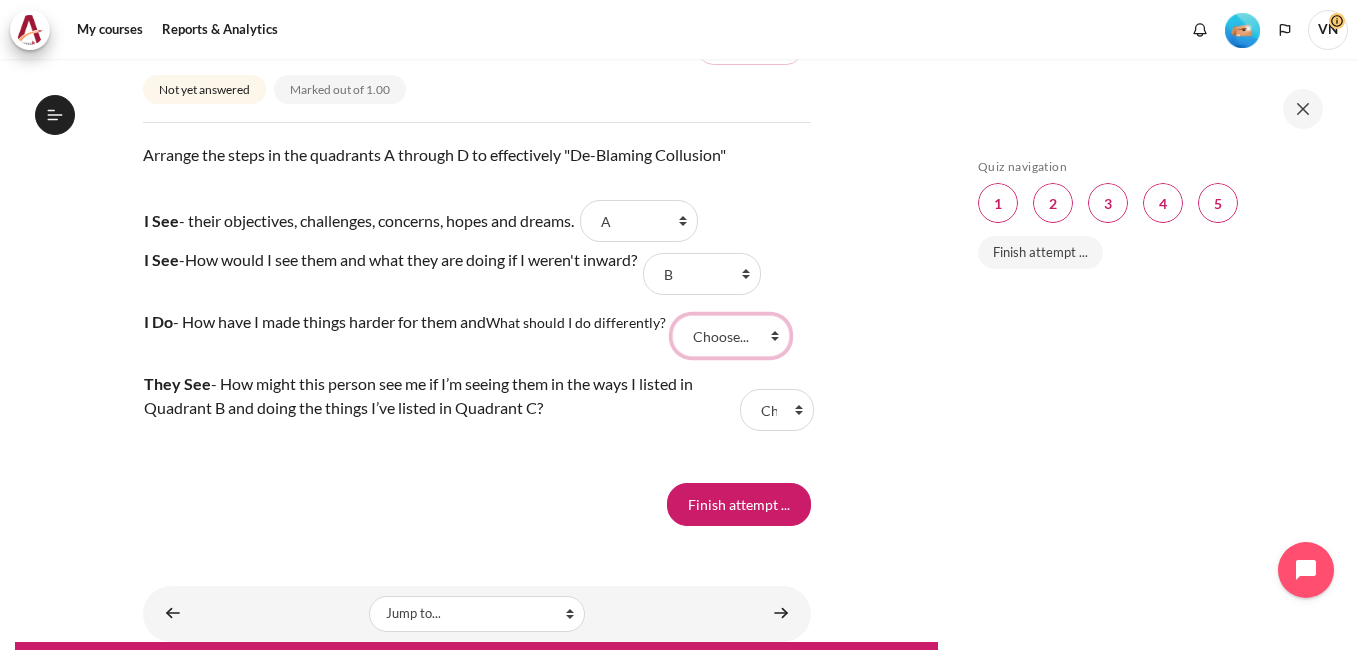 click on "Choose... D A C B" at bounding box center [731, 336] 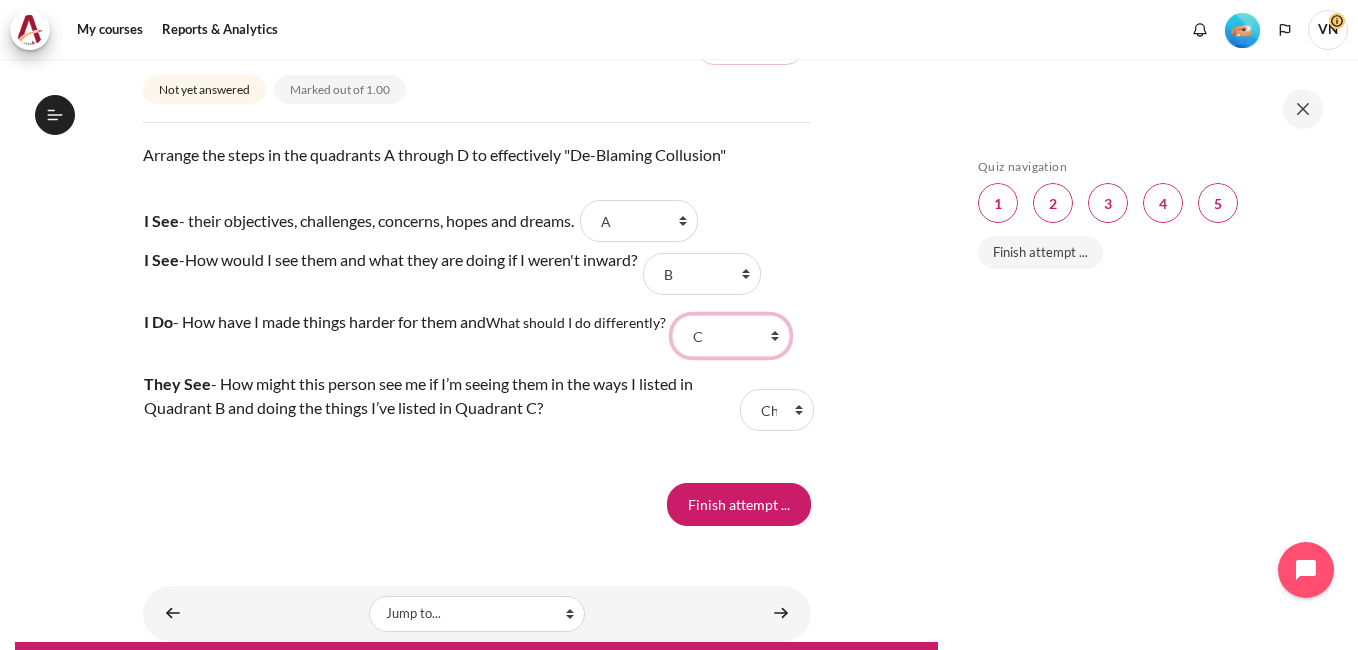 click on "Choose... D A C B" at bounding box center [731, 336] 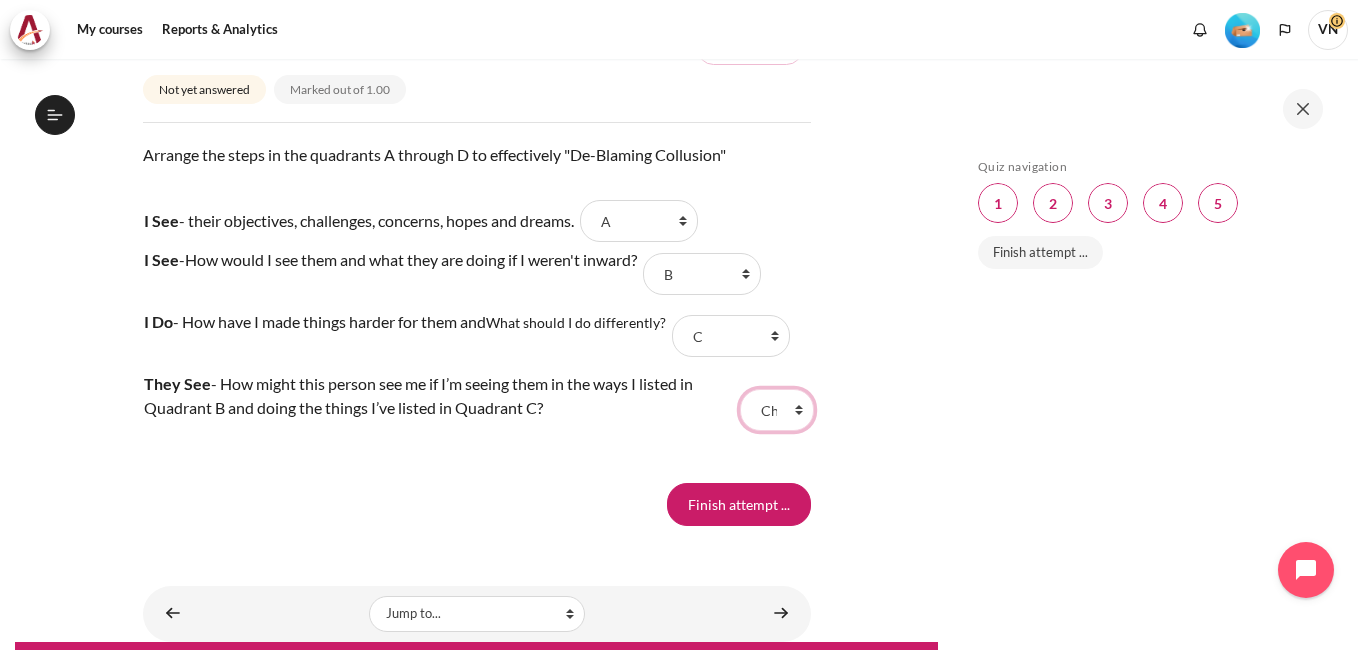 click on "Choose... D A C B" at bounding box center (776, 410) 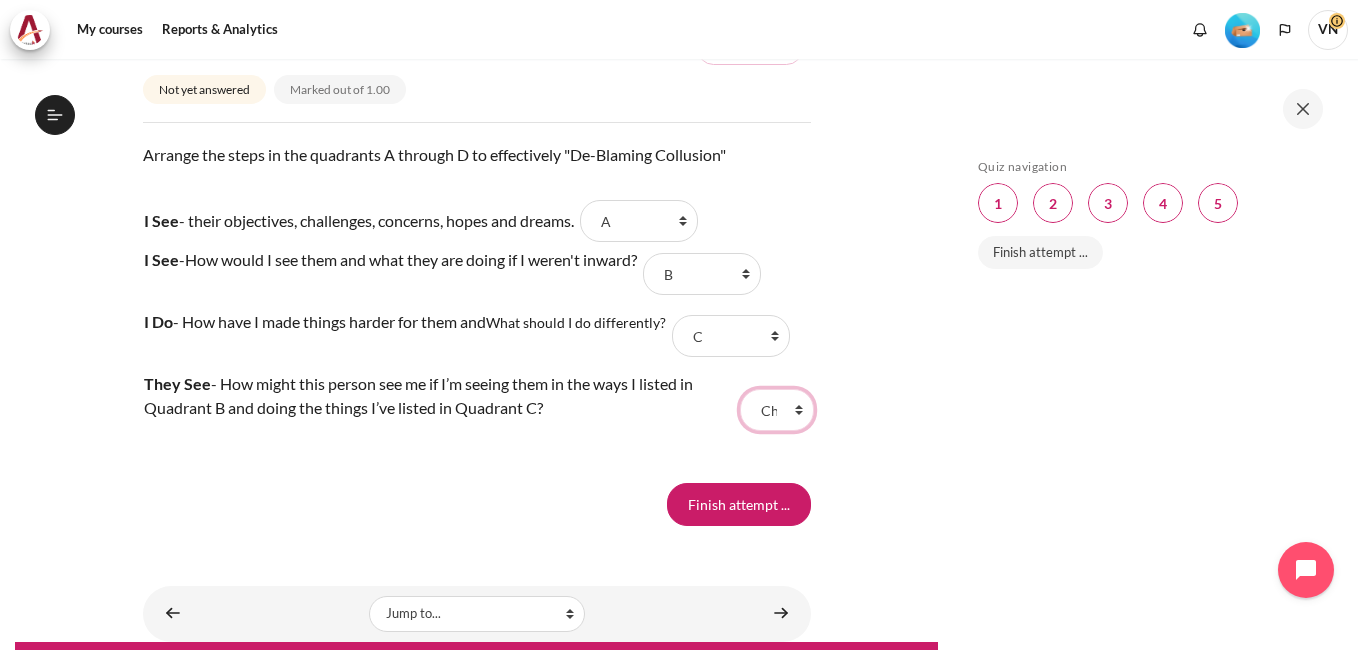 select on "1" 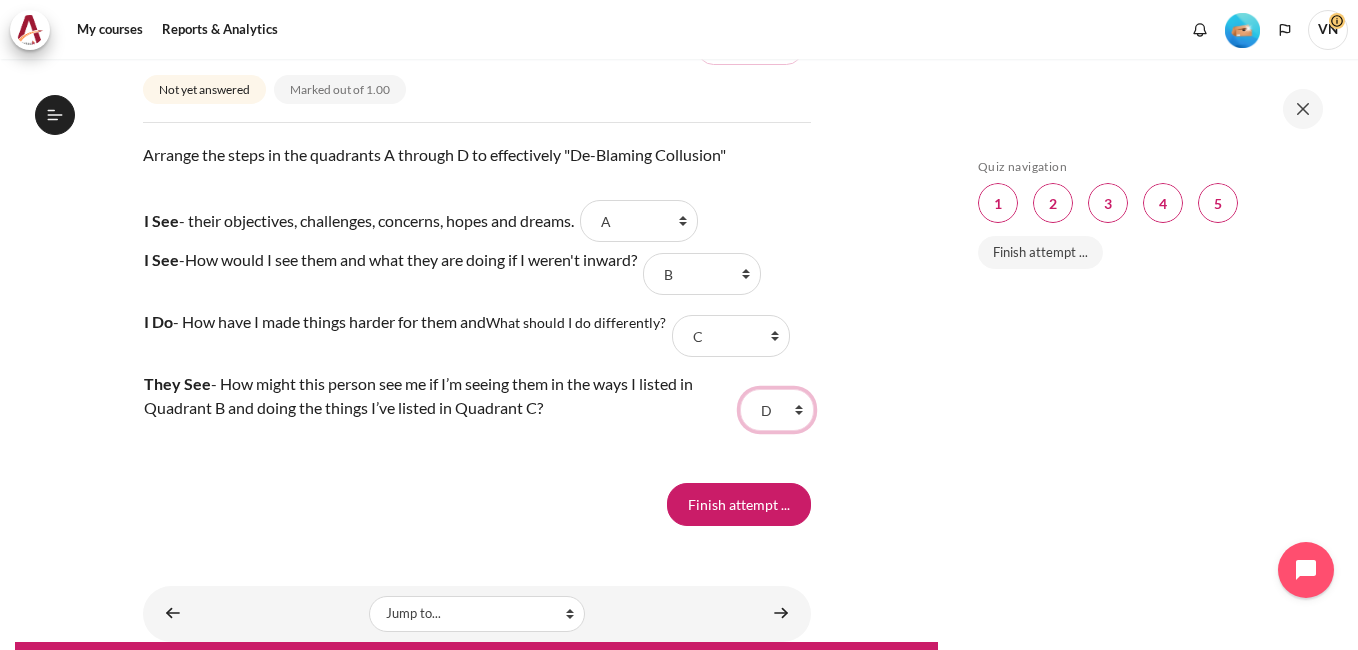 click on "Choose... D A C B" at bounding box center [776, 410] 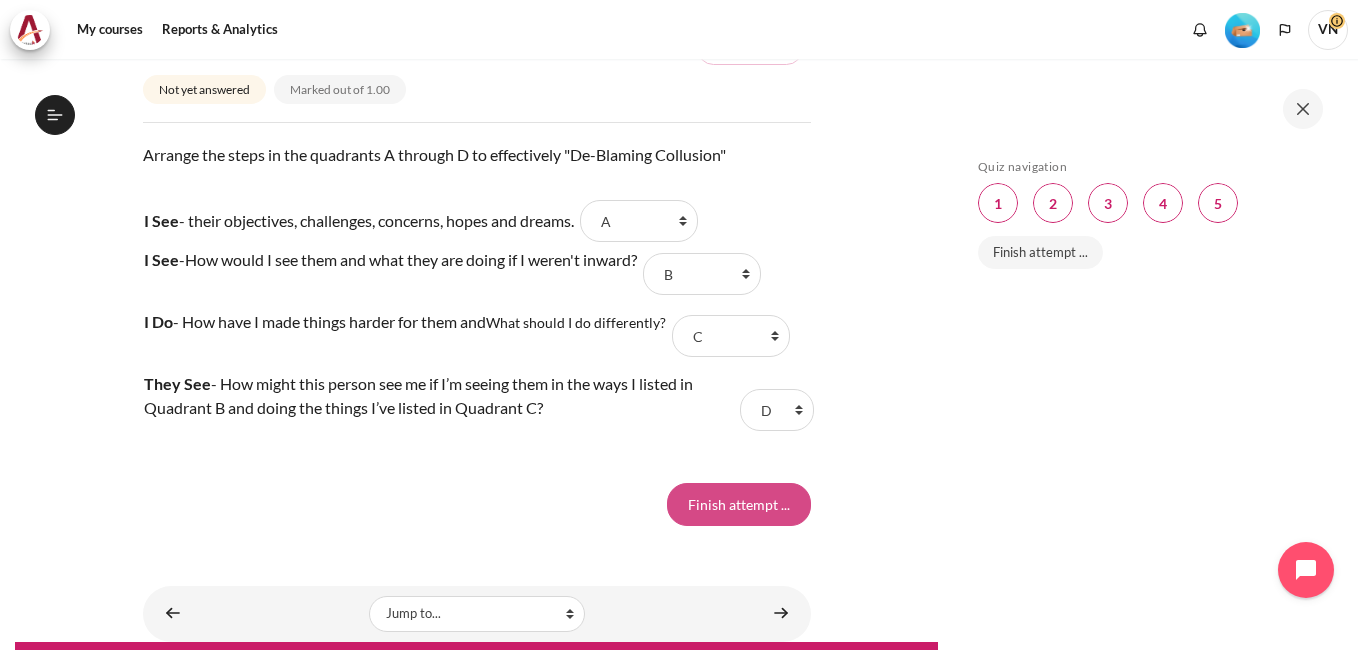 click on "Finish attempt ..." at bounding box center (739, 504) 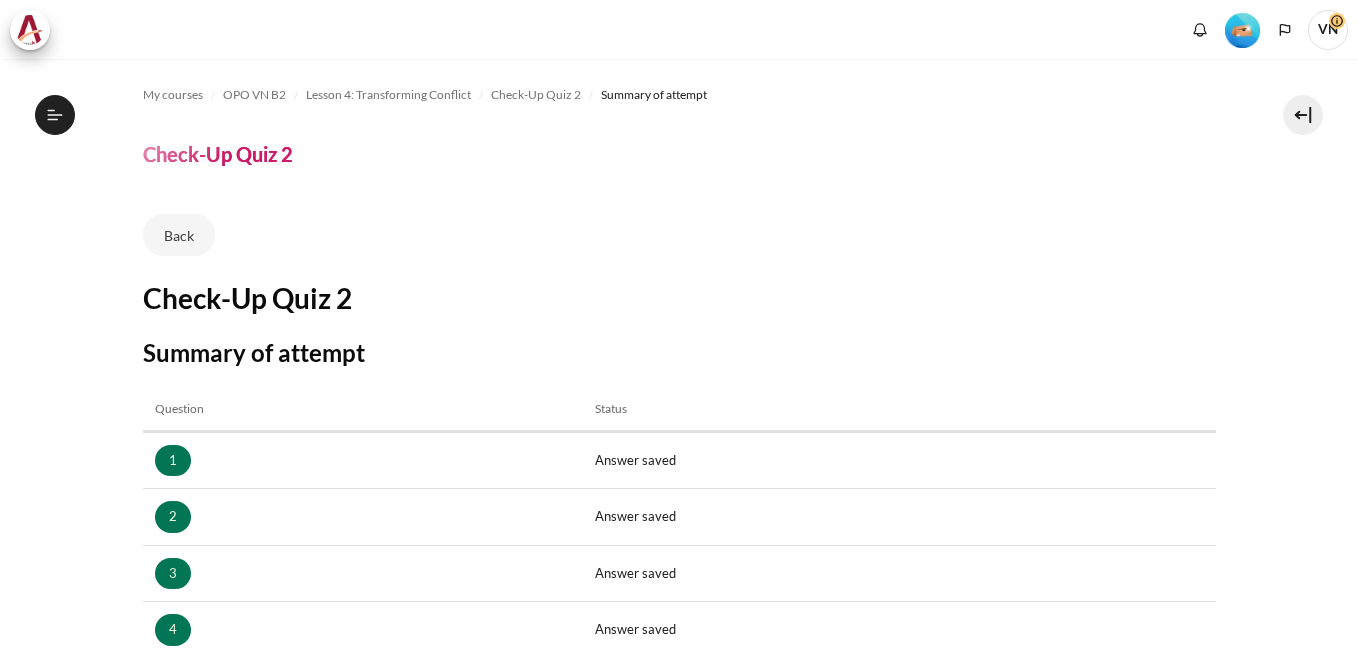 scroll, scrollTop: 0, scrollLeft: 0, axis: both 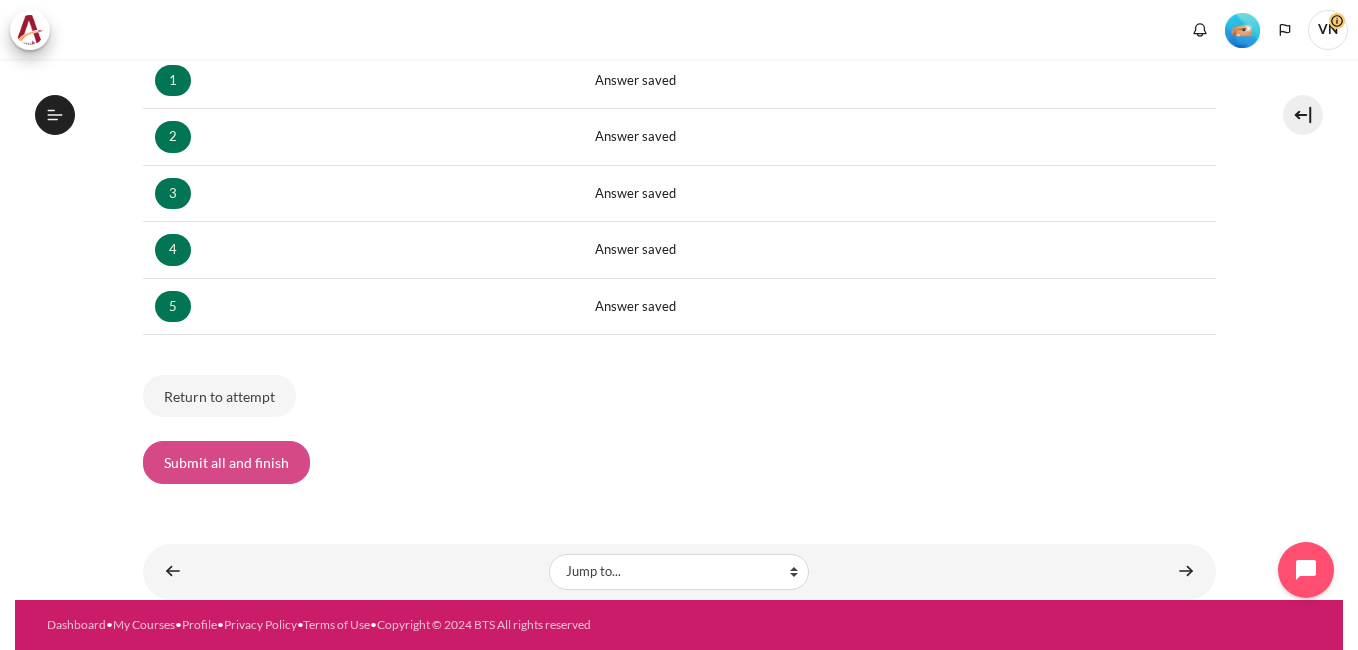 click on "Submit all and finish" at bounding box center (226, 462) 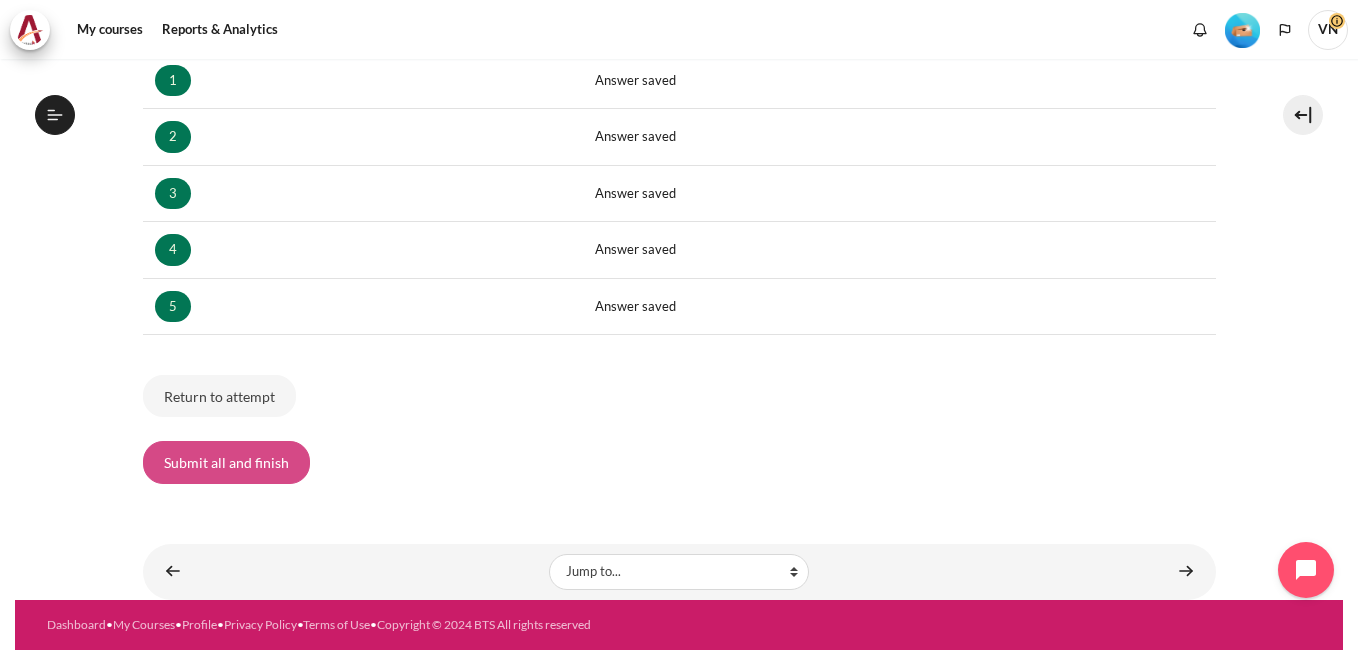 scroll, scrollTop: 715, scrollLeft: 0, axis: vertical 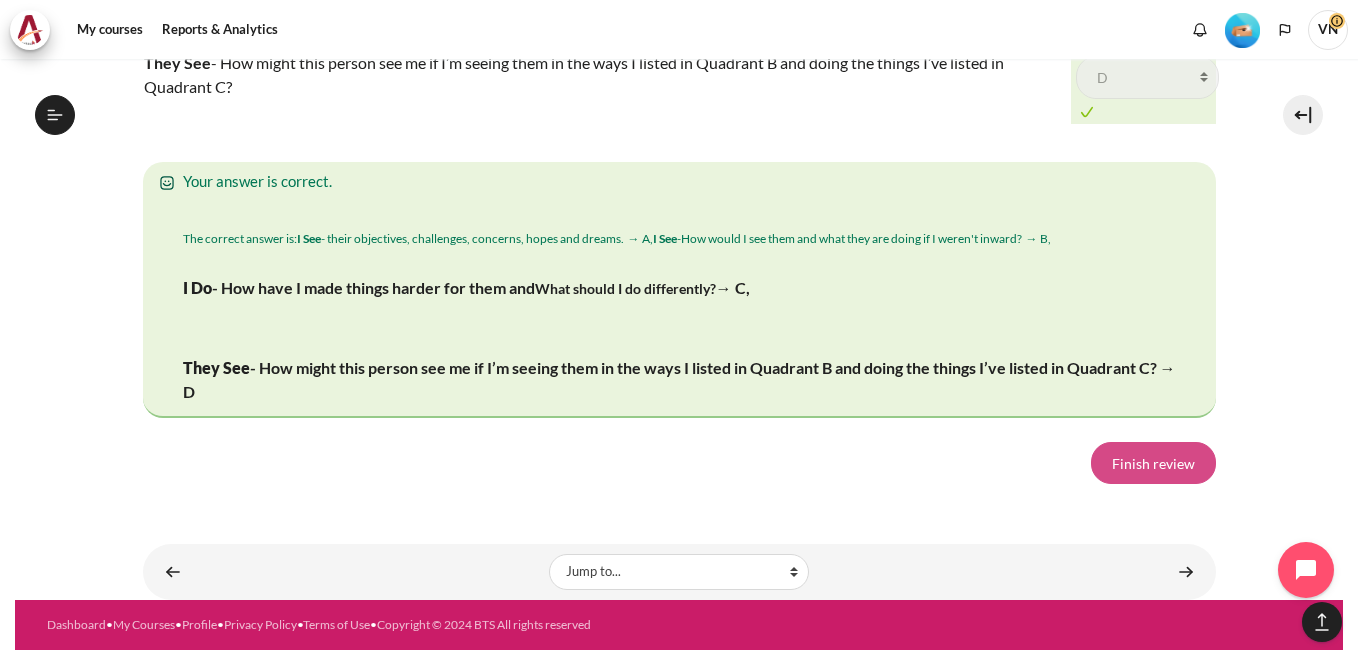 click on "Finish review" at bounding box center [1153, 463] 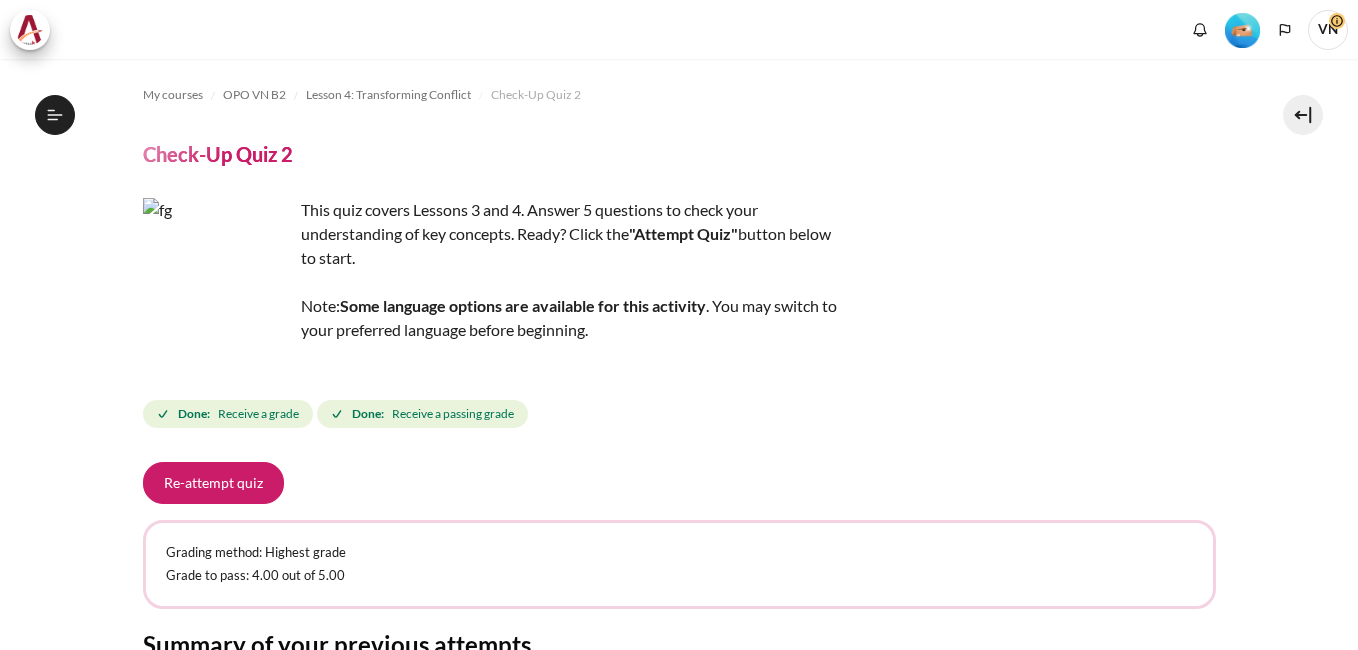 scroll, scrollTop: 0, scrollLeft: 0, axis: both 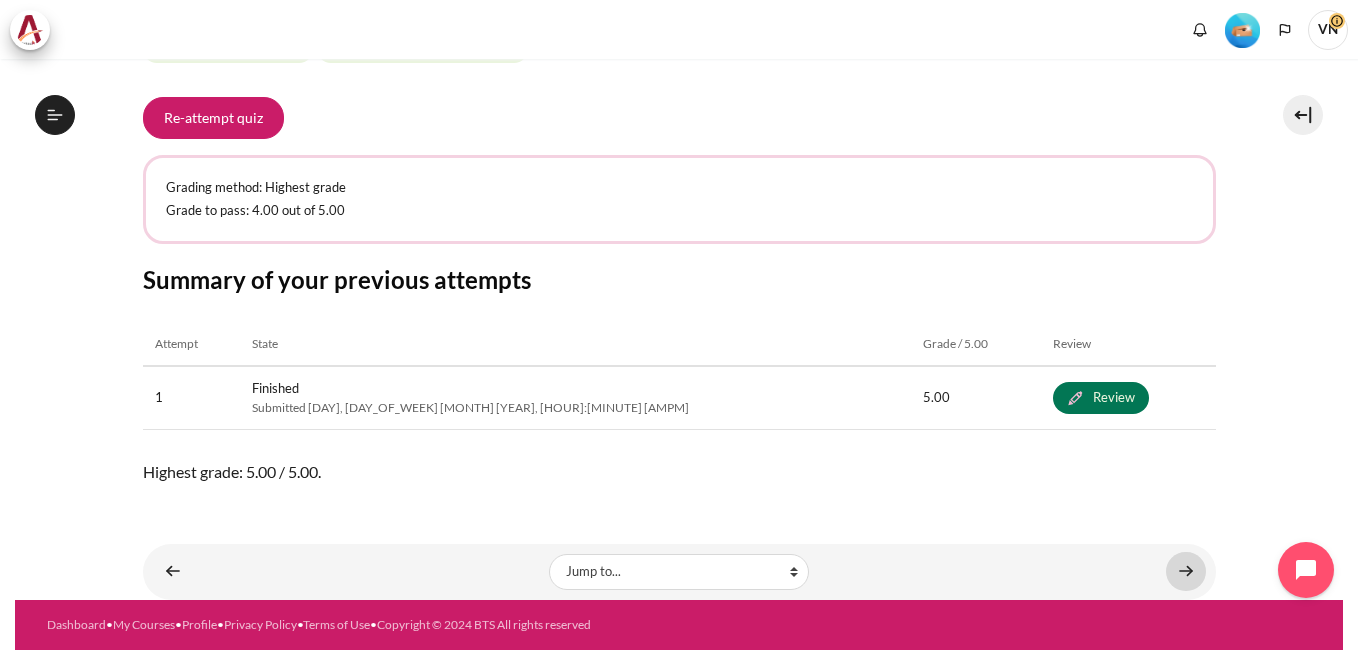 click at bounding box center [1186, 571] 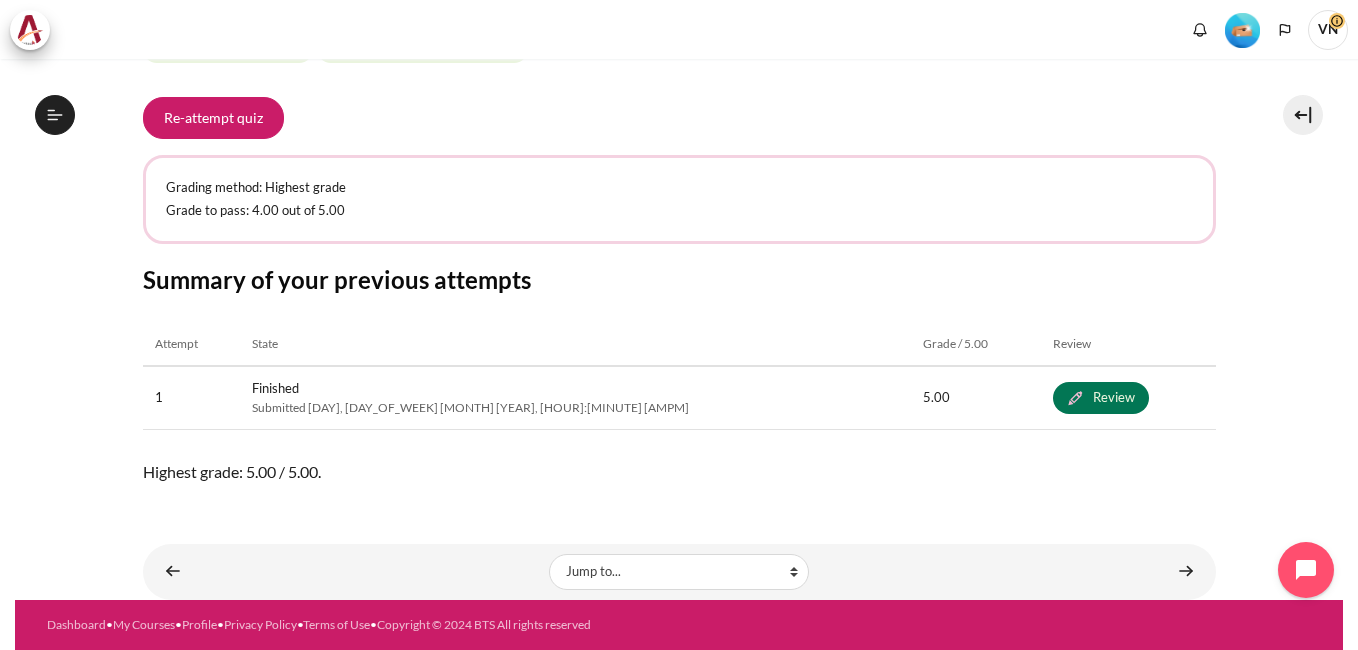 scroll, scrollTop: 715, scrollLeft: 0, axis: vertical 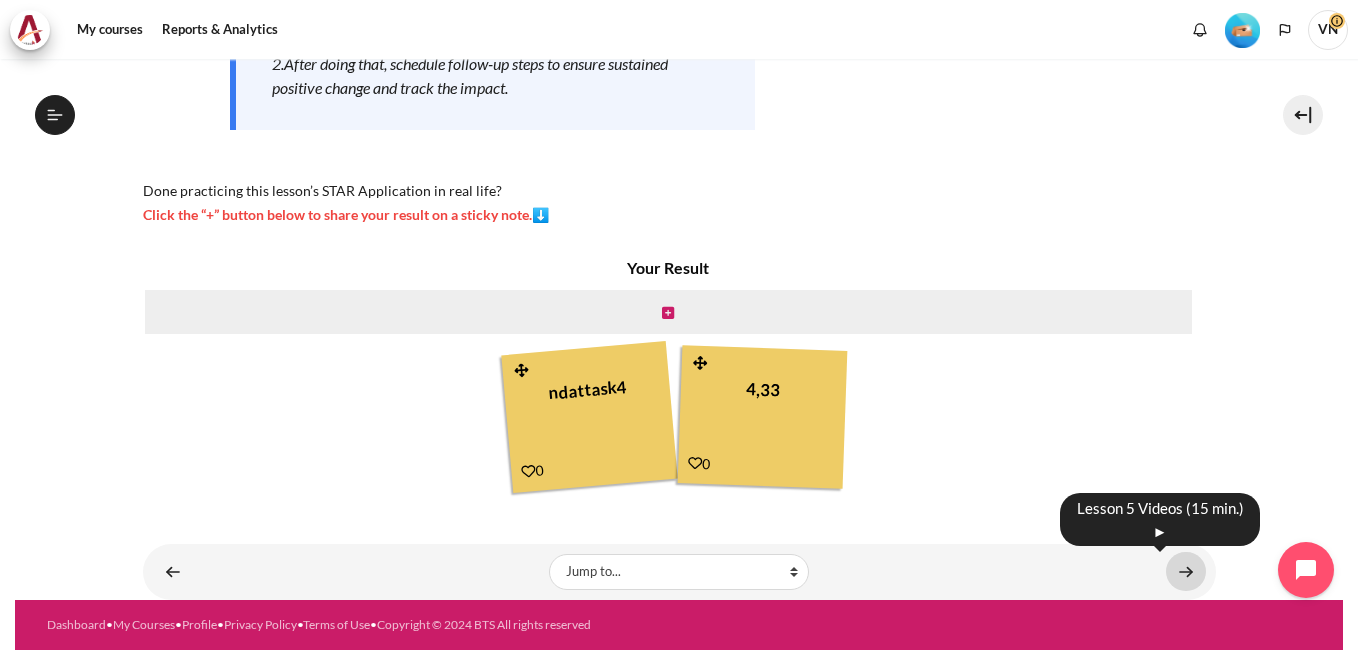 click at bounding box center [1186, 571] 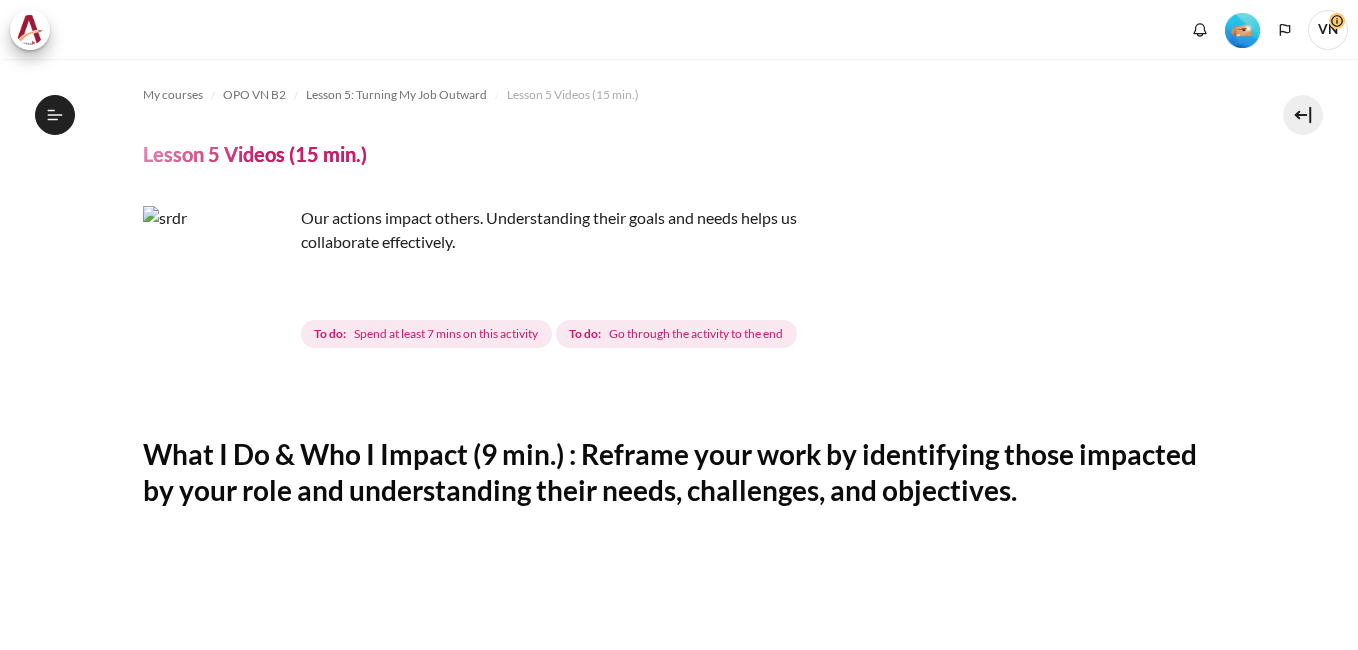 scroll, scrollTop: 0, scrollLeft: 0, axis: both 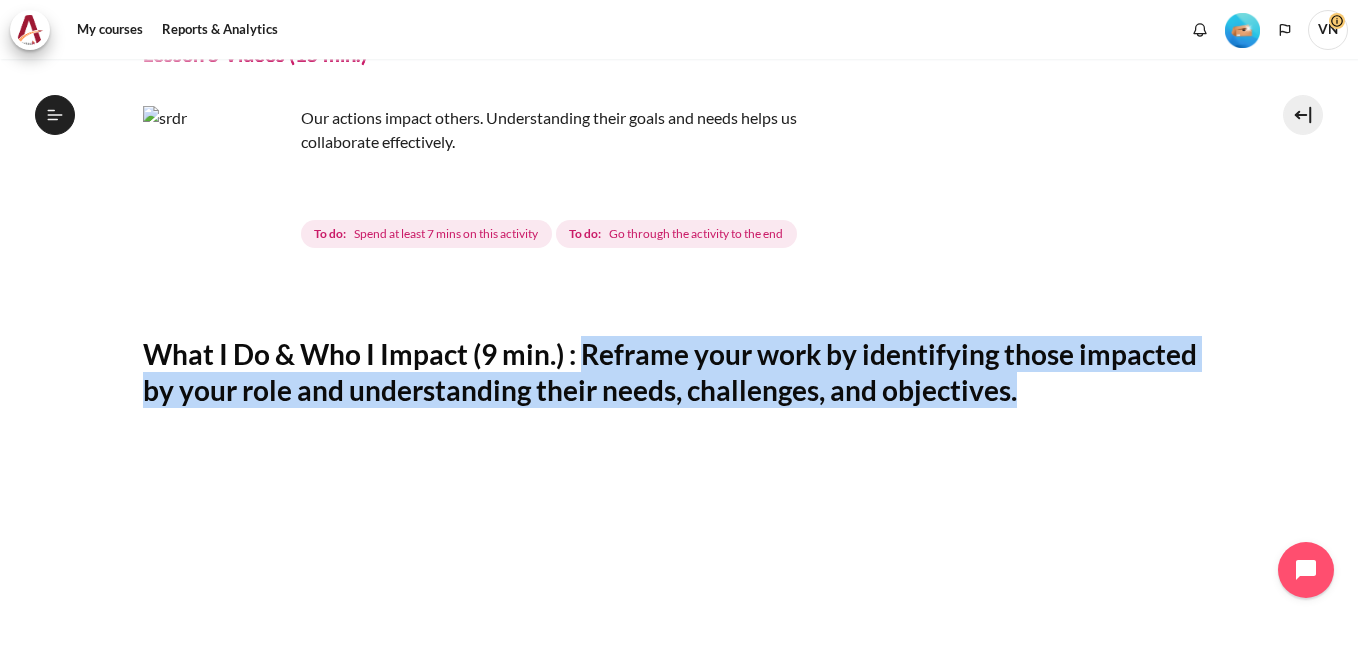drag, startPoint x: 619, startPoint y: 353, endPoint x: 630, endPoint y: 422, distance: 69.87131 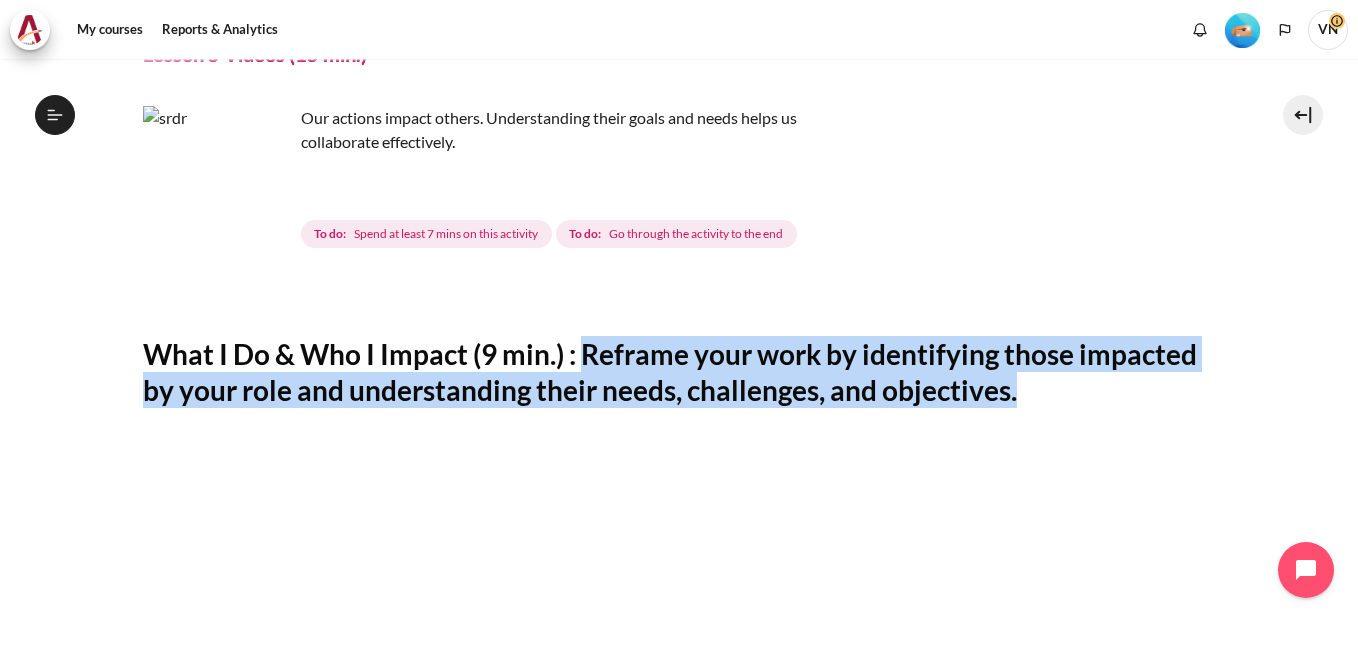 click on "What I Do & Who I Impact (9 min.) : Reframe your work by identifying those impacted by your role and understanding their needs, challenges, and objectives." at bounding box center [679, 372] 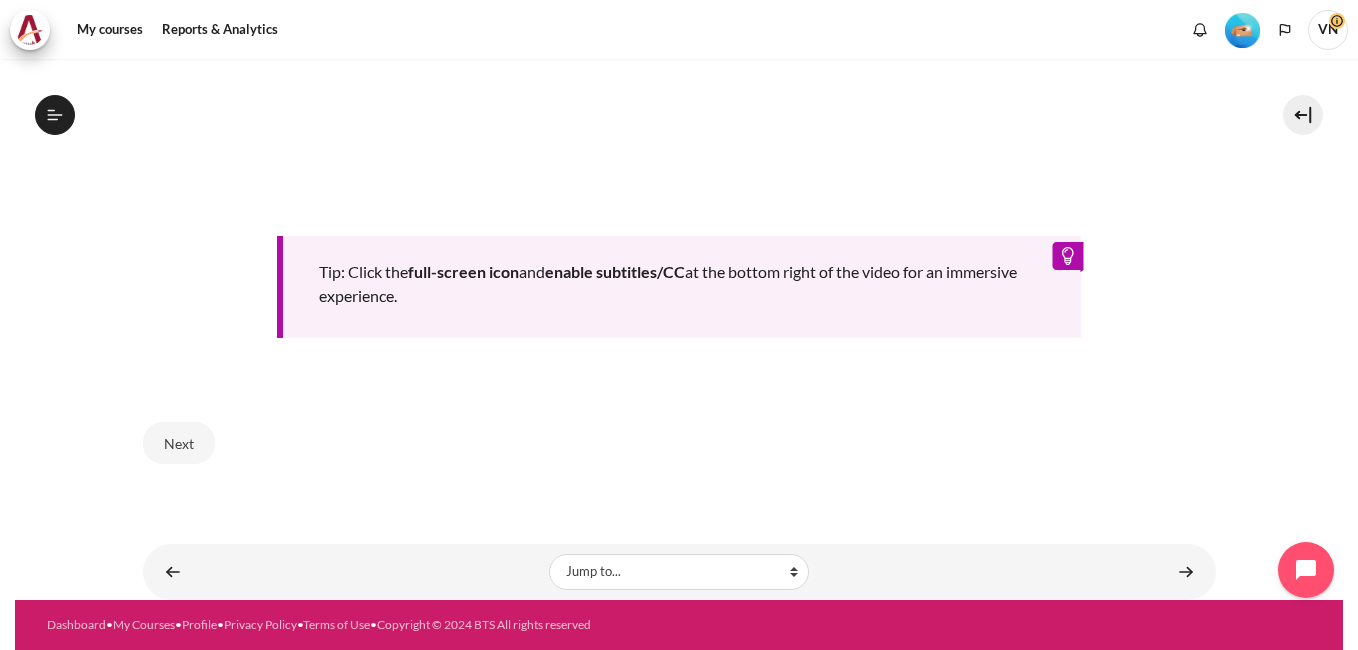 scroll, scrollTop: 991, scrollLeft: 0, axis: vertical 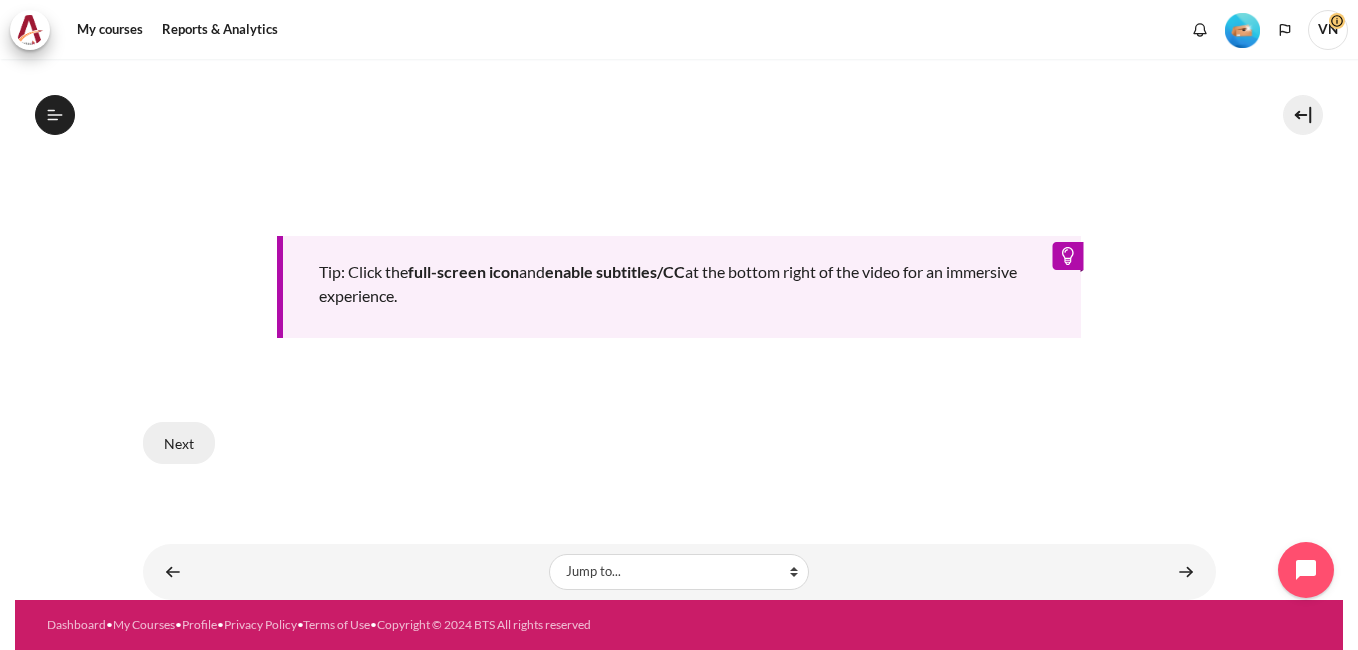 click on "Next" at bounding box center [179, 443] 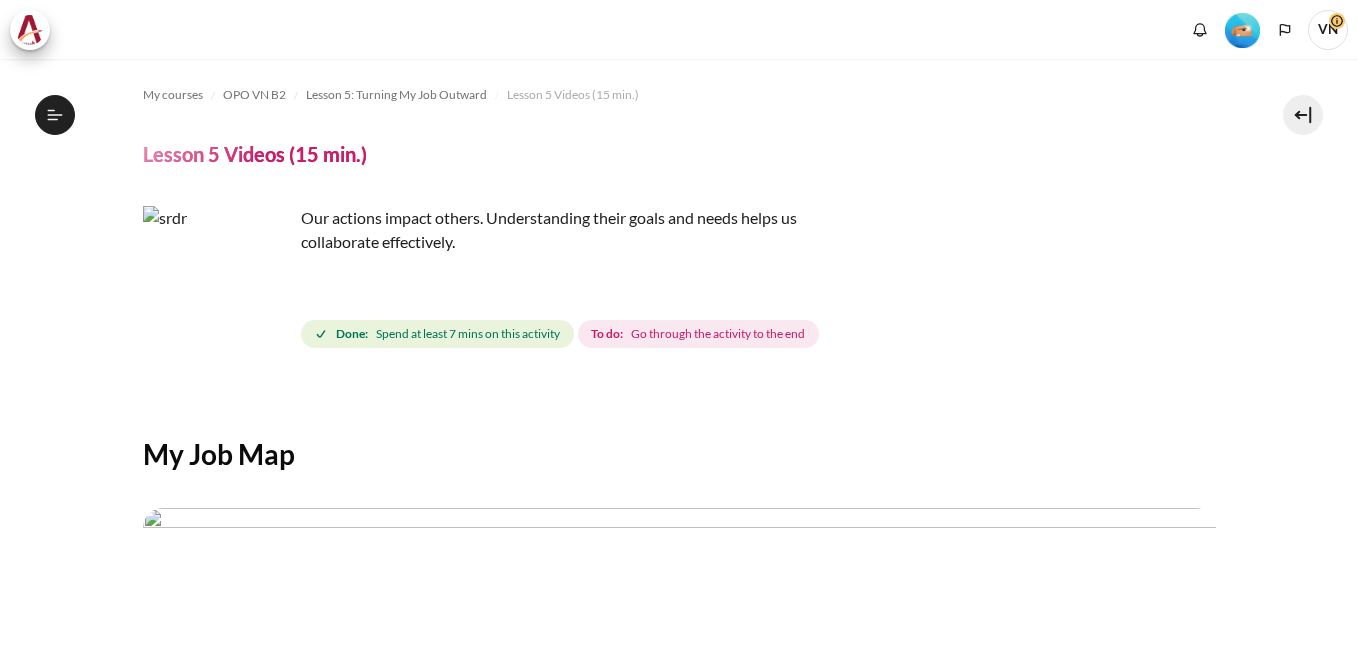 scroll, scrollTop: 0, scrollLeft: 0, axis: both 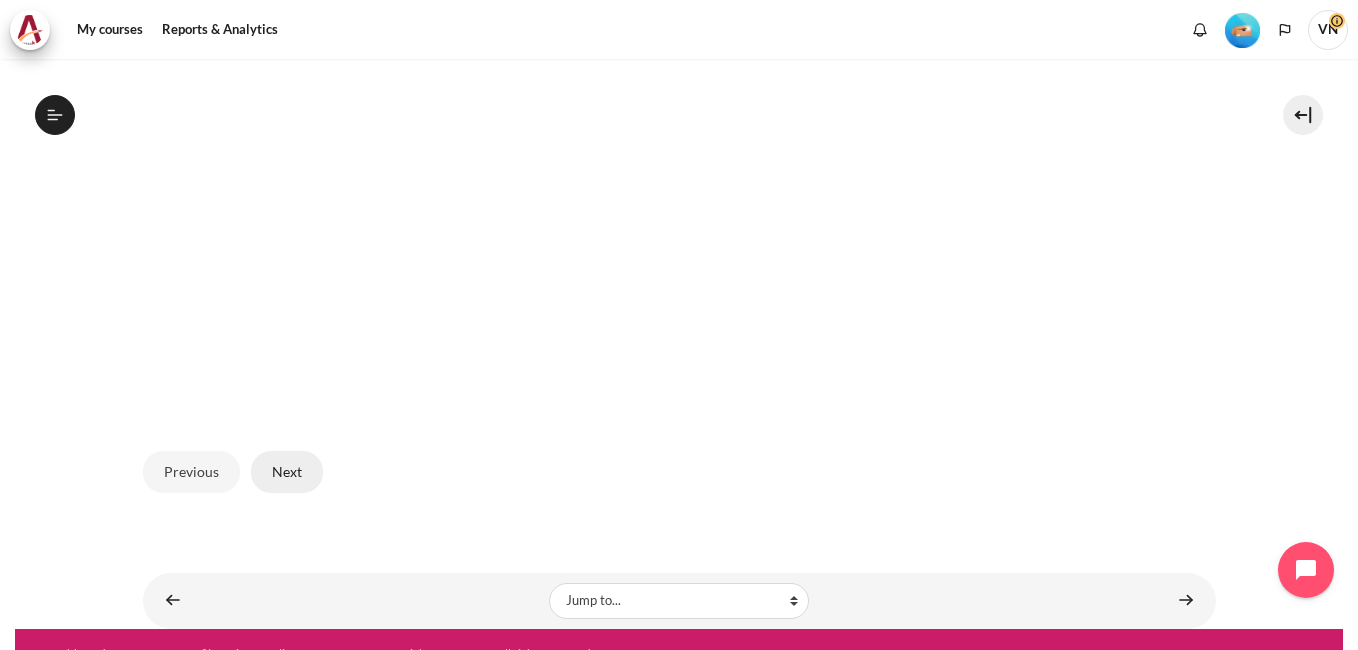 click on "Next" at bounding box center [287, 472] 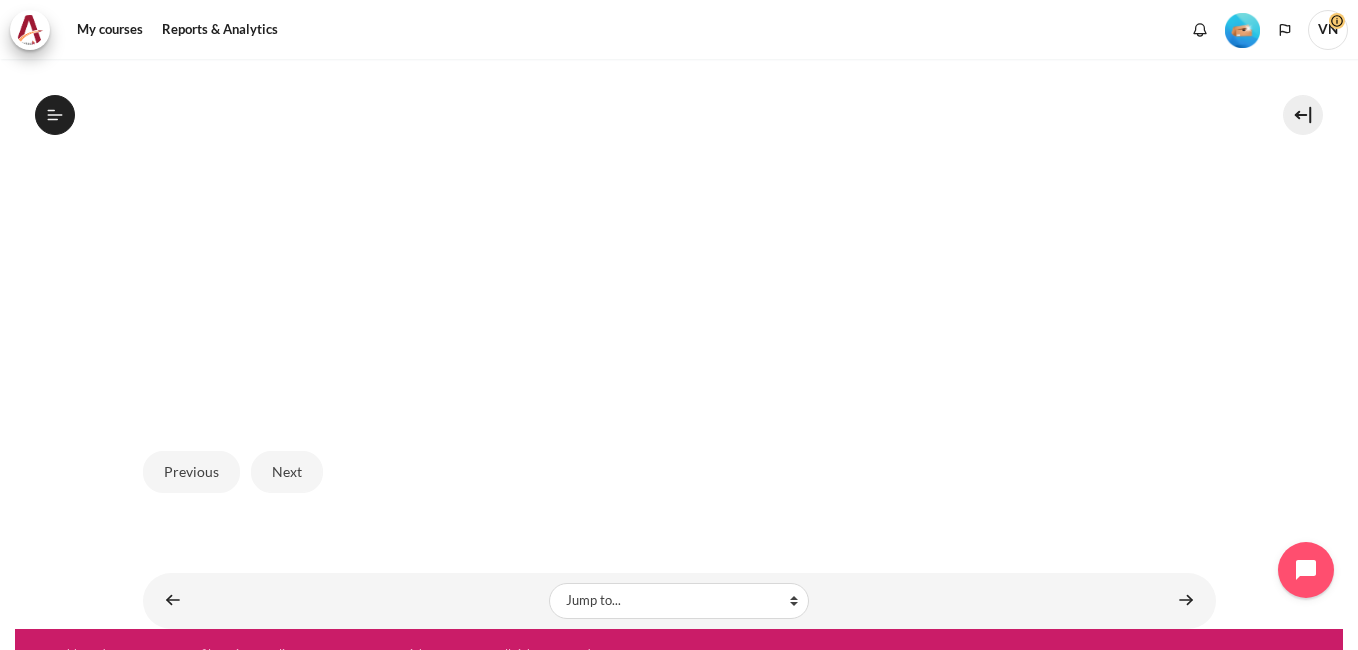 scroll, scrollTop: 635, scrollLeft: 0, axis: vertical 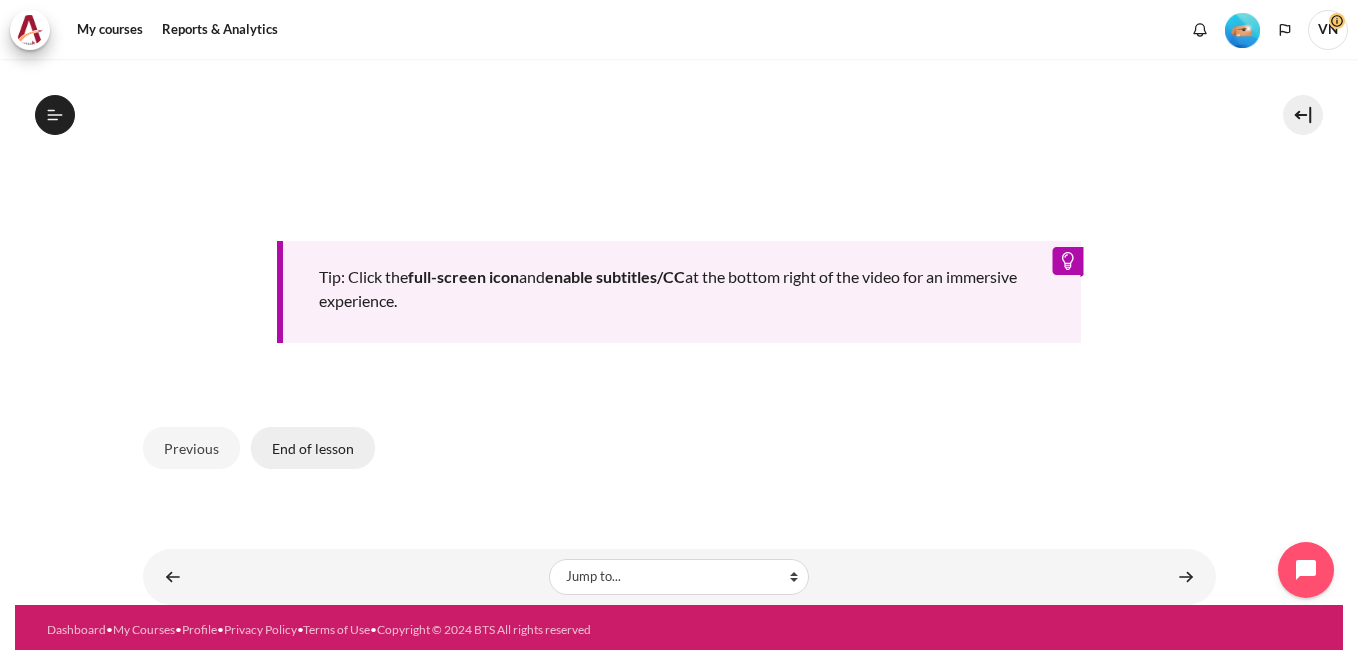 click on "End of lesson" at bounding box center (313, 448) 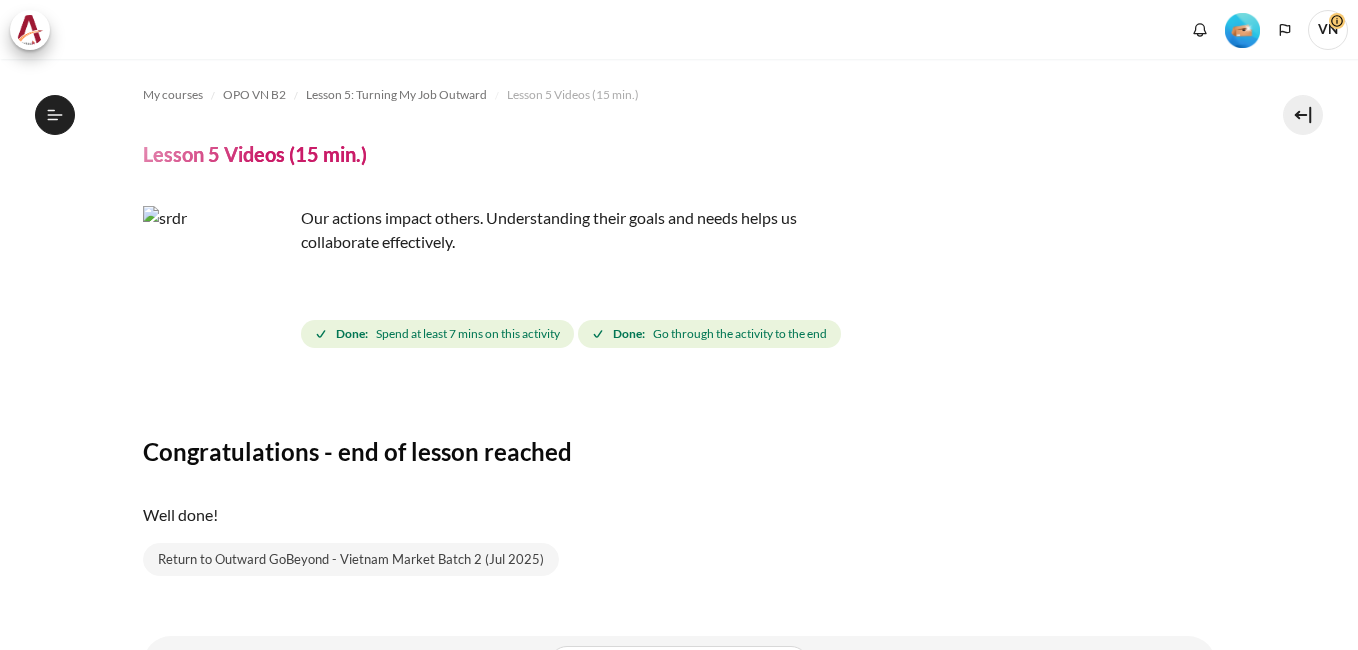 scroll, scrollTop: 0, scrollLeft: 0, axis: both 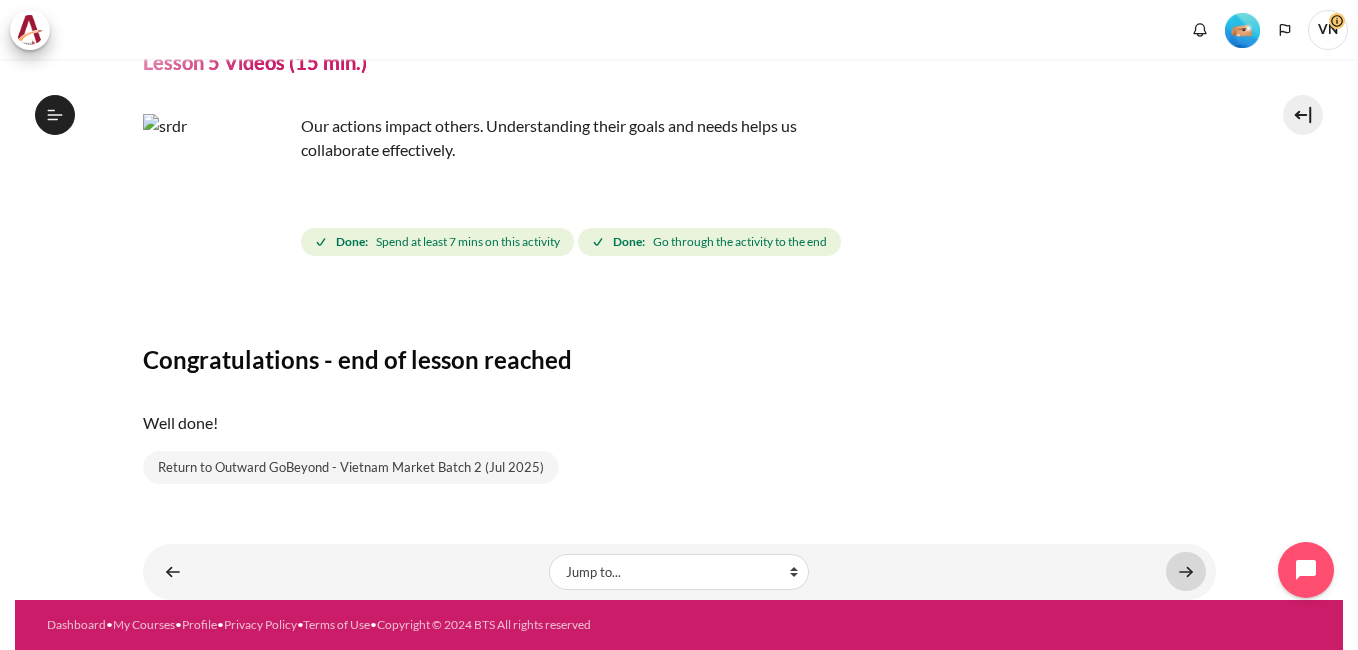 click at bounding box center [1186, 571] 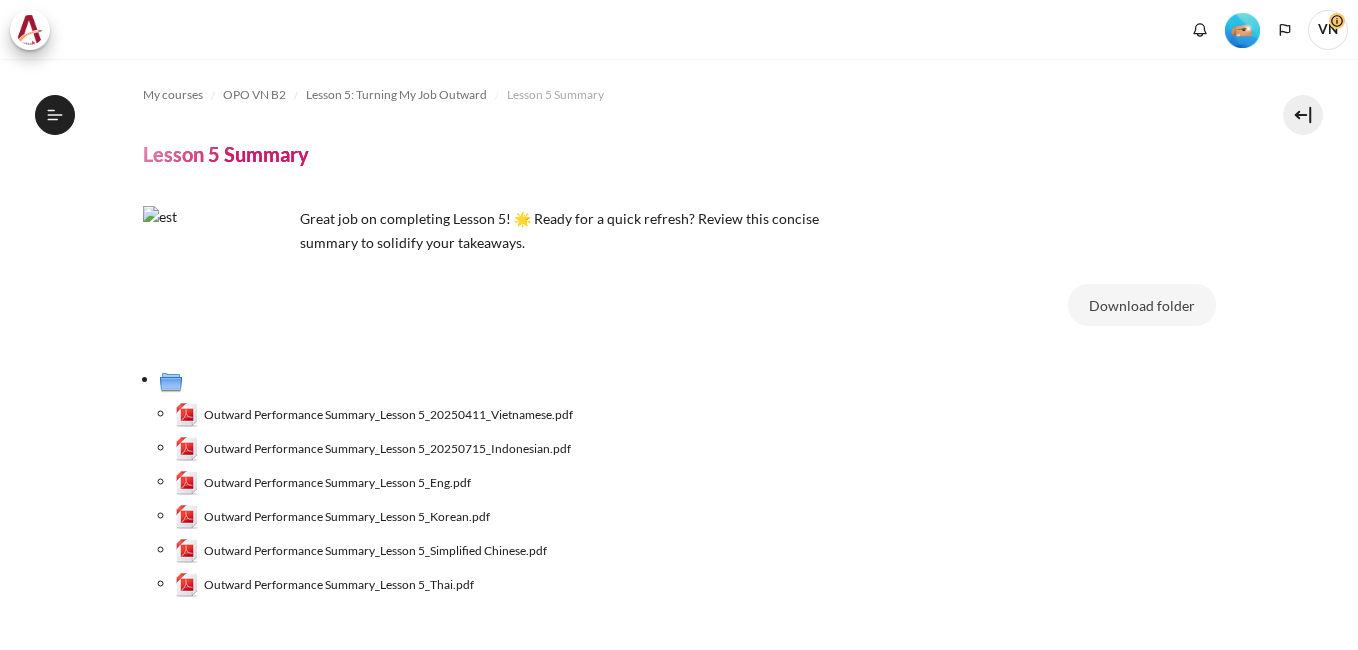 scroll, scrollTop: 0, scrollLeft: 0, axis: both 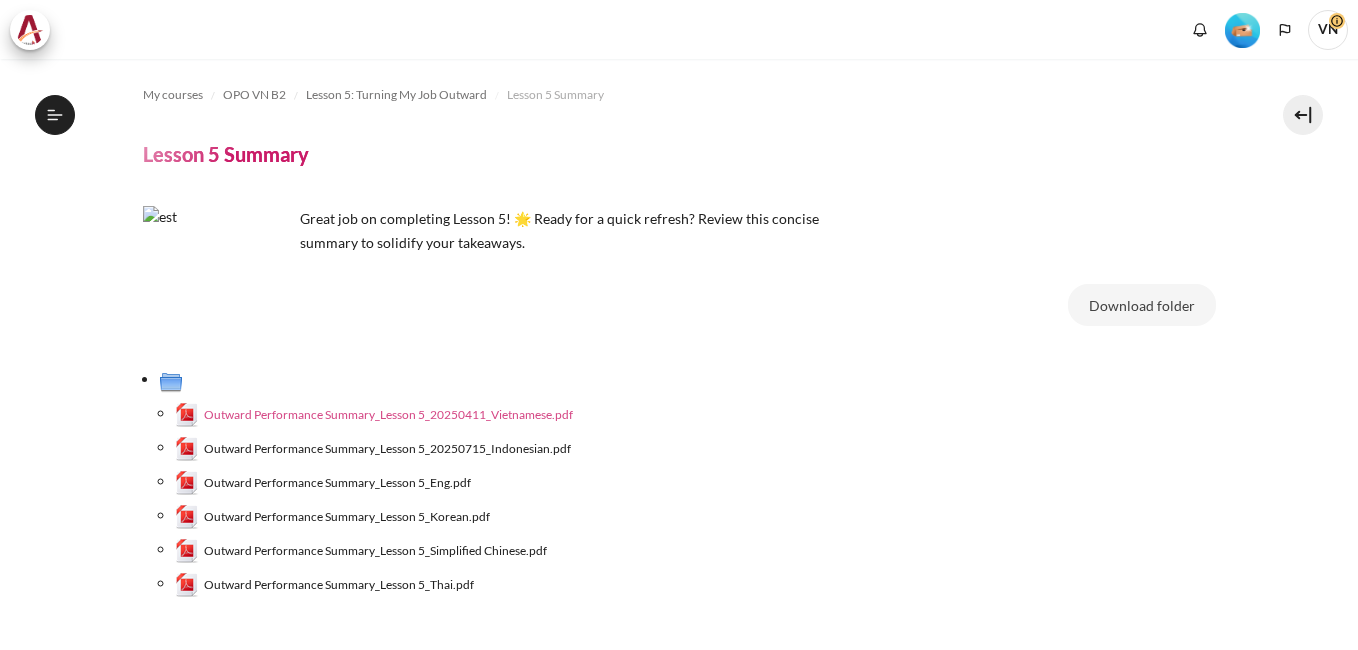 click on "Outward Performance Summary_Lesson 5_20250411_Vietnamese.pdf" at bounding box center [388, 415] 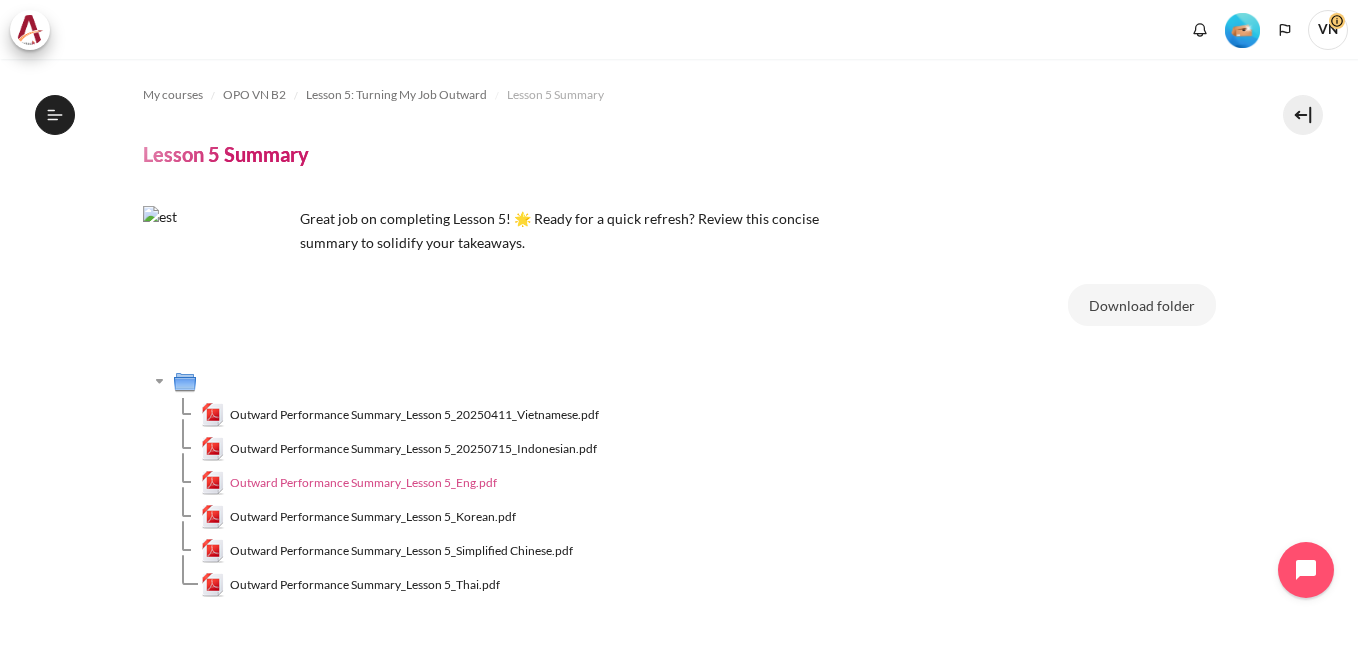 drag, startPoint x: 462, startPoint y: 471, endPoint x: 444, endPoint y: 481, distance: 20.59126 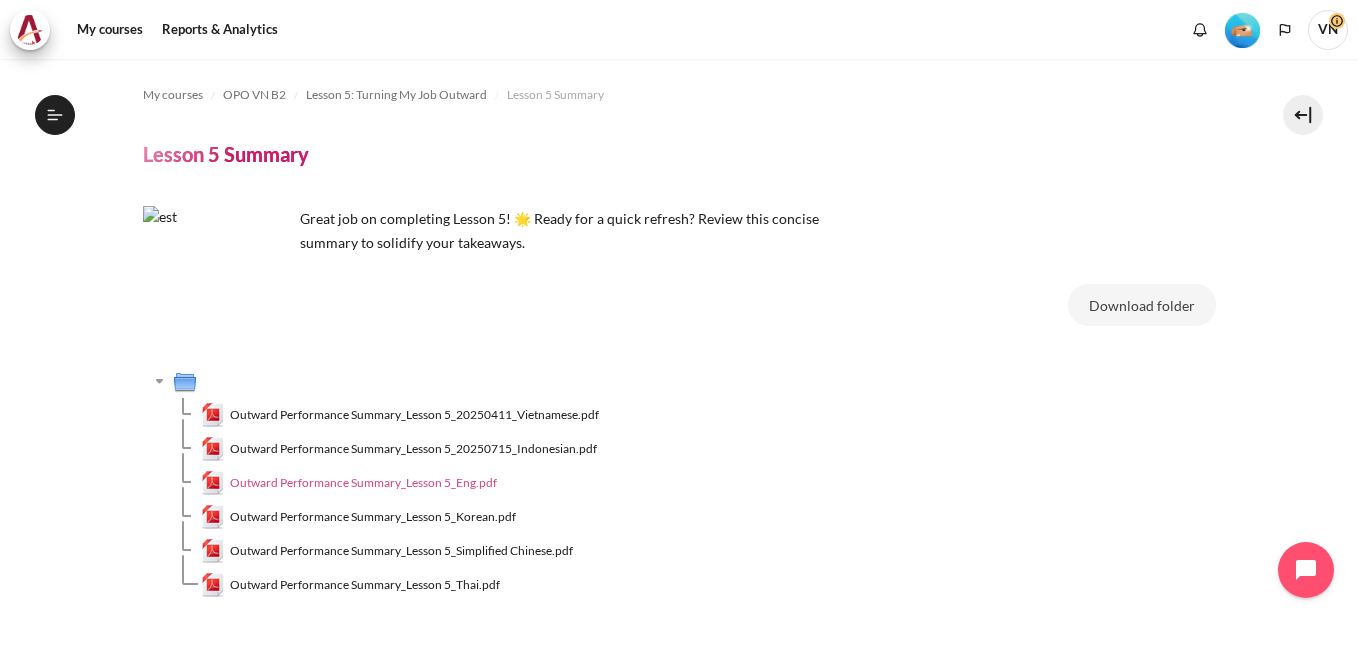 scroll, scrollTop: 843, scrollLeft: 0, axis: vertical 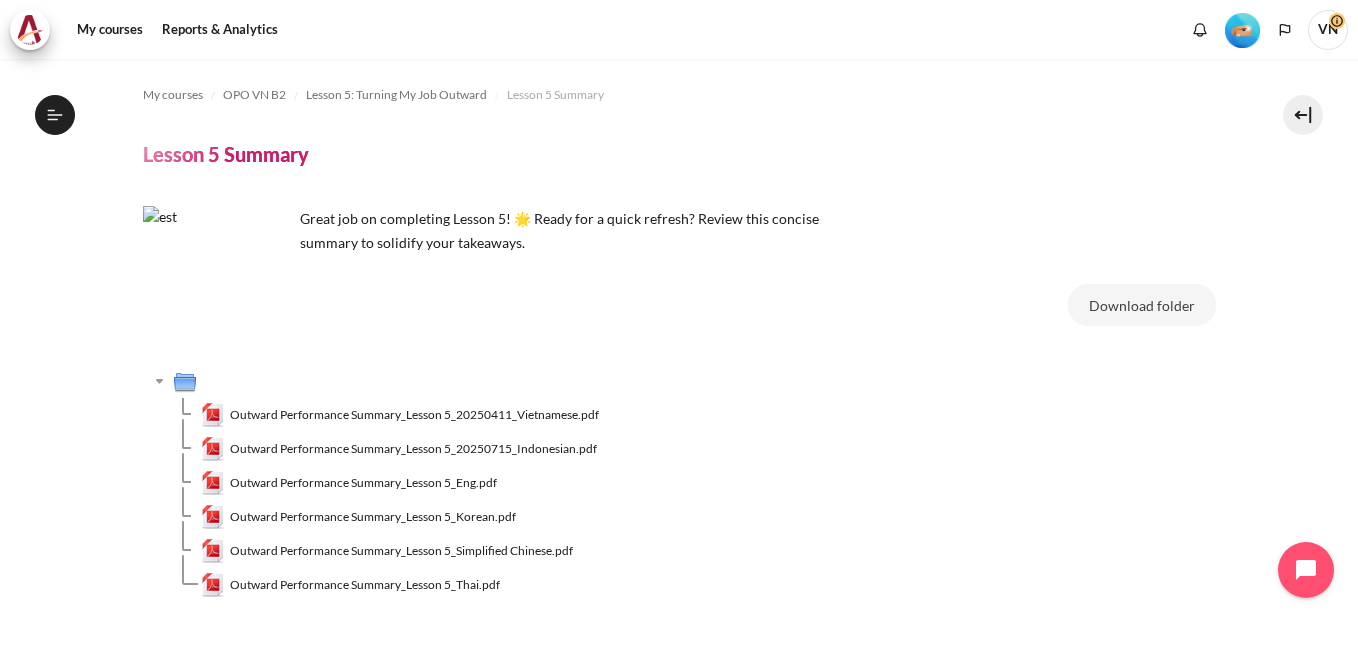 click on "Outward Performance Summary_Lesson 5_20250411_Vietnamese.pdf" at bounding box center [708, 415] 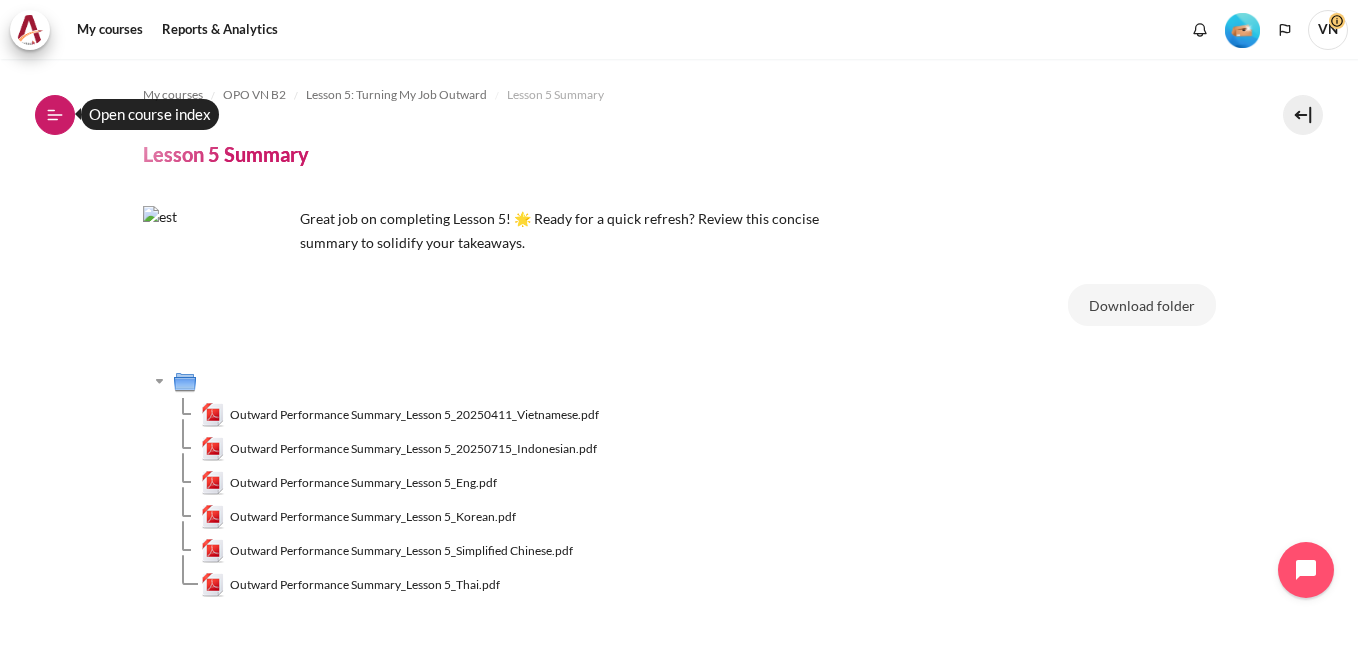 click 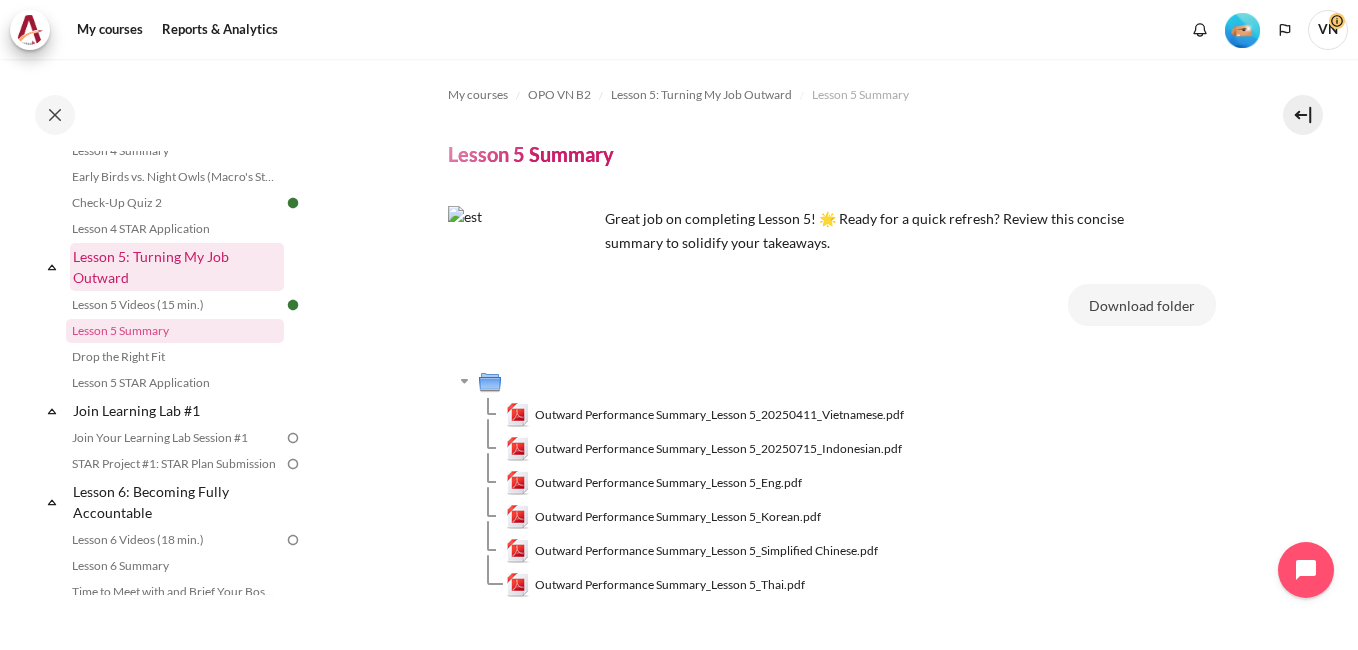 scroll, scrollTop: 943, scrollLeft: 0, axis: vertical 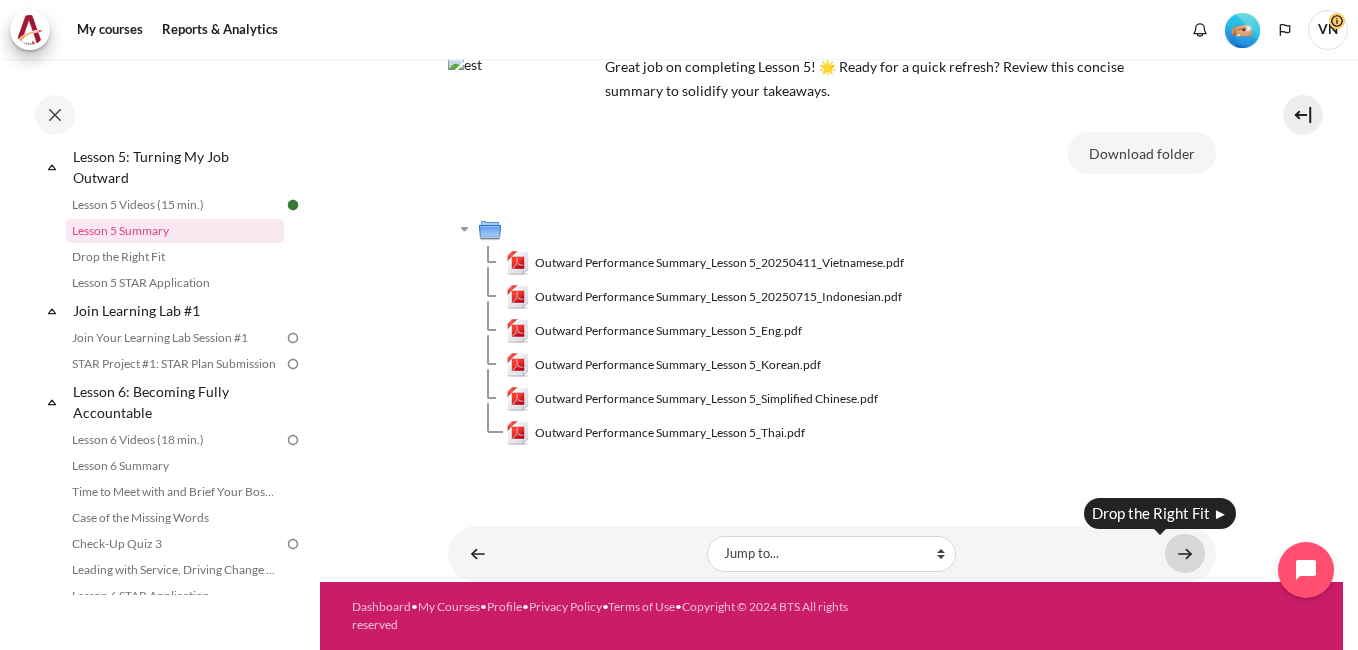 click at bounding box center (1185, 553) 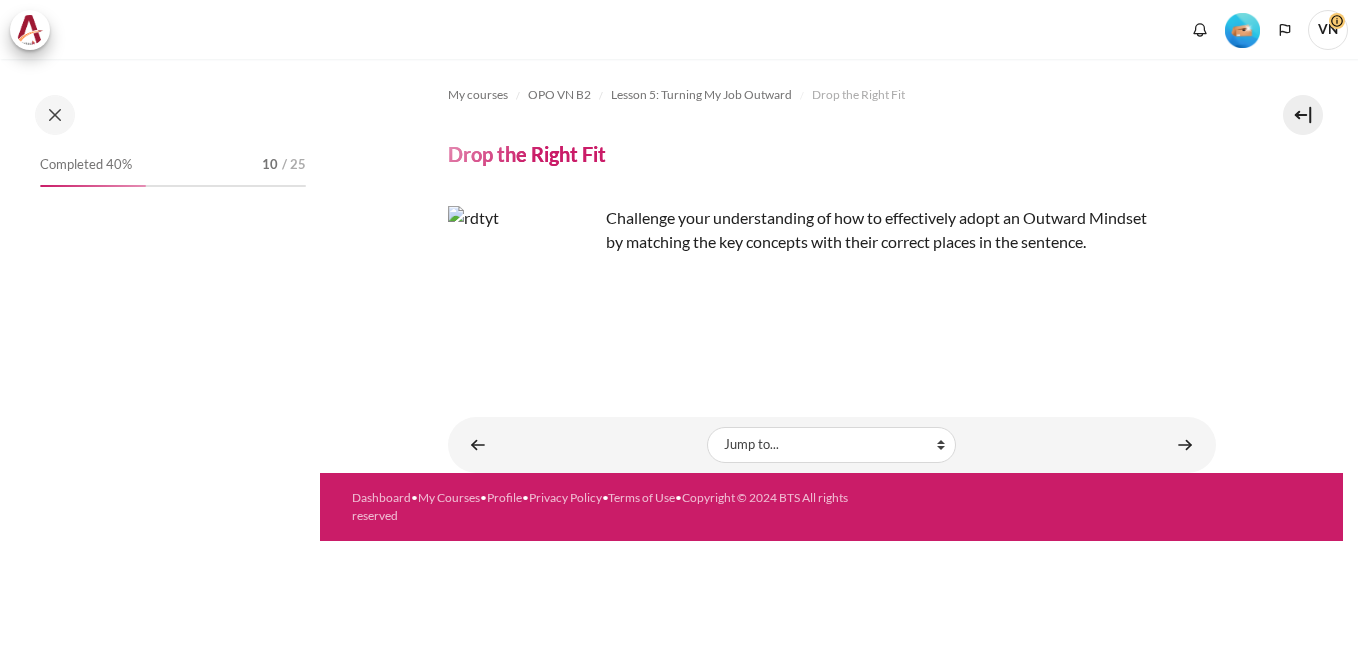 scroll, scrollTop: 0, scrollLeft: 0, axis: both 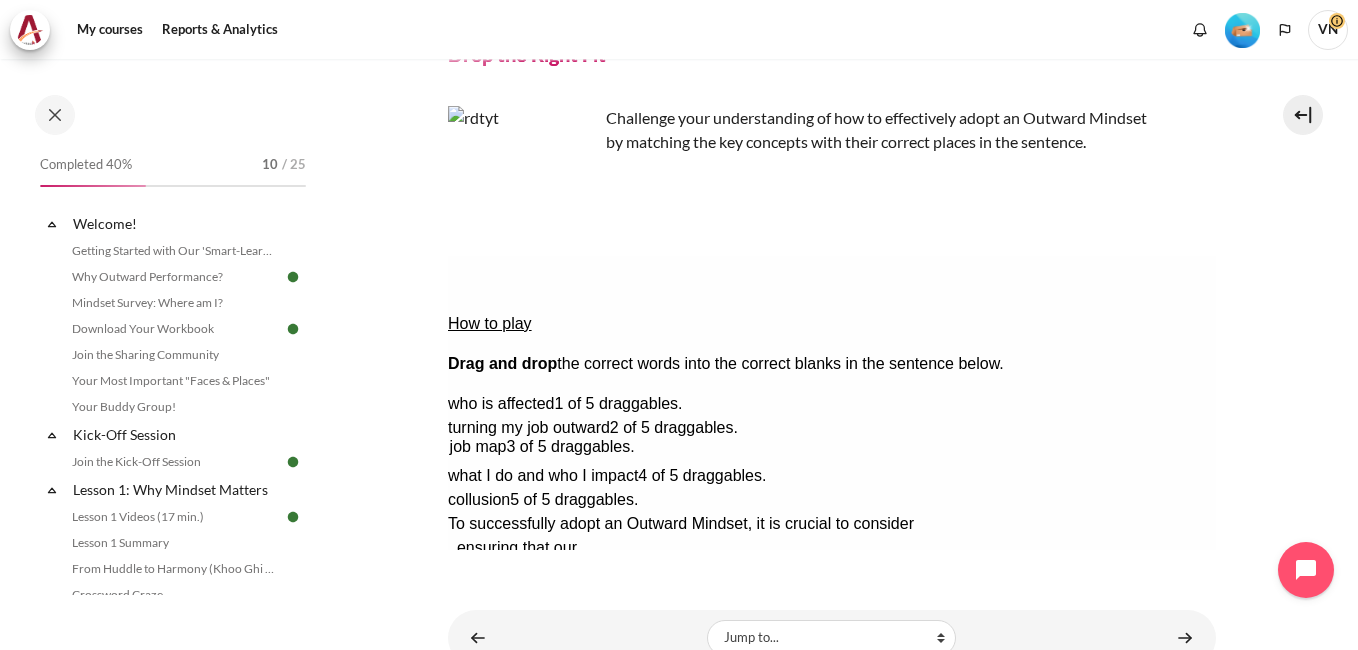 drag, startPoint x: 1068, startPoint y: 412, endPoint x: 1654, endPoint y: 663, distance: 637.49274 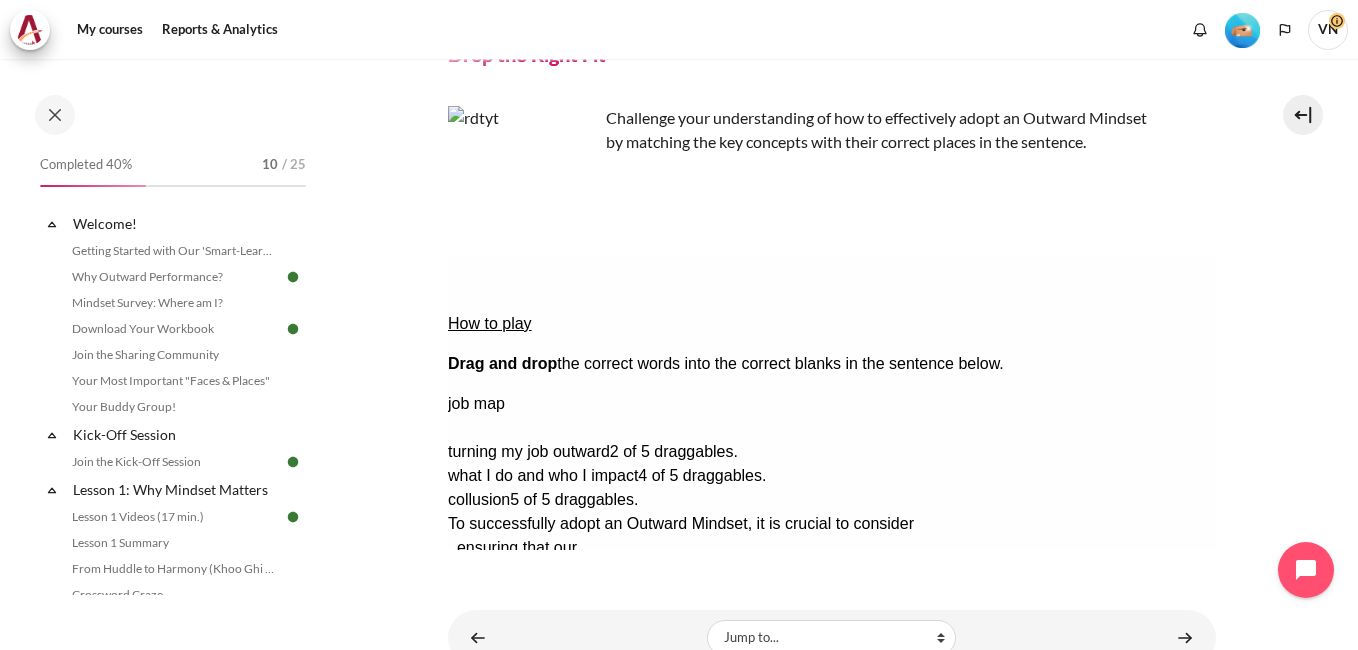 drag, startPoint x: 1108, startPoint y: 376, endPoint x: 468, endPoint y: 369, distance: 640.03827 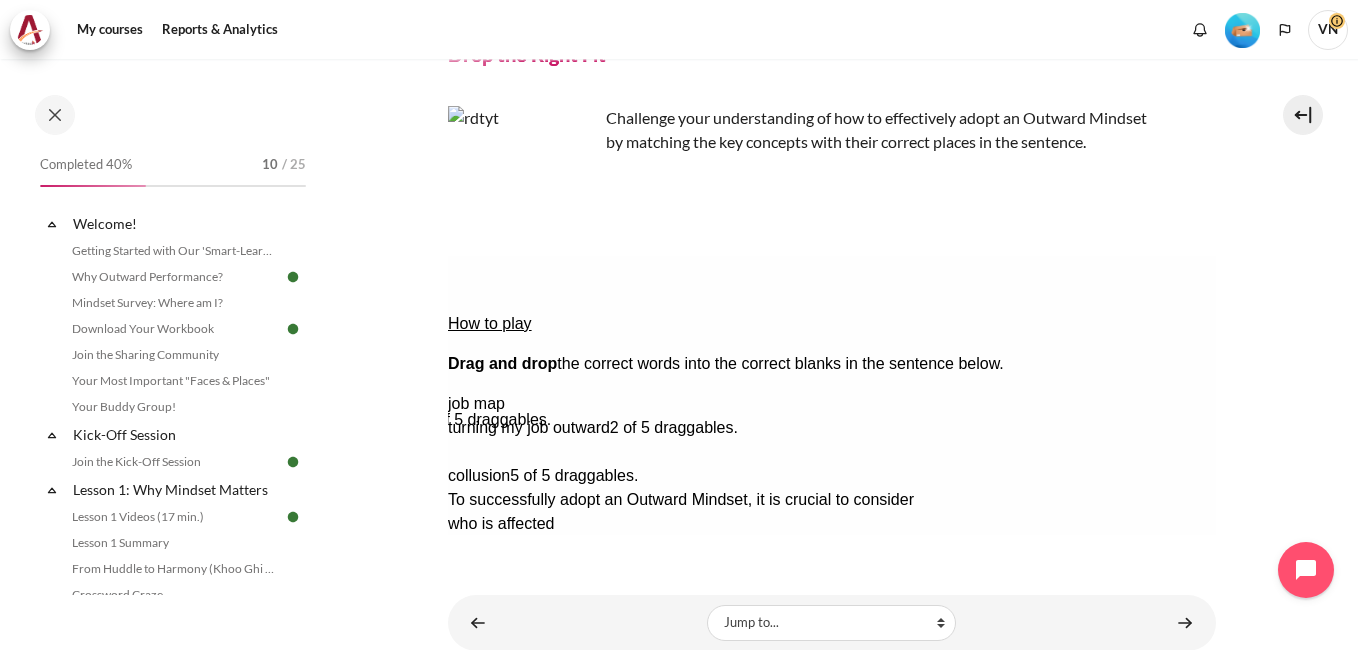 drag, startPoint x: 1094, startPoint y: 404, endPoint x: 878, endPoint y: 371, distance: 218.50629 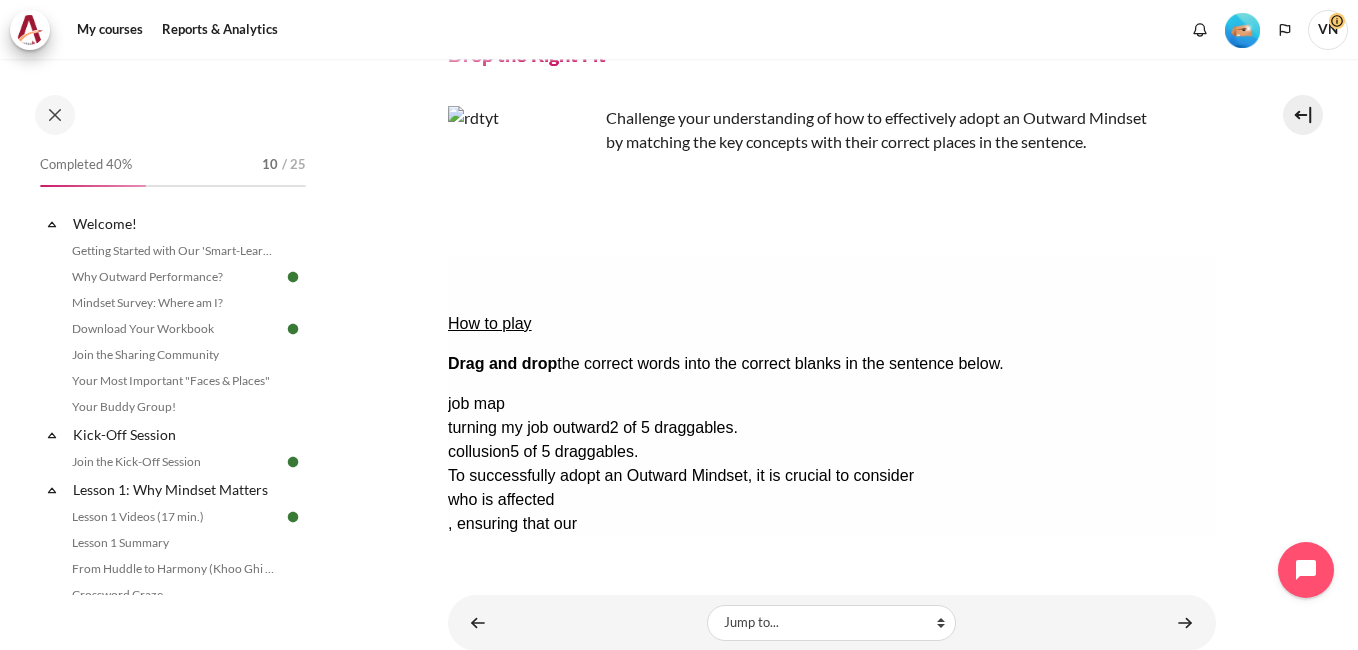 drag, startPoint x: 898, startPoint y: 367, endPoint x: 1053, endPoint y: 488, distance: 196.63672 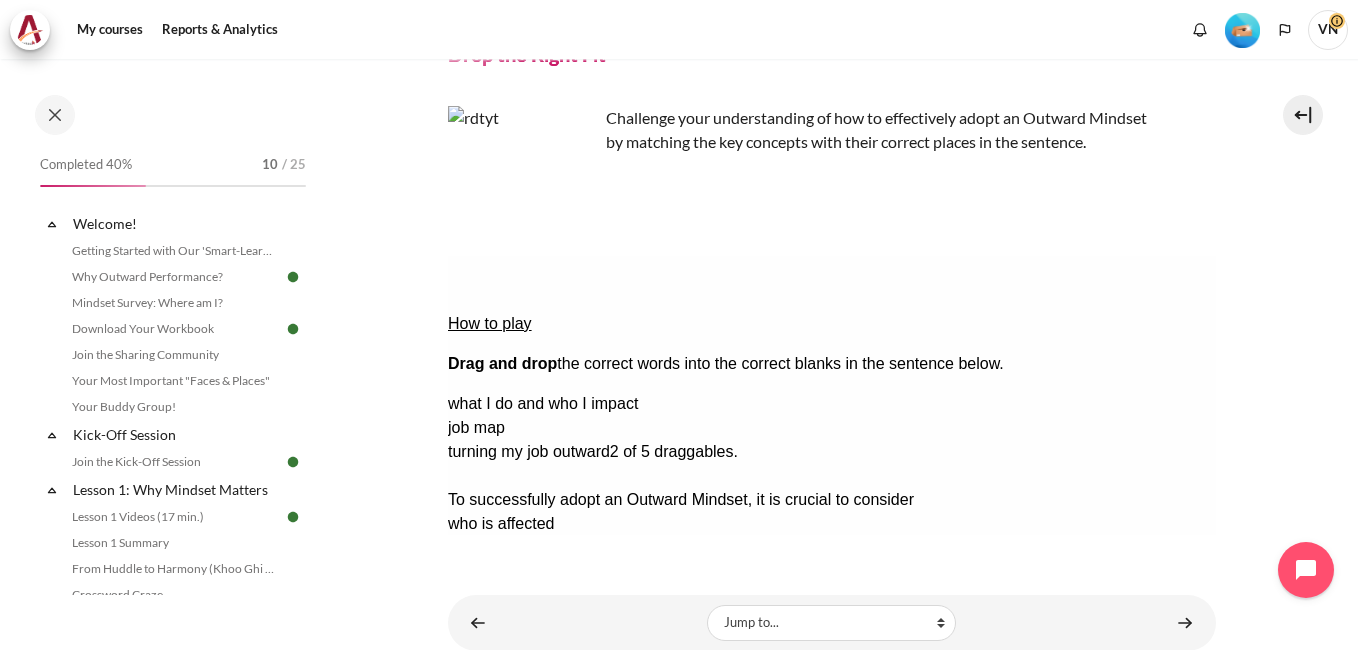 drag, startPoint x: 1104, startPoint y: 439, endPoint x: 912, endPoint y: 372, distance: 203.35437 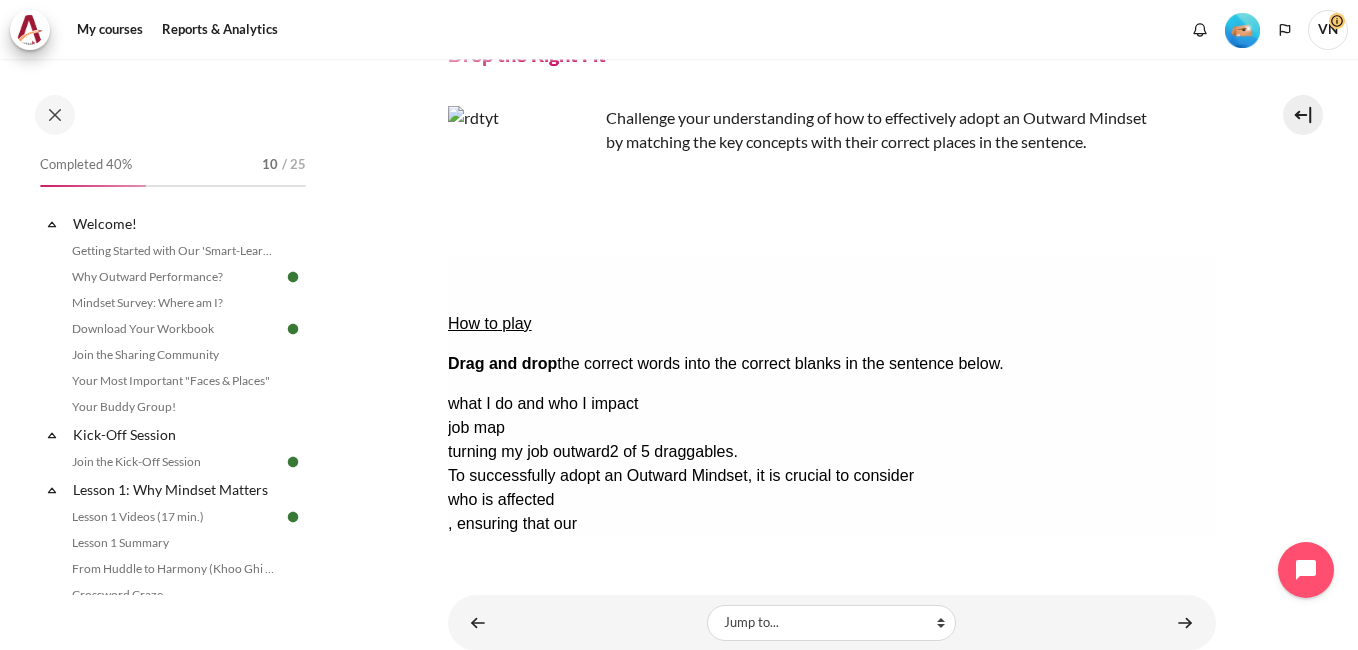 drag, startPoint x: 930, startPoint y: 376, endPoint x: 1146, endPoint y: 475, distance: 237.60681 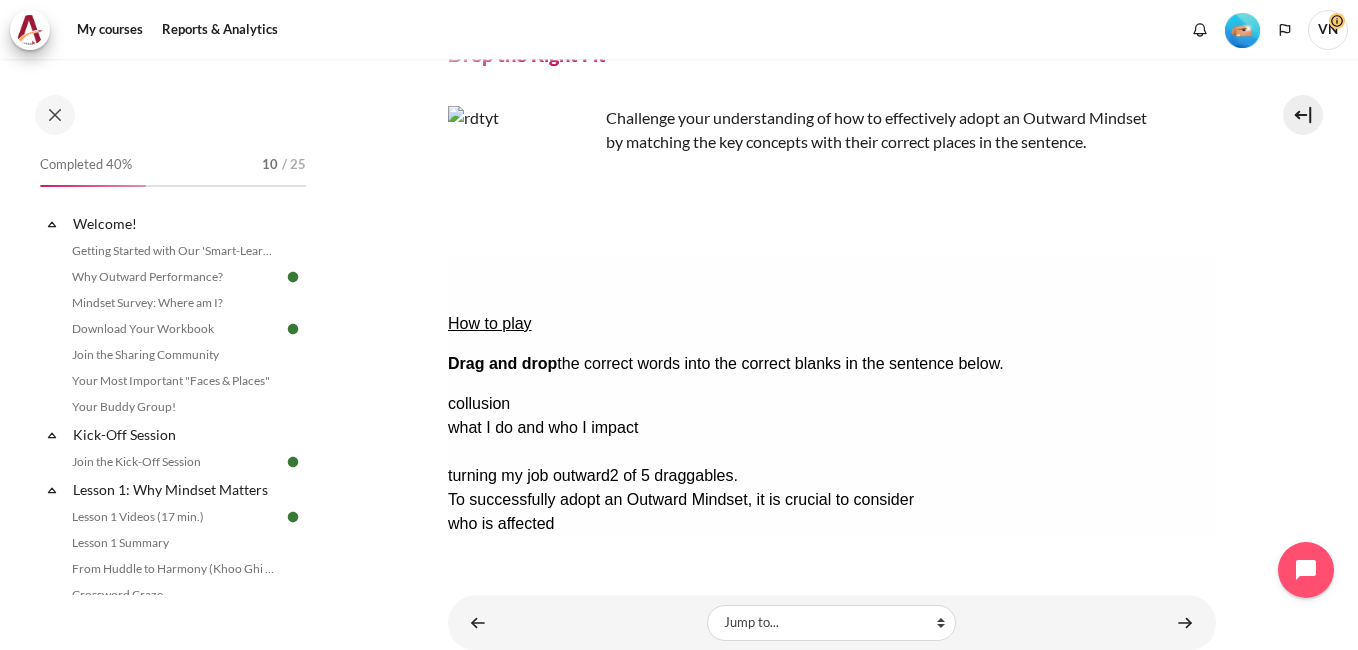 drag, startPoint x: 1013, startPoint y: 408, endPoint x: 914, endPoint y: 377, distance: 103.74006 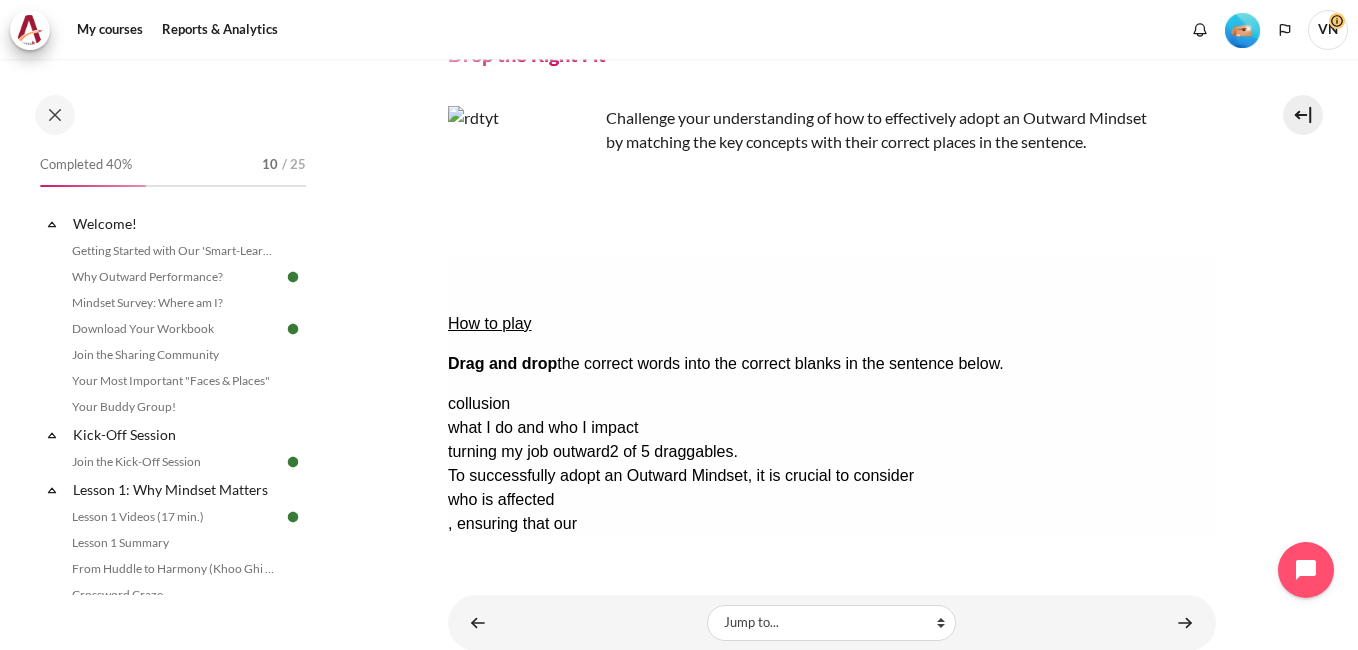 drag, startPoint x: 899, startPoint y: 371, endPoint x: 1087, endPoint y: 484, distance: 219.34676 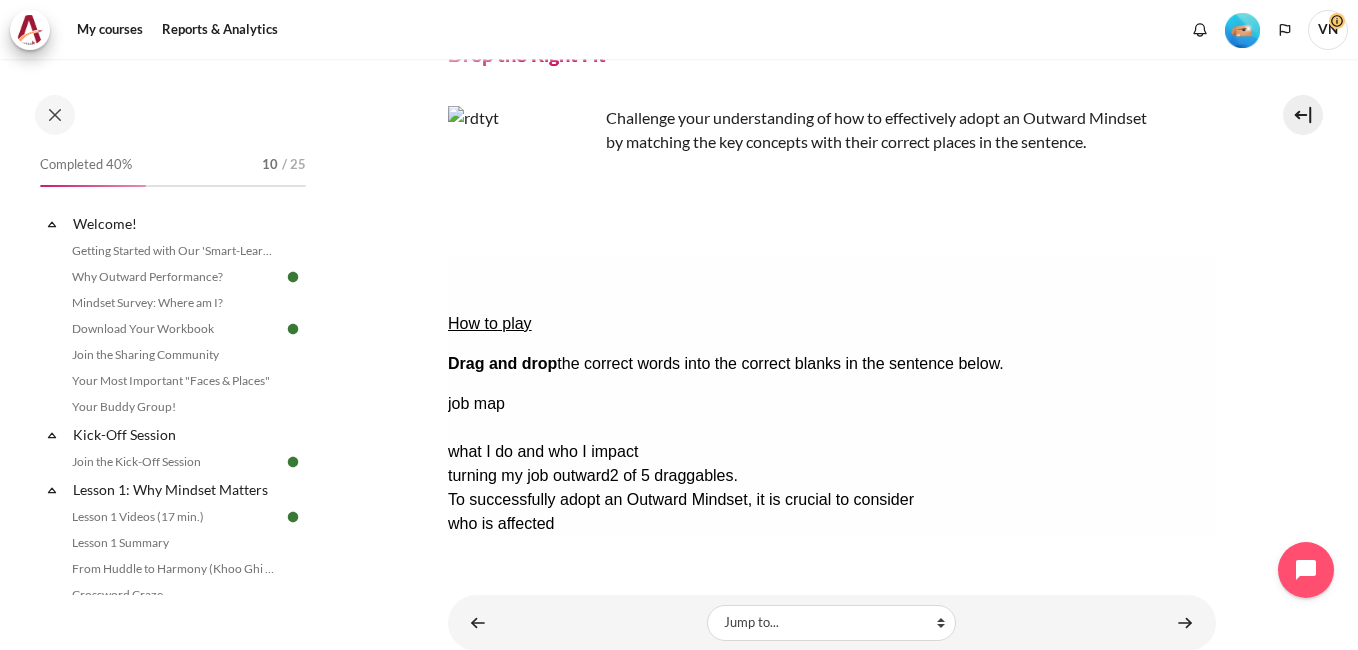 drag, startPoint x: 1104, startPoint y: 364, endPoint x: 936, endPoint y: 363, distance: 168.00298 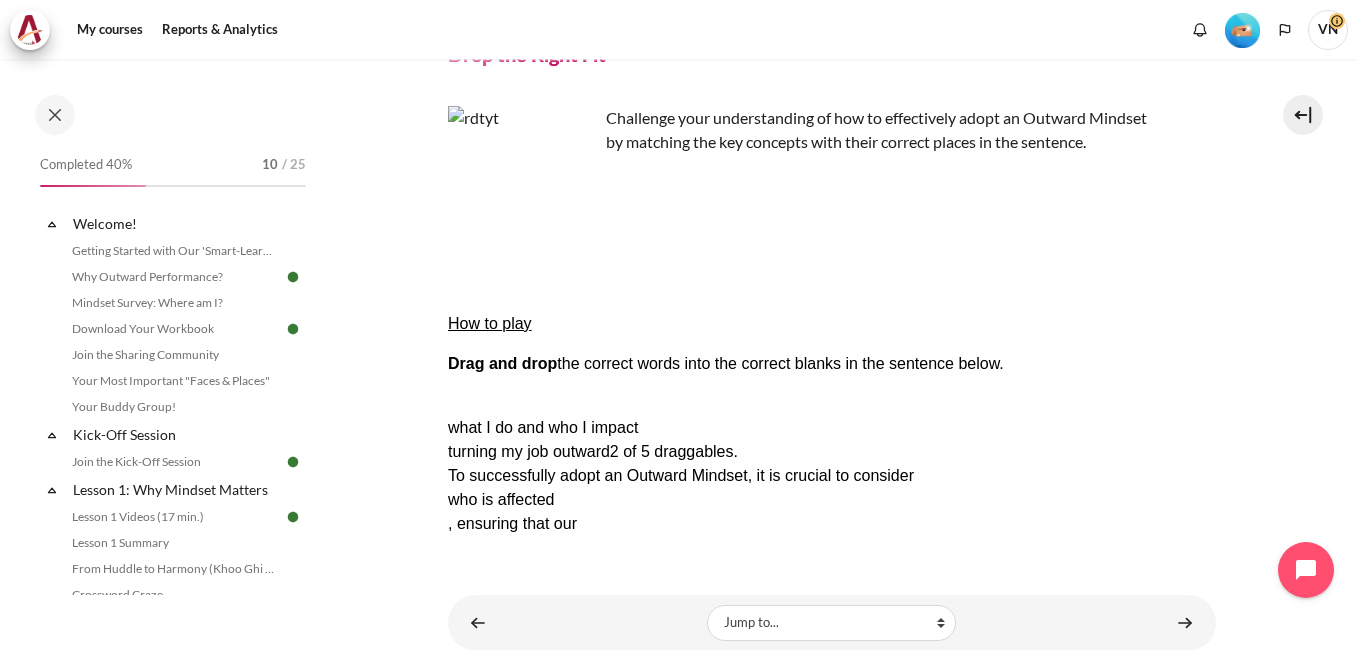 drag, startPoint x: 1105, startPoint y: 341, endPoint x: 540, endPoint y: 429, distance: 571.812 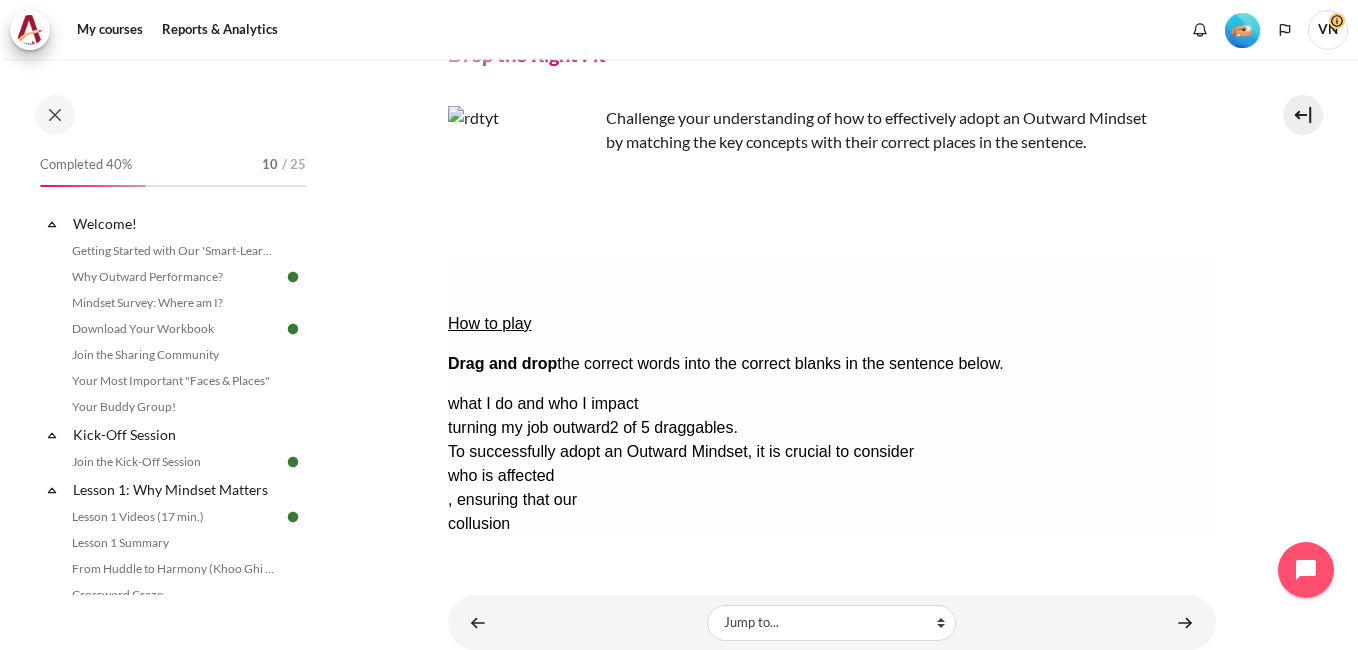 scroll, scrollTop: 169, scrollLeft: 0, axis: vertical 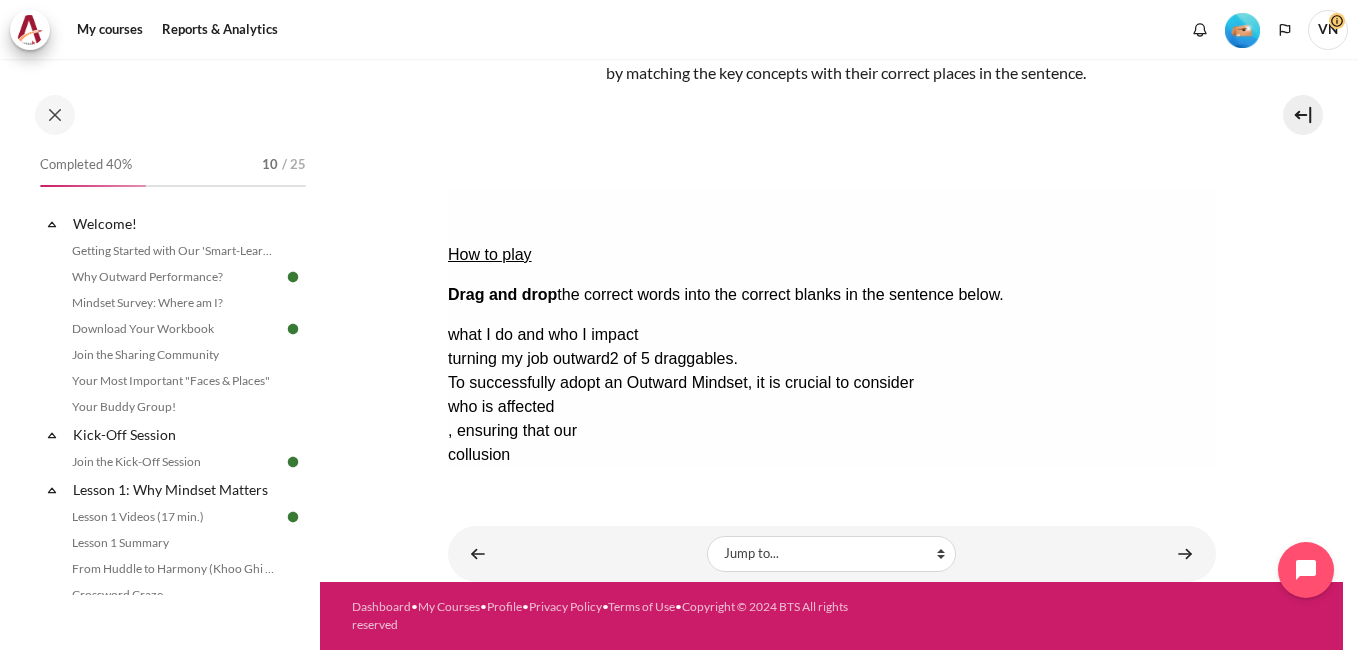 click on "what I do and who I impact" at bounding box center (831, 335) 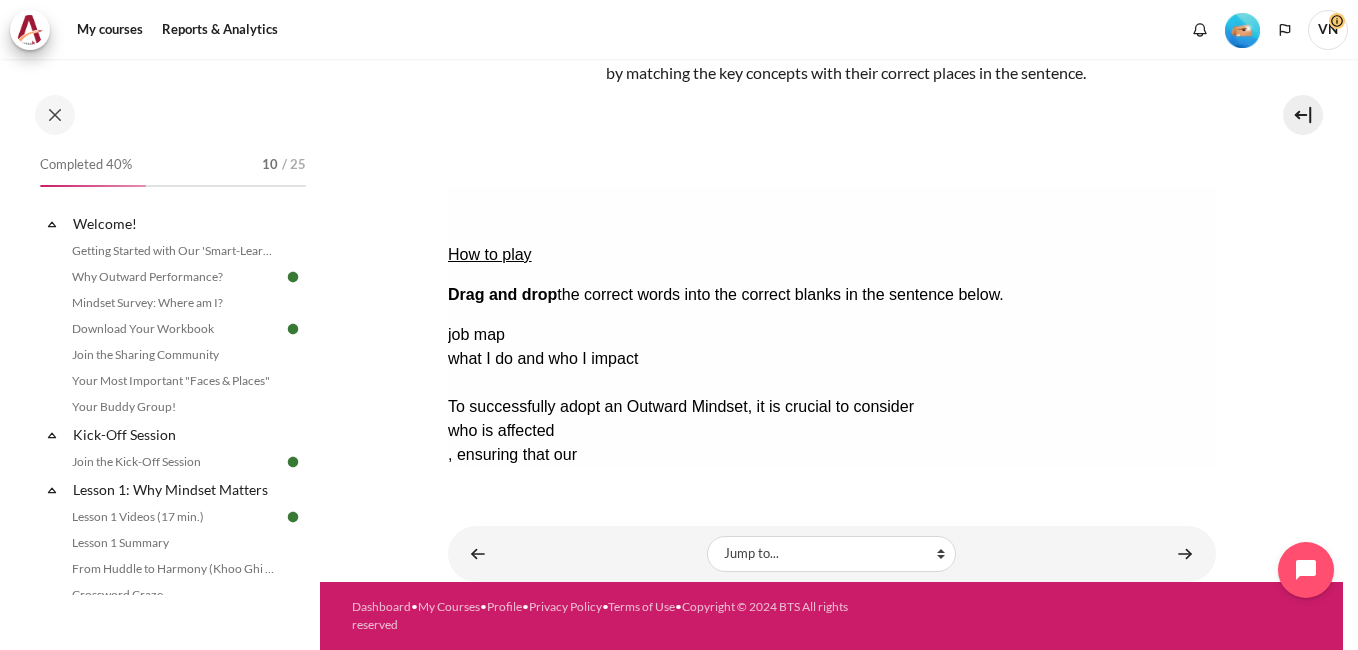 drag, startPoint x: 1107, startPoint y: 333, endPoint x: 489, endPoint y: 358, distance: 618.50543 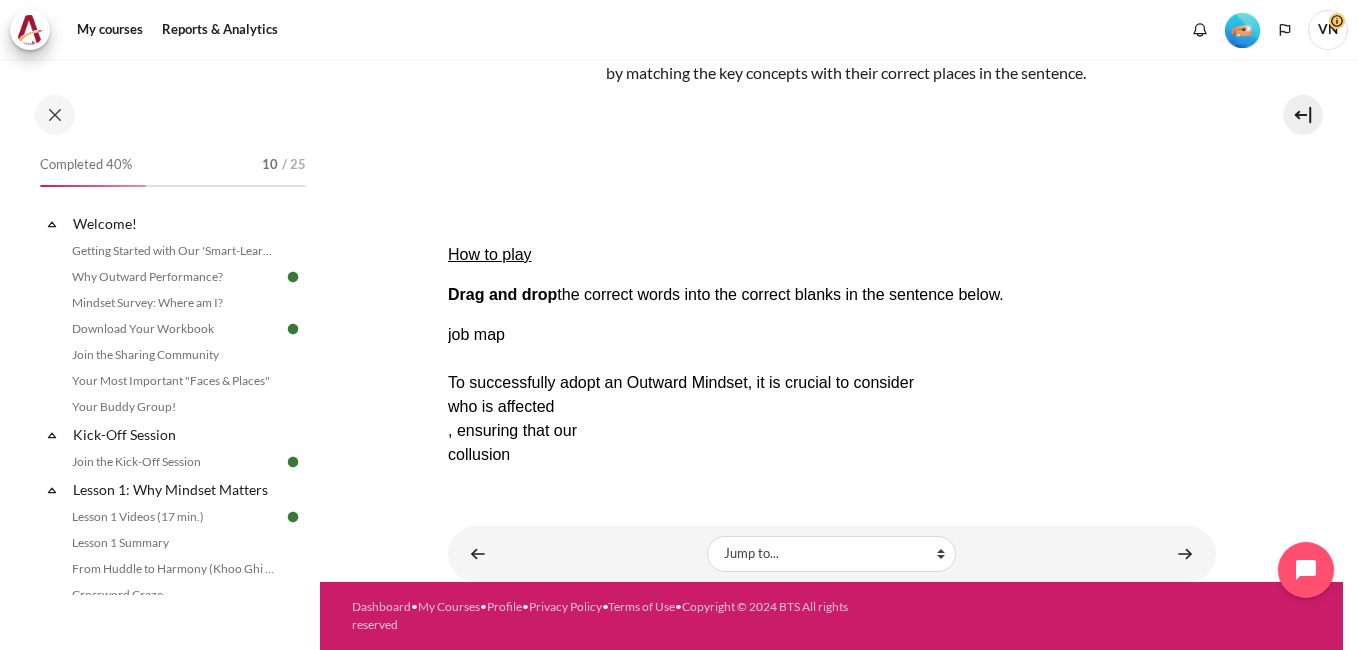 drag, startPoint x: 1075, startPoint y: 309, endPoint x: 495, endPoint y: 410, distance: 588.7283 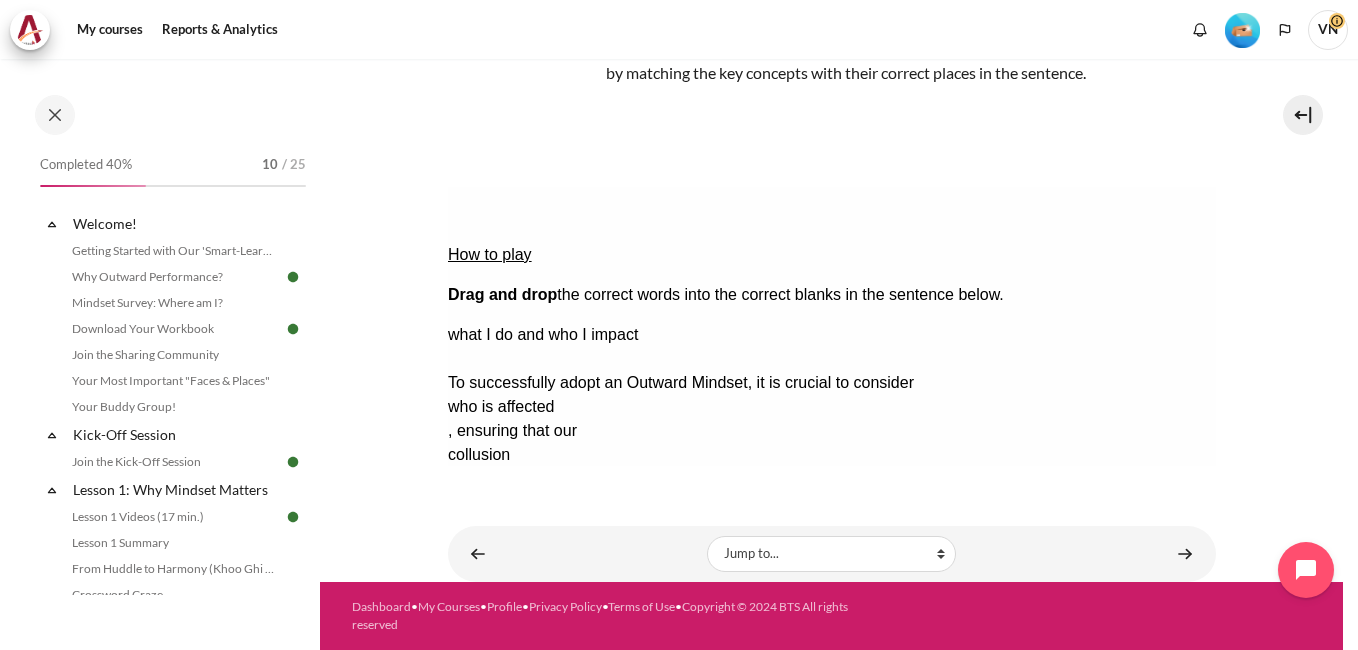 drag, startPoint x: 1112, startPoint y: 311, endPoint x: 561, endPoint y: 407, distance: 559.3005 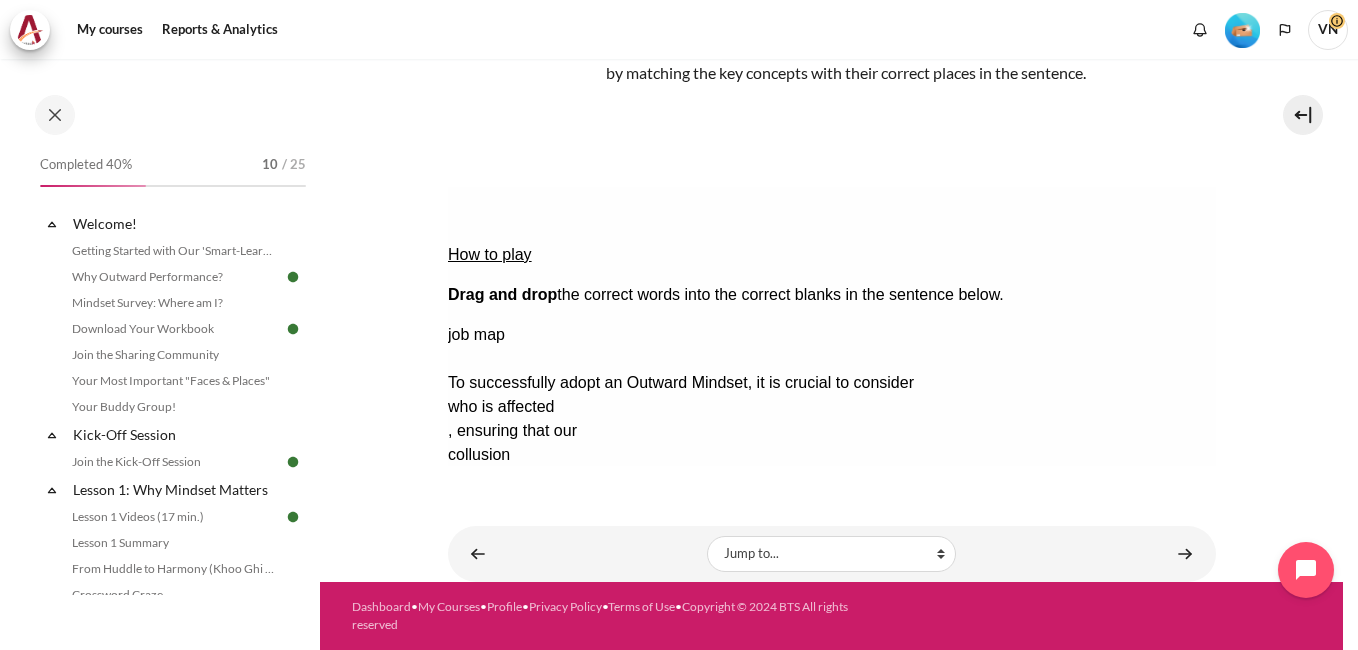 drag, startPoint x: 1077, startPoint y: 301, endPoint x: 470, endPoint y: 386, distance: 612.9225 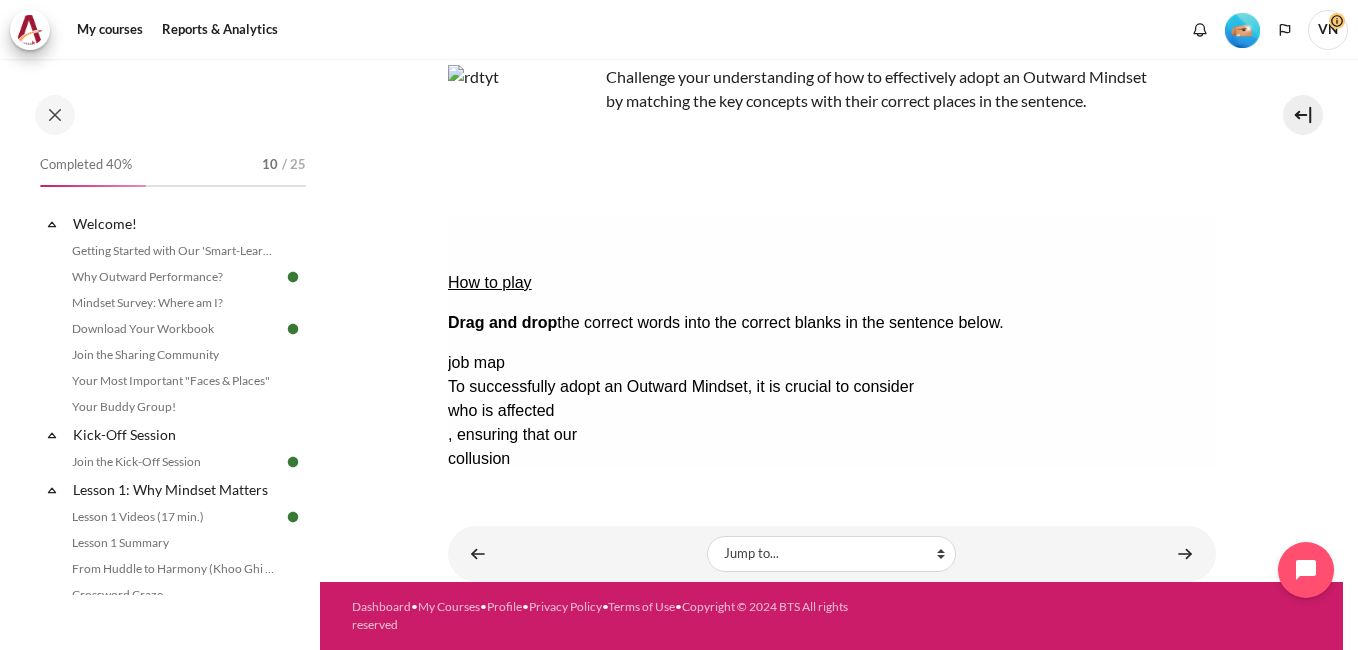 click on "Check Check the answers. The responses will be marked as correct, incorrect, or unanswered." at bounding box center (474, 603) 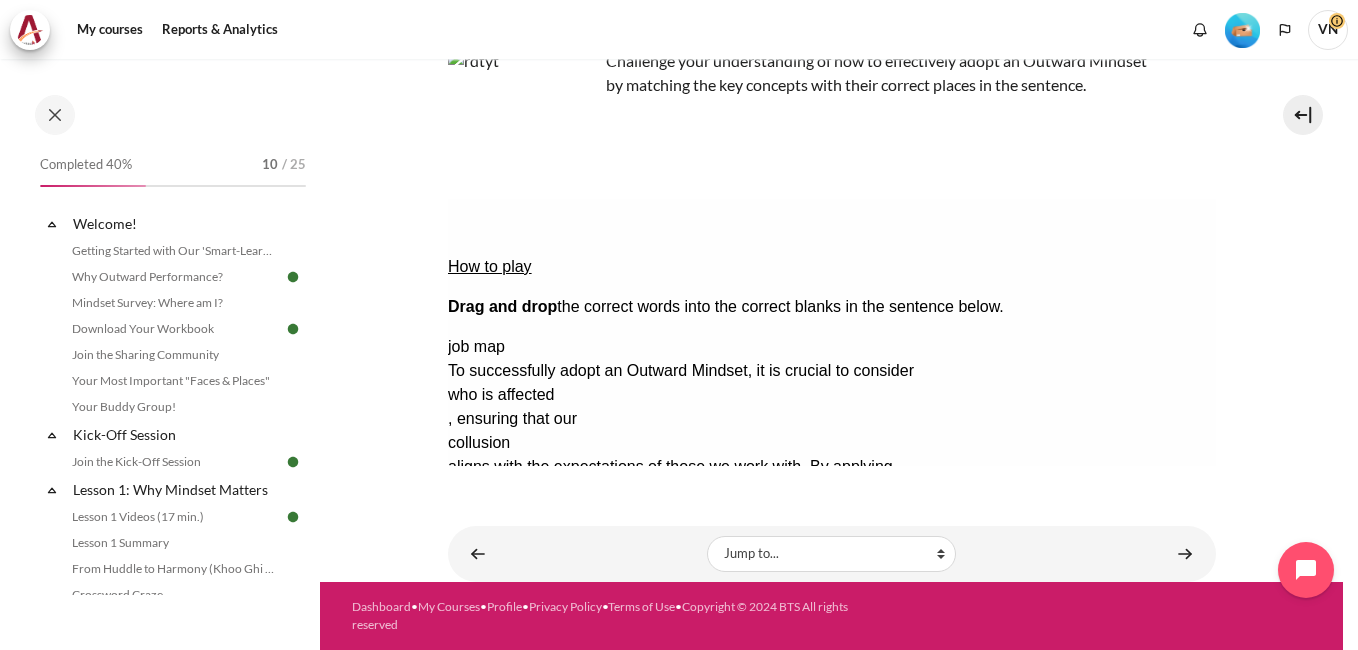 scroll, scrollTop: 169, scrollLeft: 0, axis: vertical 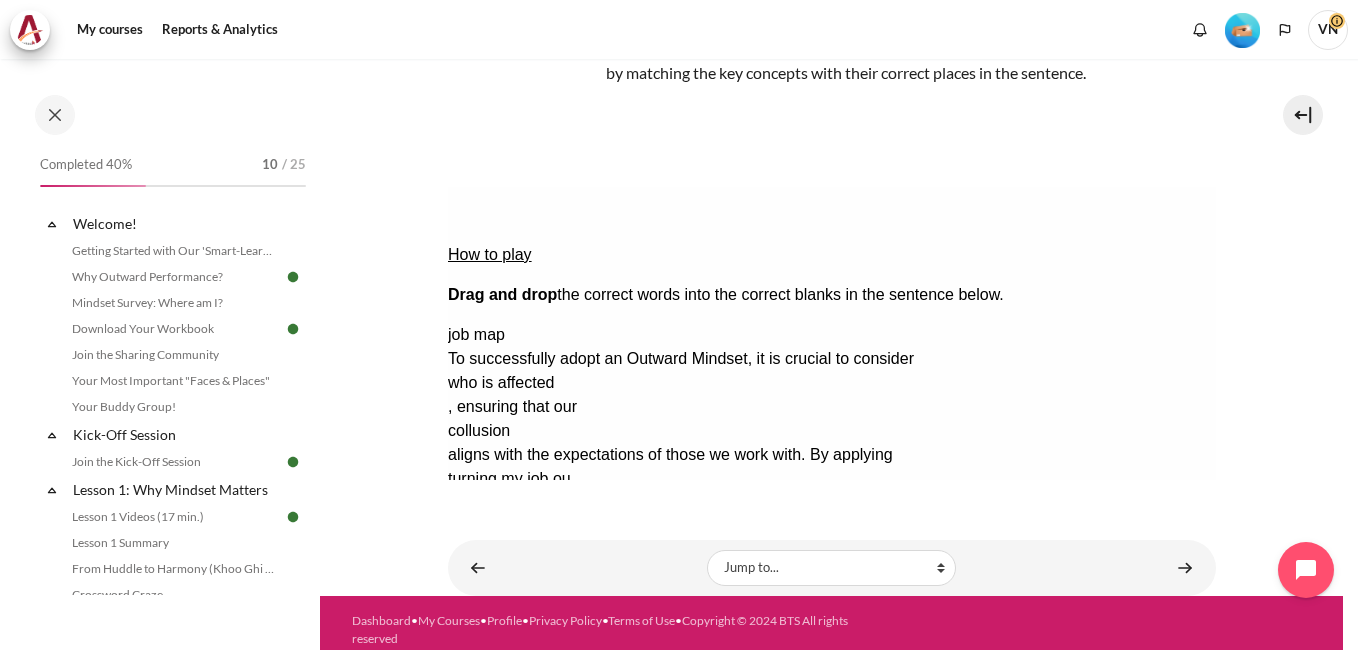 click on "Show solution Show the solution. The task will be marked with its correct solution." at bounding box center [496, 636] 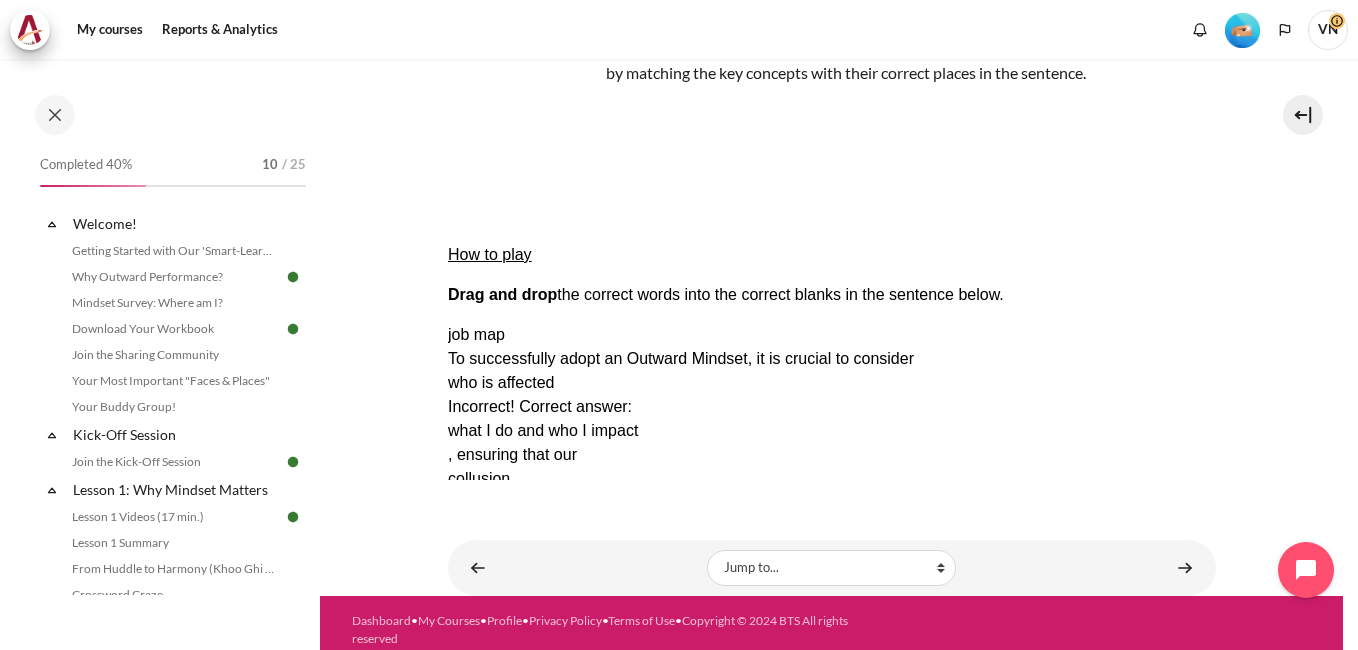 scroll, scrollTop: 0, scrollLeft: 0, axis: both 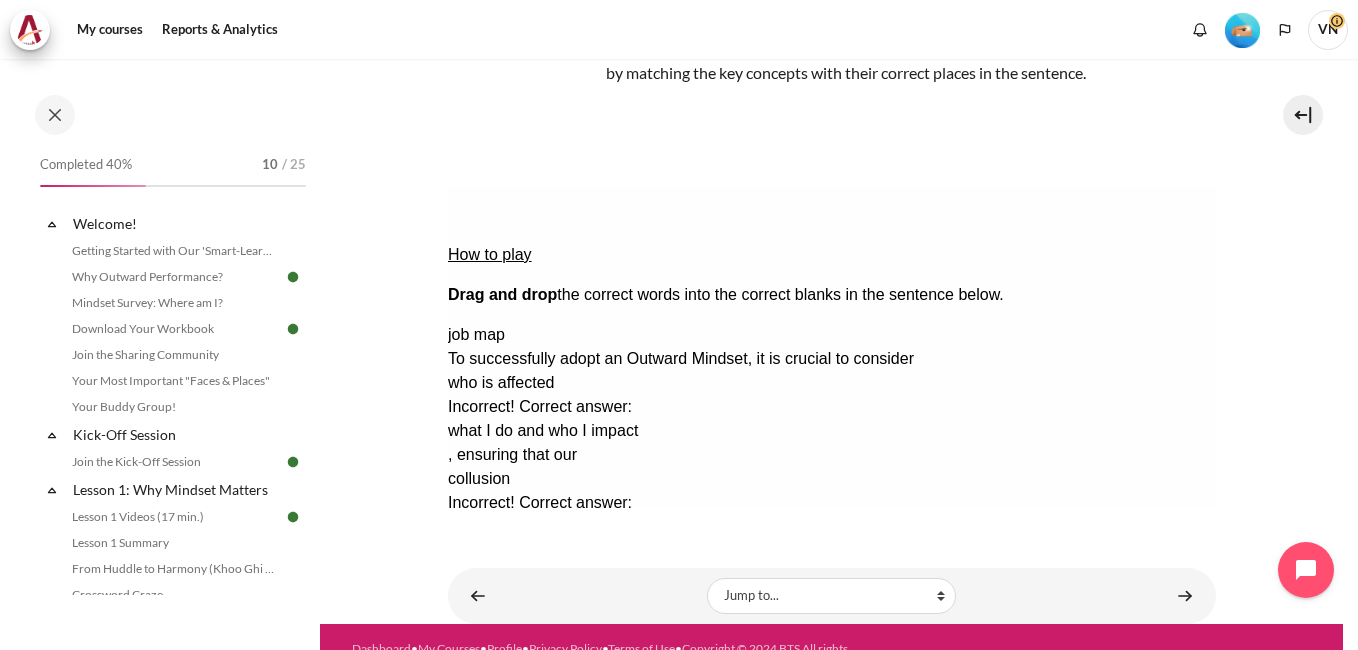 click on "Retry Retry the task. Reset all responses and start the task over again." at bounding box center [471, 804] 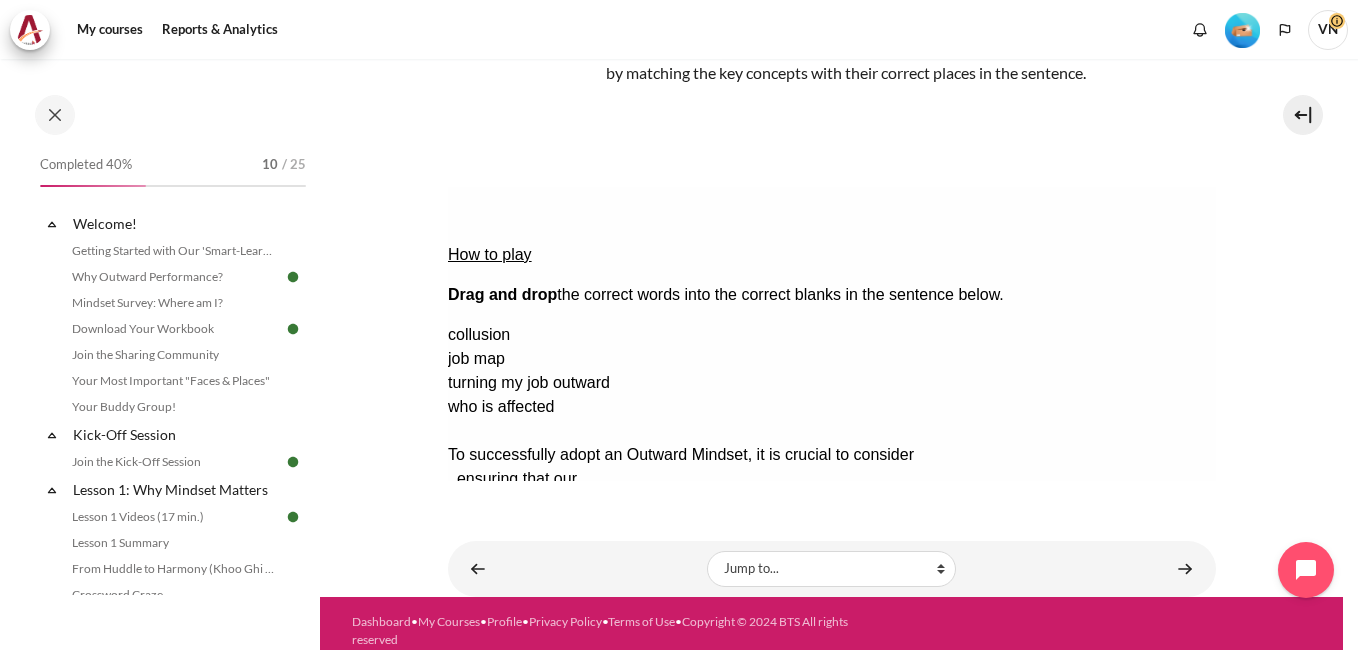 drag, startPoint x: 1066, startPoint y: 397, endPoint x: 498, endPoint y: 308, distance: 574.9304 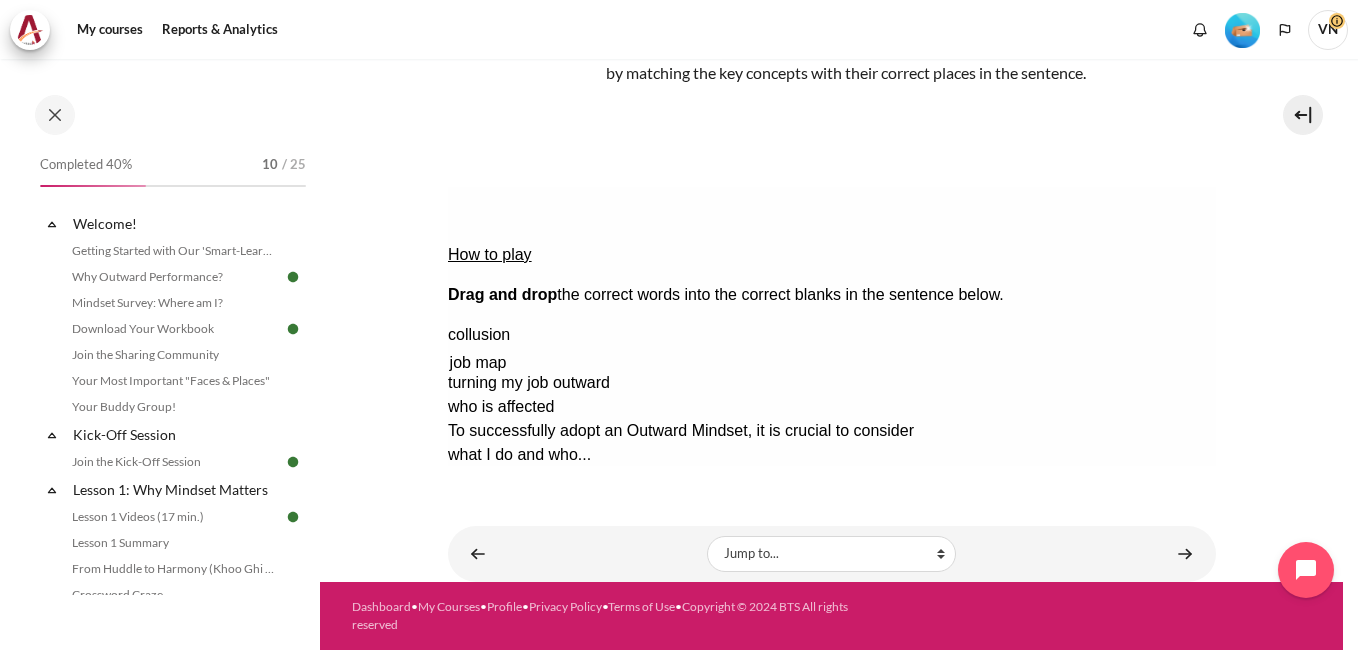 drag, startPoint x: 1077, startPoint y: 304, endPoint x: 1142, endPoint y: 307, distance: 65.06919 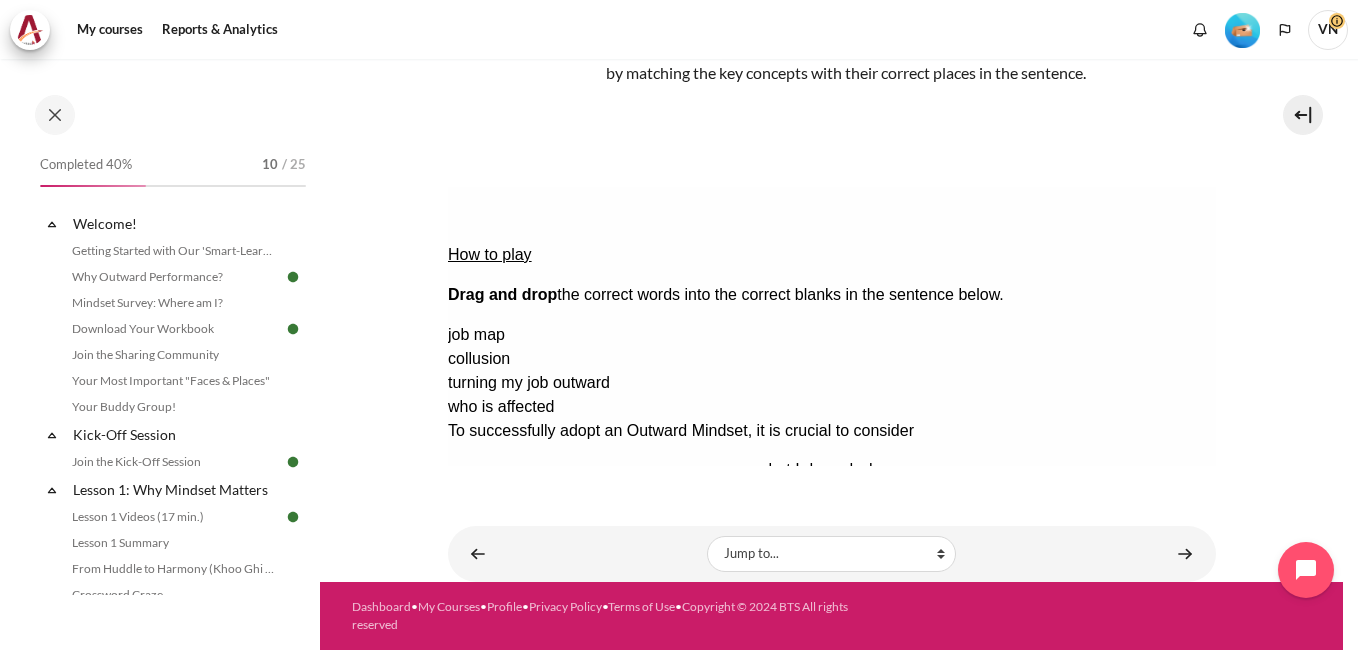 drag, startPoint x: 604, startPoint y: 300, endPoint x: 913, endPoint y: 316, distance: 309.41397 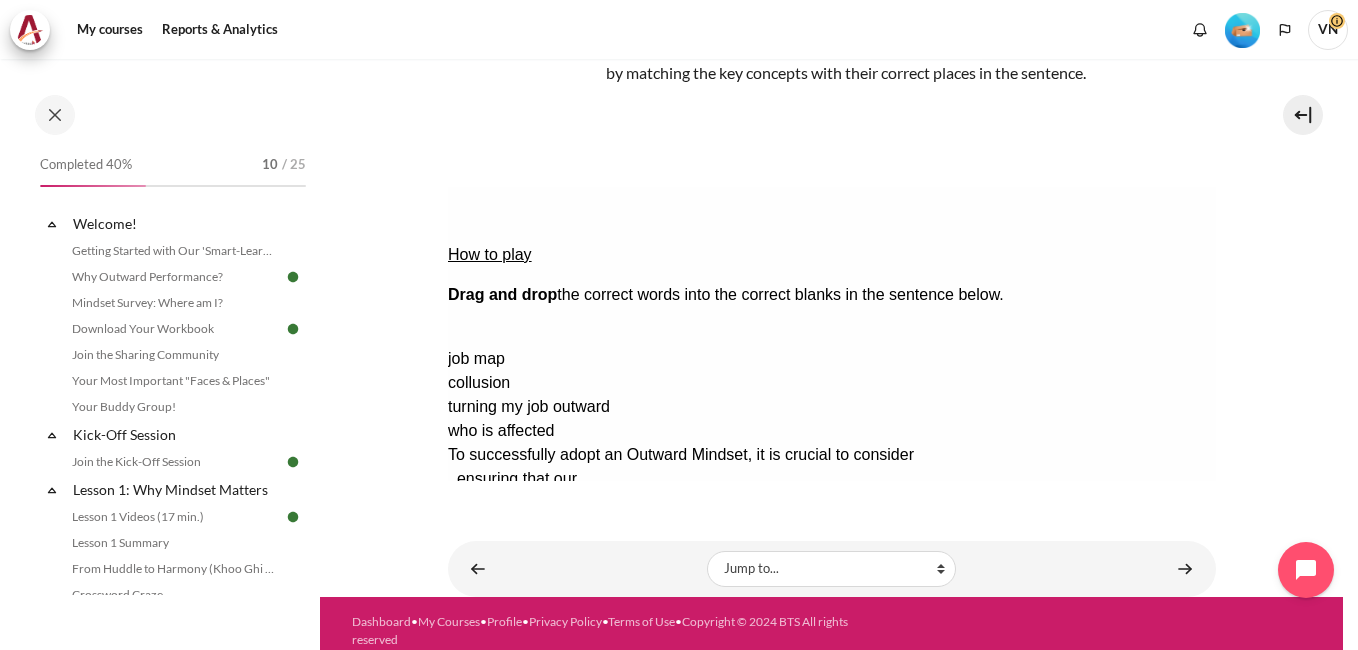 drag, startPoint x: 1053, startPoint y: 282, endPoint x: 859, endPoint y: 308, distance: 195.73451 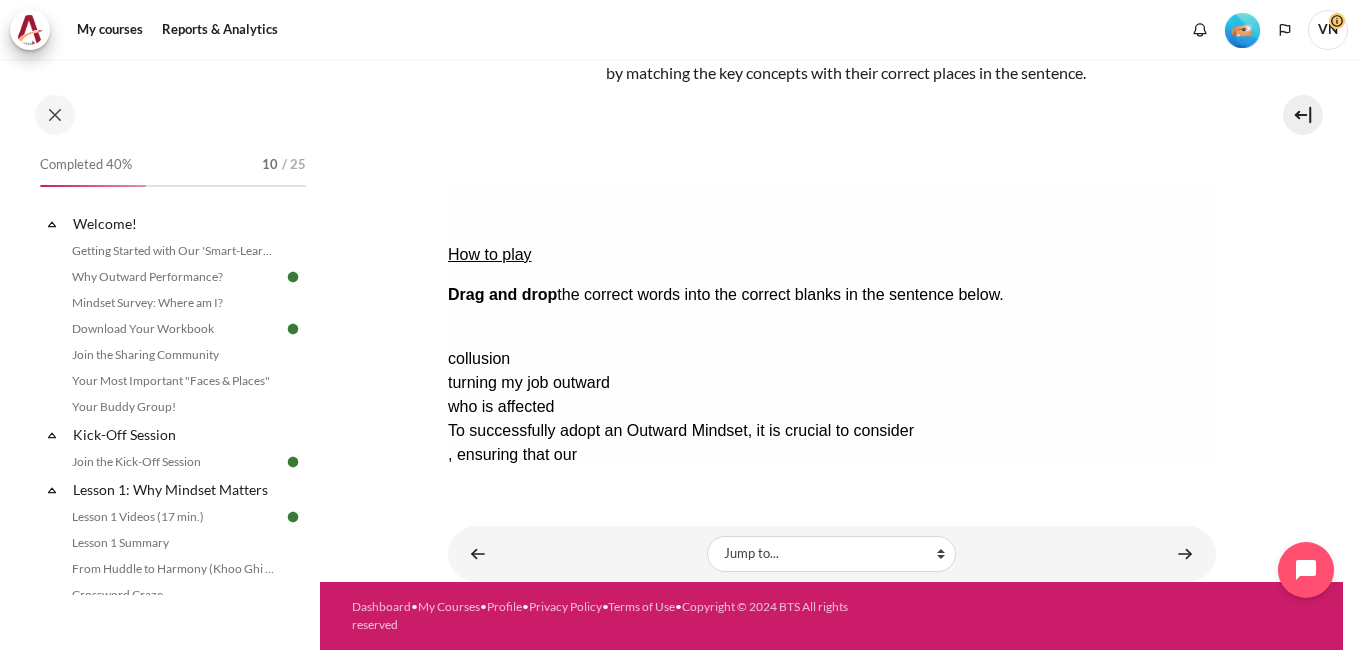 drag, startPoint x: 1065, startPoint y: 281, endPoint x: 562, endPoint y: 308, distance: 503.72412 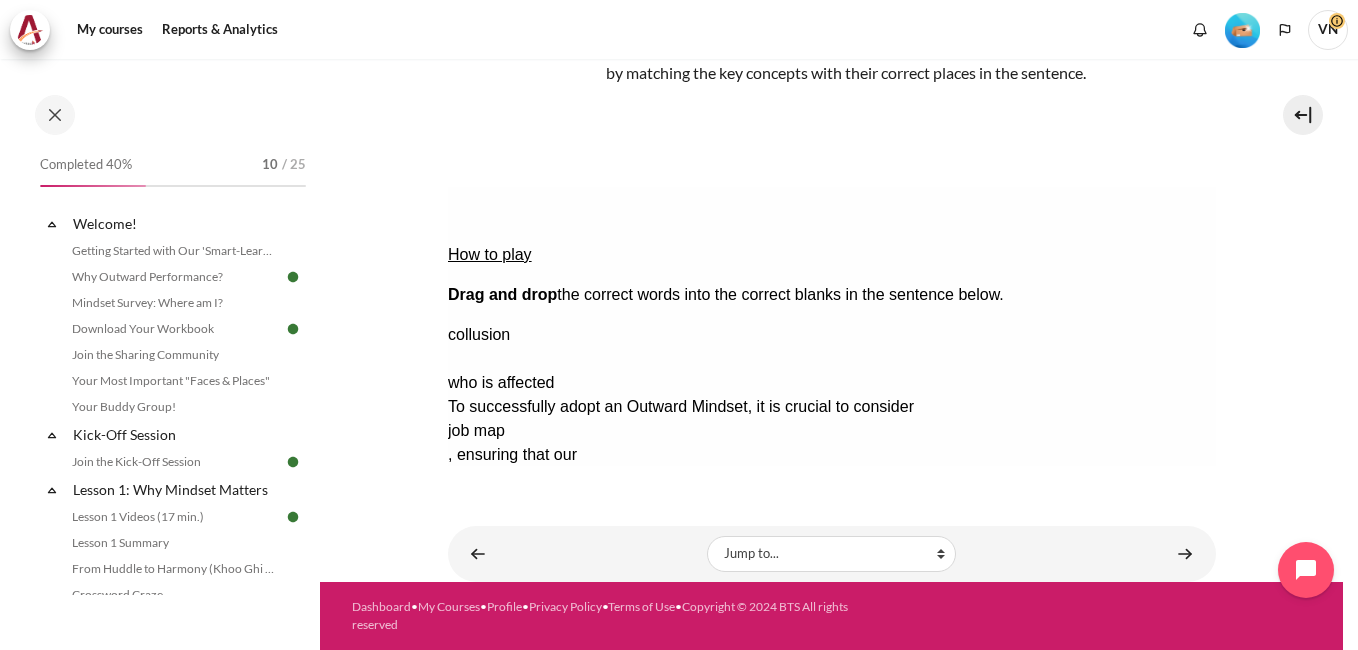 drag, startPoint x: 1063, startPoint y: 313, endPoint x: 515, endPoint y: 352, distance: 549.38605 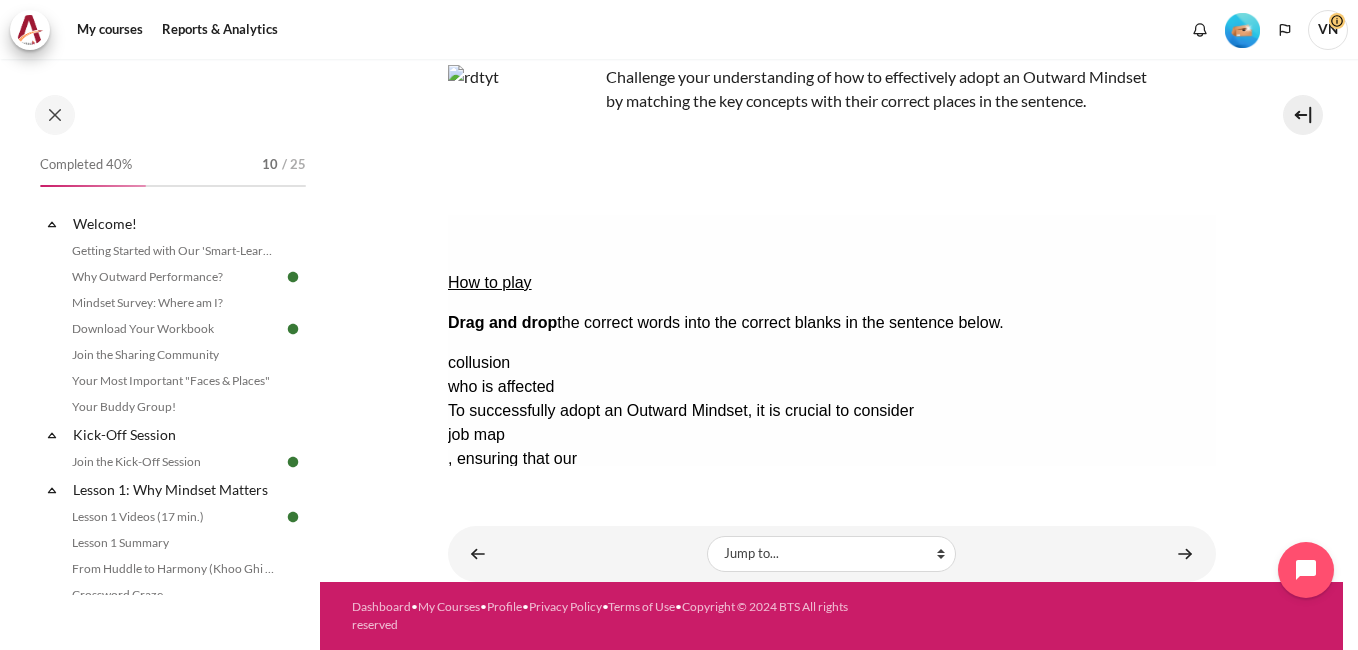 scroll, scrollTop: 141, scrollLeft: 0, axis: vertical 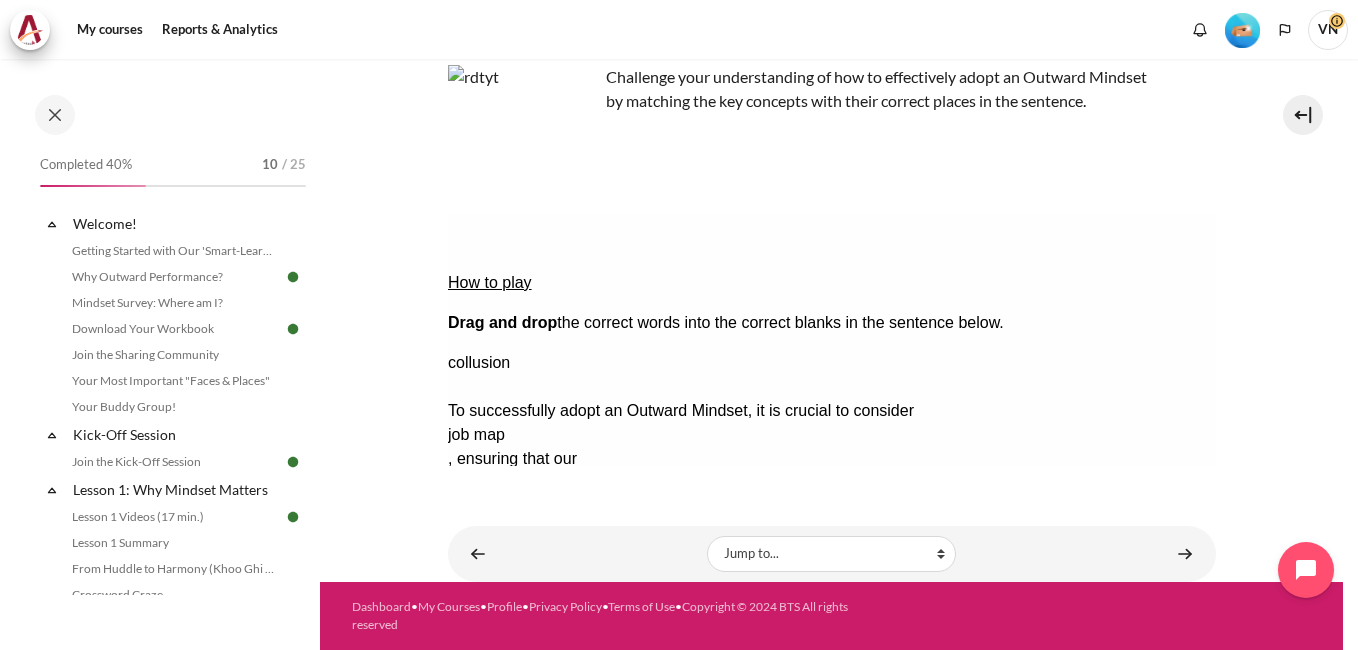 drag, startPoint x: 1105, startPoint y: 343, endPoint x: 707, endPoint y: 393, distance: 401.12842 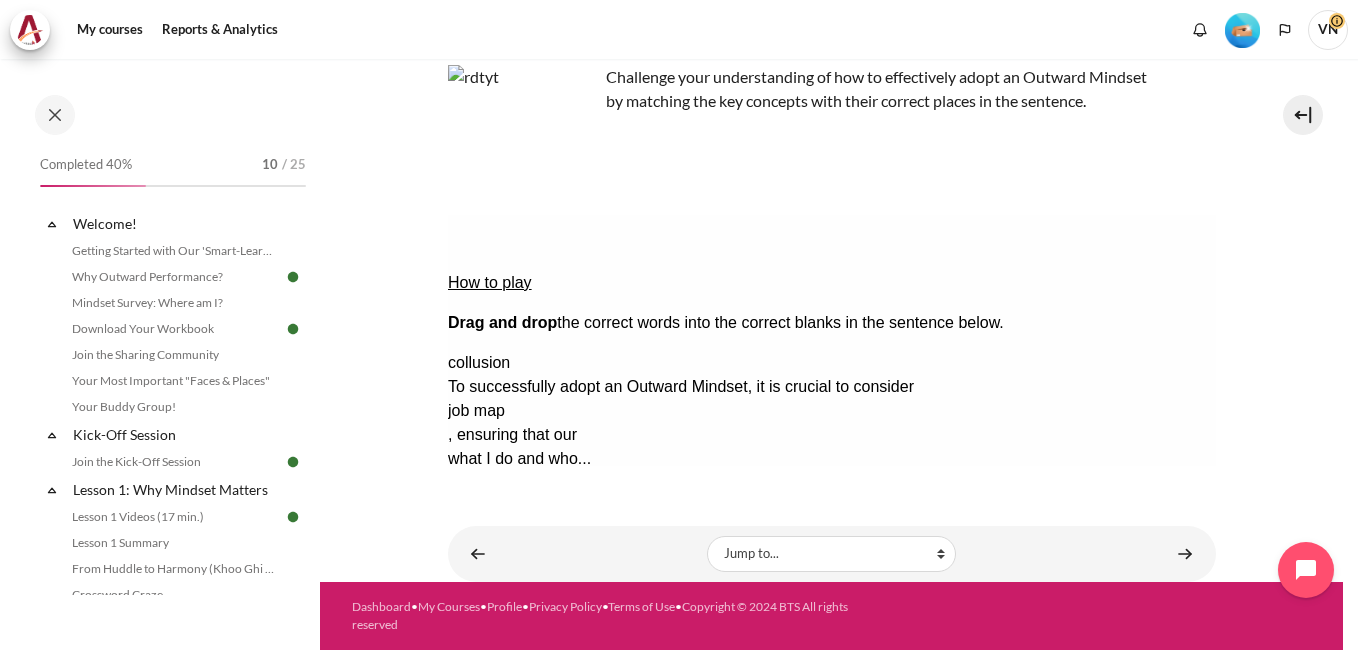 click on "Check Check the answers. The responses will be marked as correct, incorrect, or unanswered." at bounding box center (474, 603) 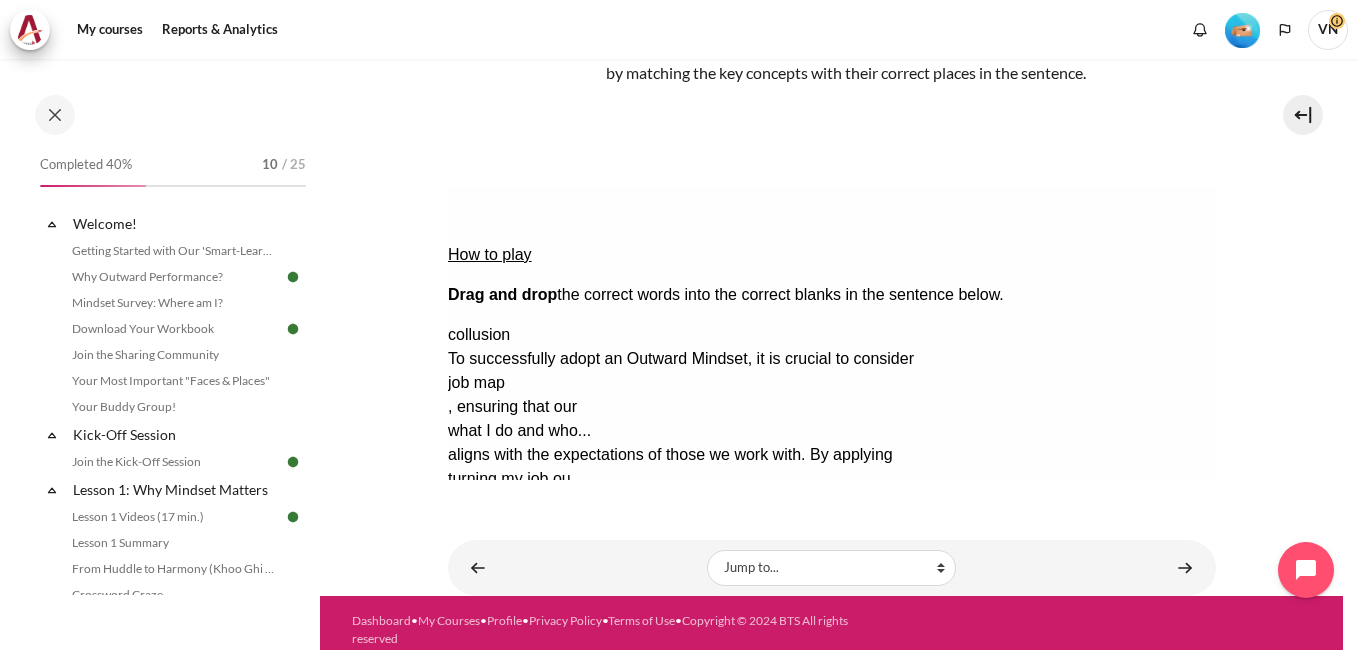 click on "Show solution Show the solution. The task will be marked with its correct solution." at bounding box center [496, 636] 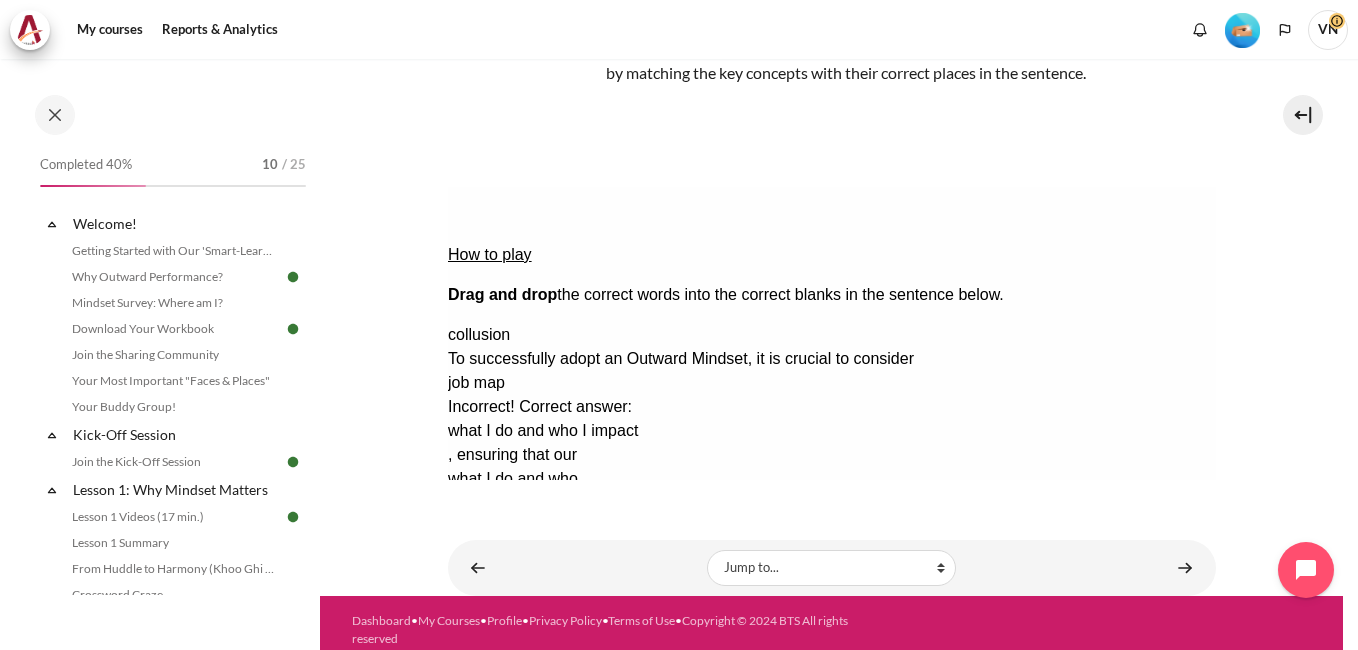 click on "How to play Drag and drop  the correct words into the correct blanks in the sentence below. collusion To successfully adopt an Outward Mindset, it is crucial to consider  job map Incorrect! Correct answer: what I do and who I impact , ensuring that our  what I do and who... Incorrect! Correct answer: job map  aligns with the expectations of those we work with. By applying  turning my job ou... Correct! , we can effectively understand  who is affected Correct!  and contribute more positively. 100% You got 2 out of 4 points star 2 / 4 Retry Retry the task. Reset all responses and start the task over again." at bounding box center (831, 489) 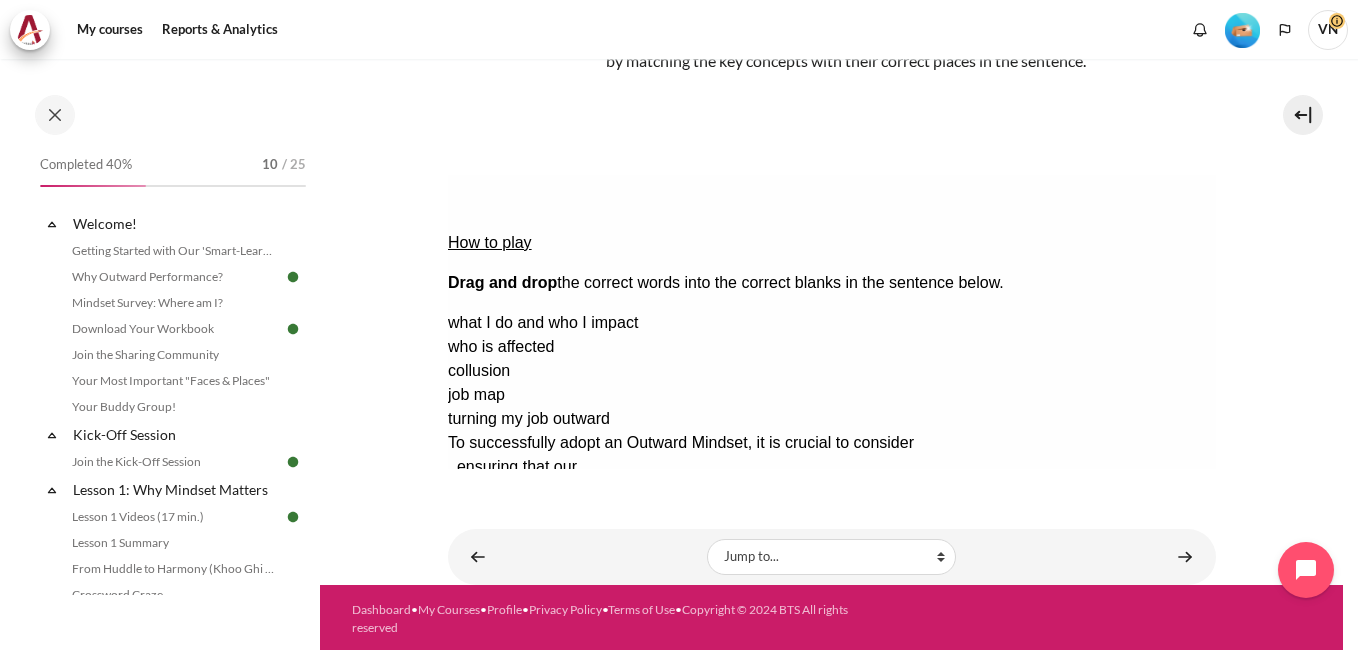 scroll, scrollTop: 184, scrollLeft: 0, axis: vertical 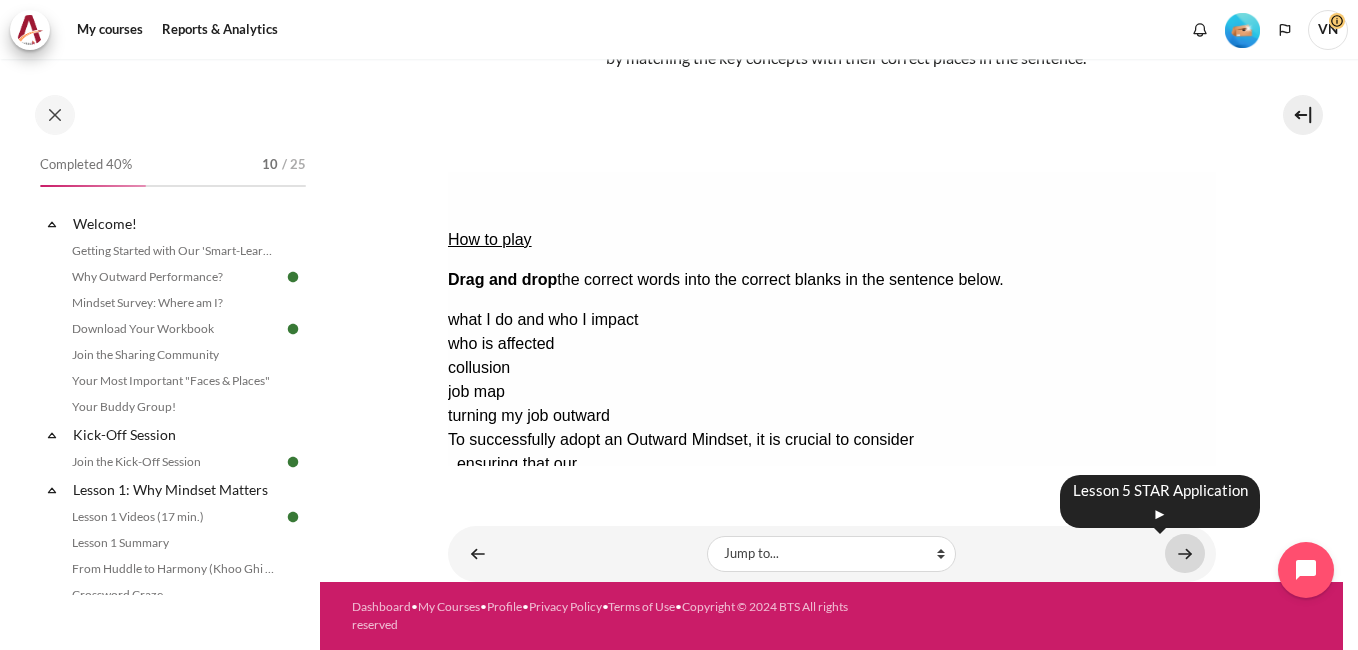 click at bounding box center (1185, 553) 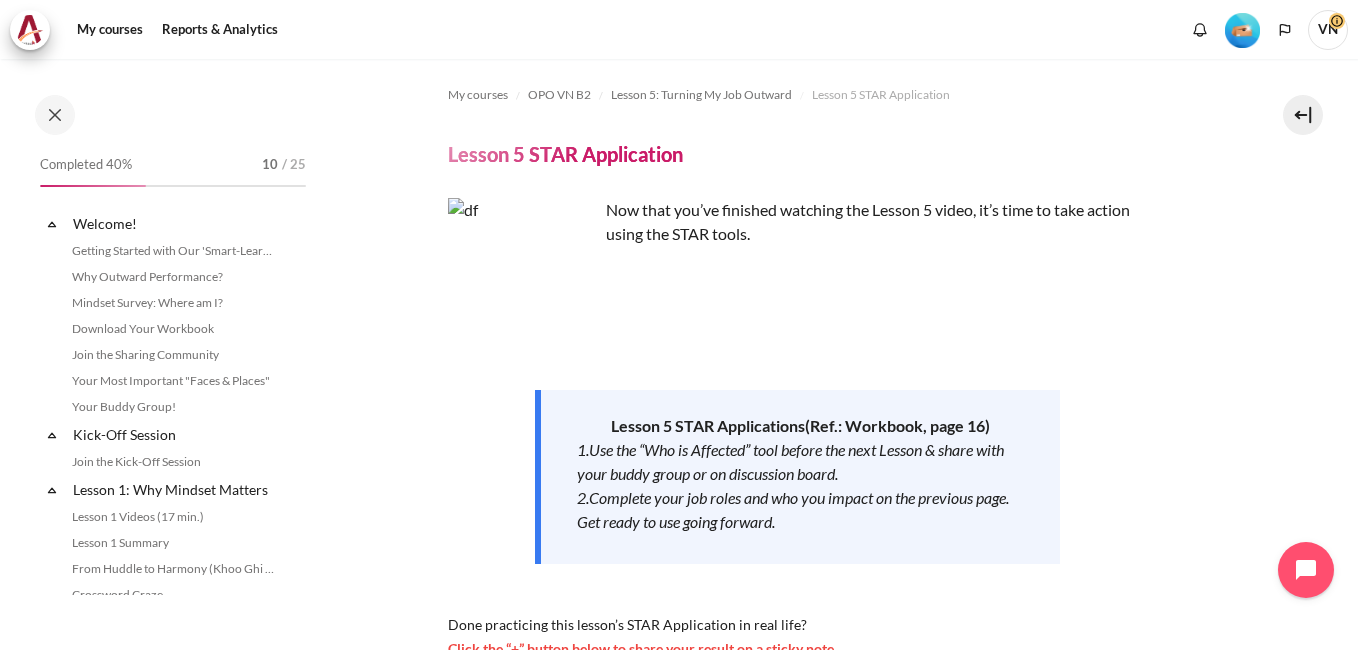 scroll, scrollTop: 0, scrollLeft: 0, axis: both 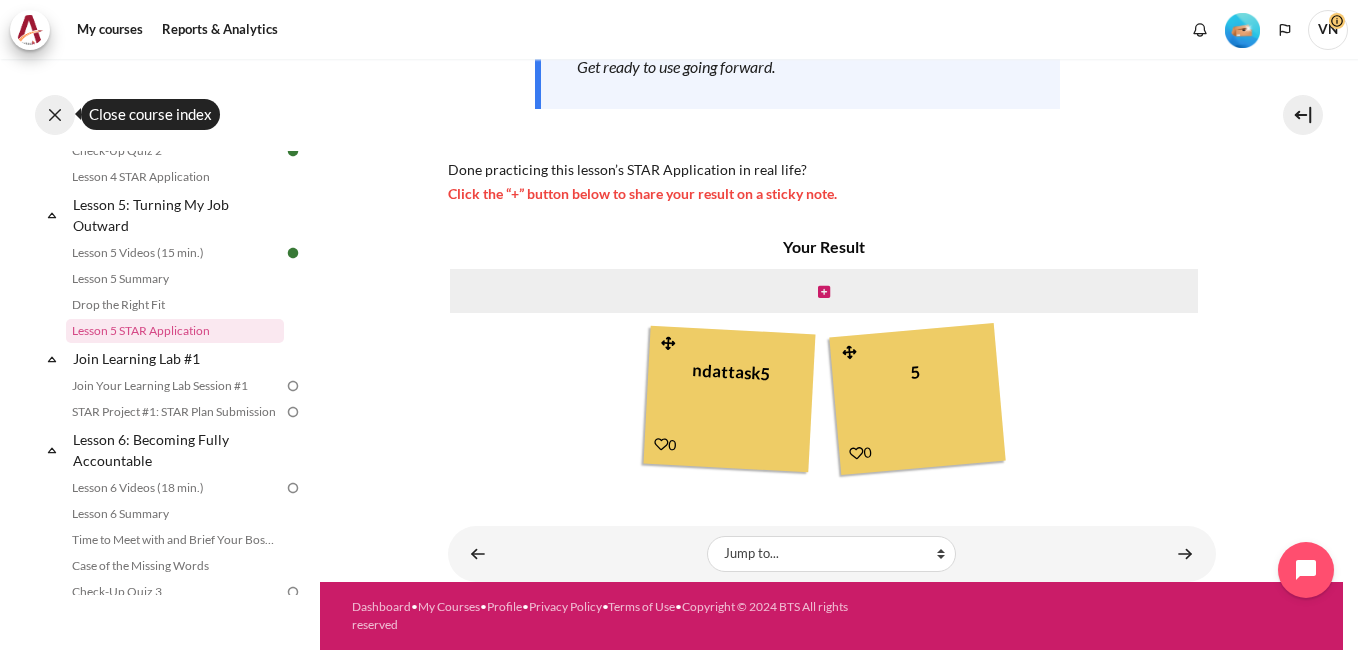 click at bounding box center (55, 115) 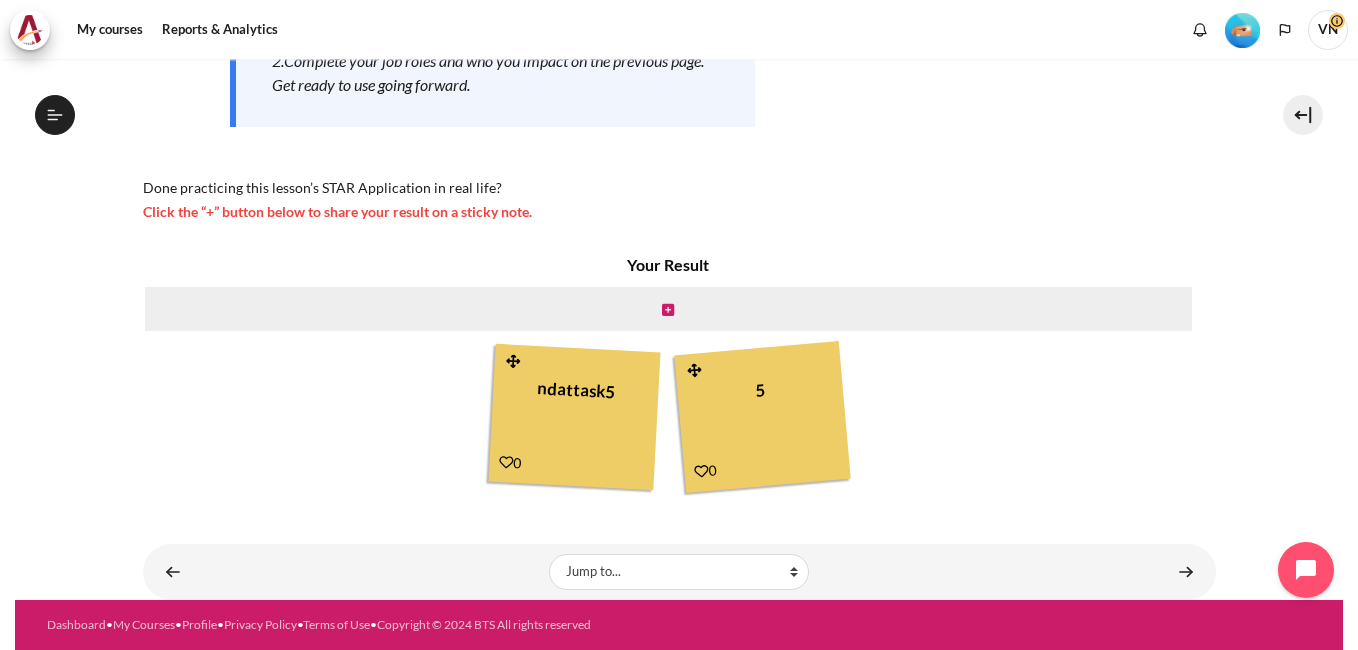 scroll, scrollTop: 437, scrollLeft: 0, axis: vertical 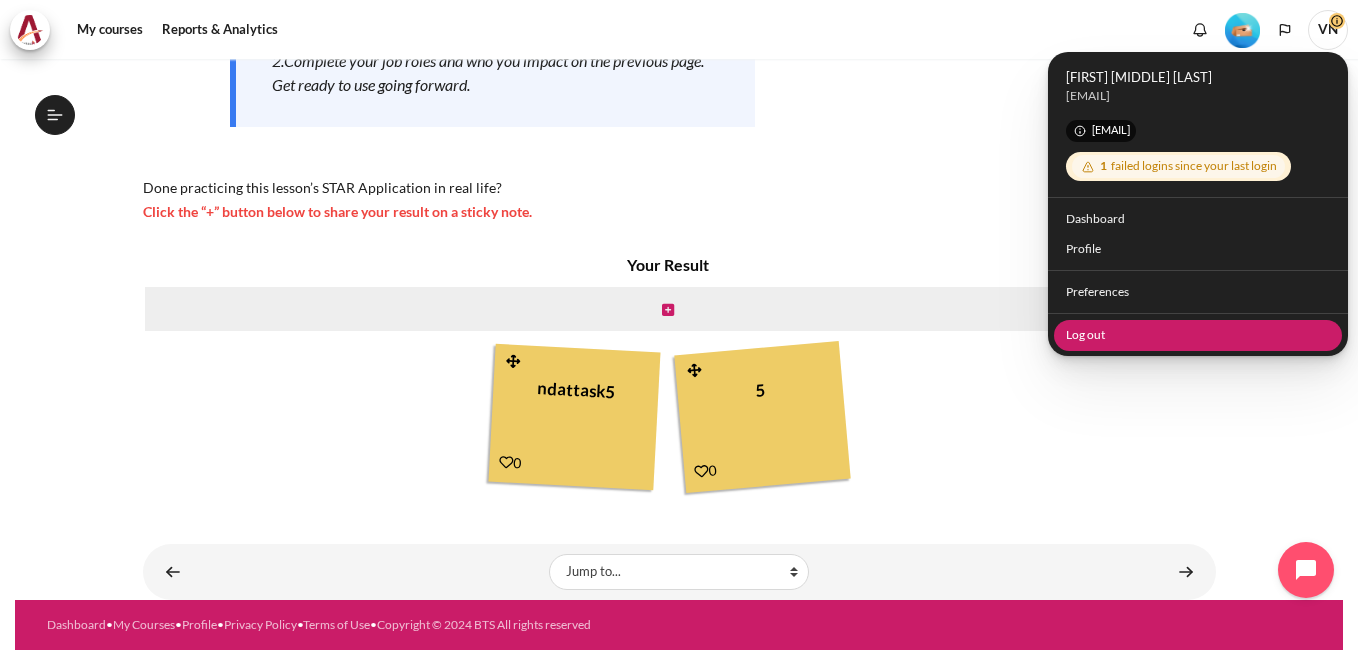 click on "Log out" at bounding box center [1198, 334] 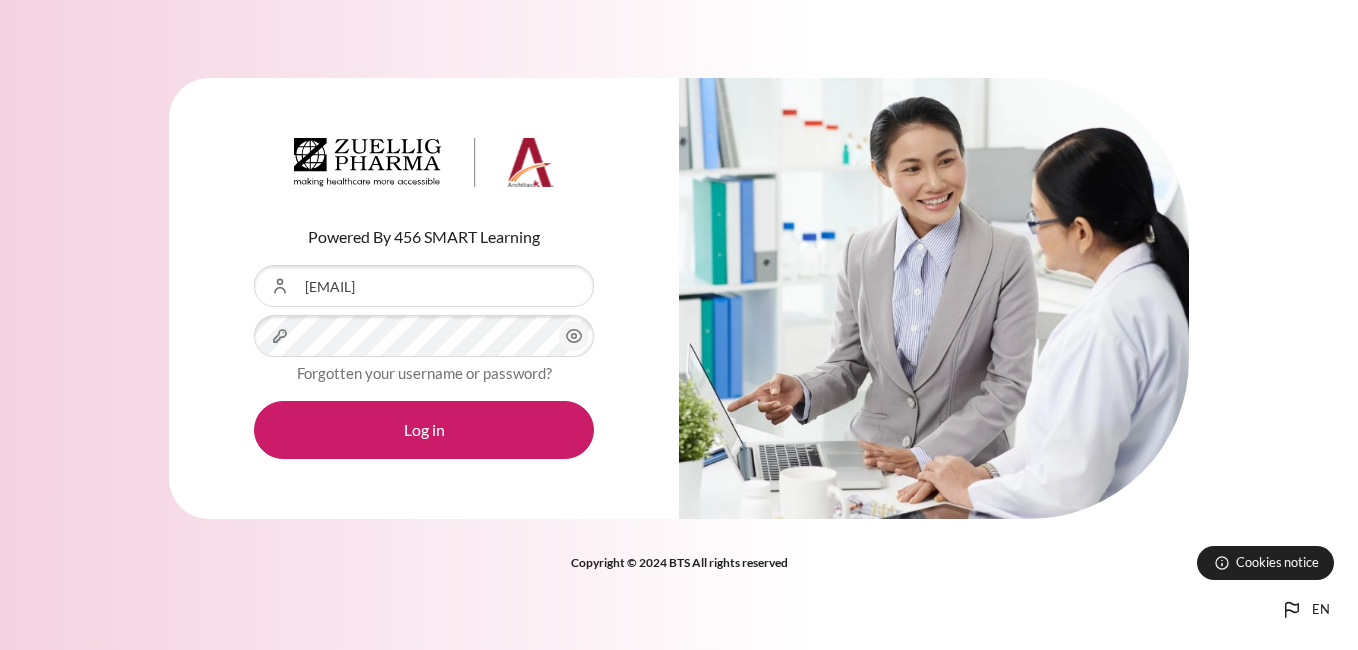 scroll, scrollTop: 0, scrollLeft: 0, axis: both 